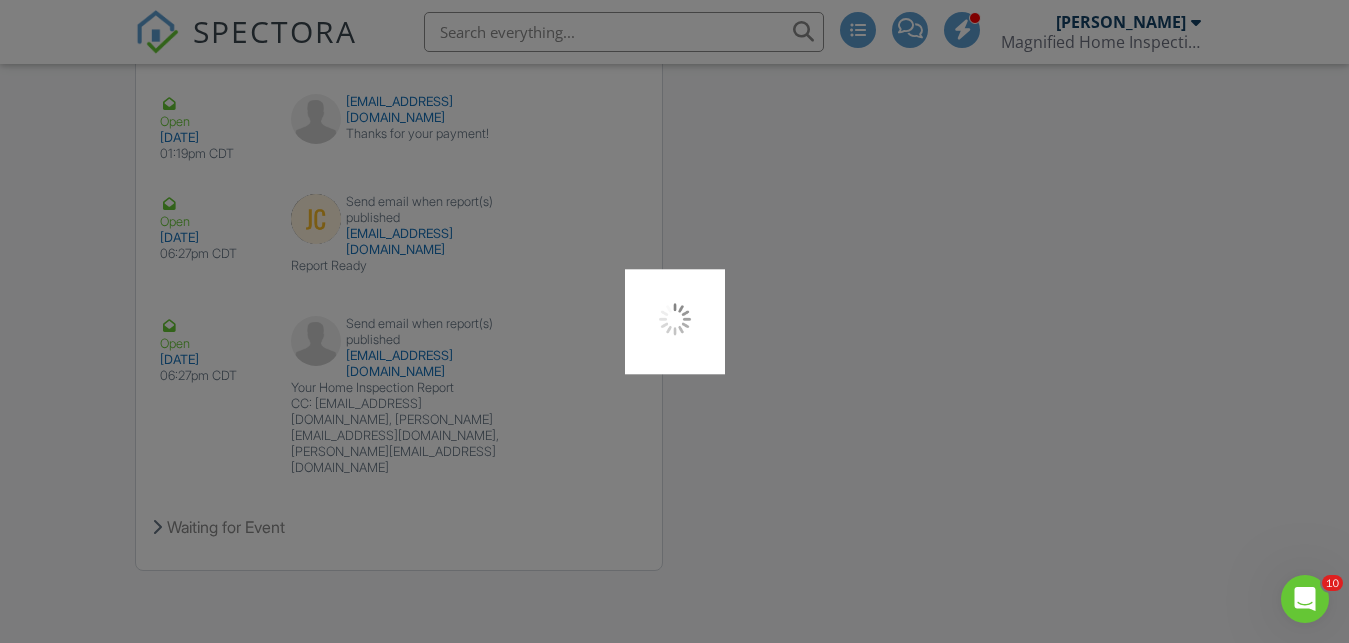 scroll, scrollTop: 3135, scrollLeft: 0, axis: vertical 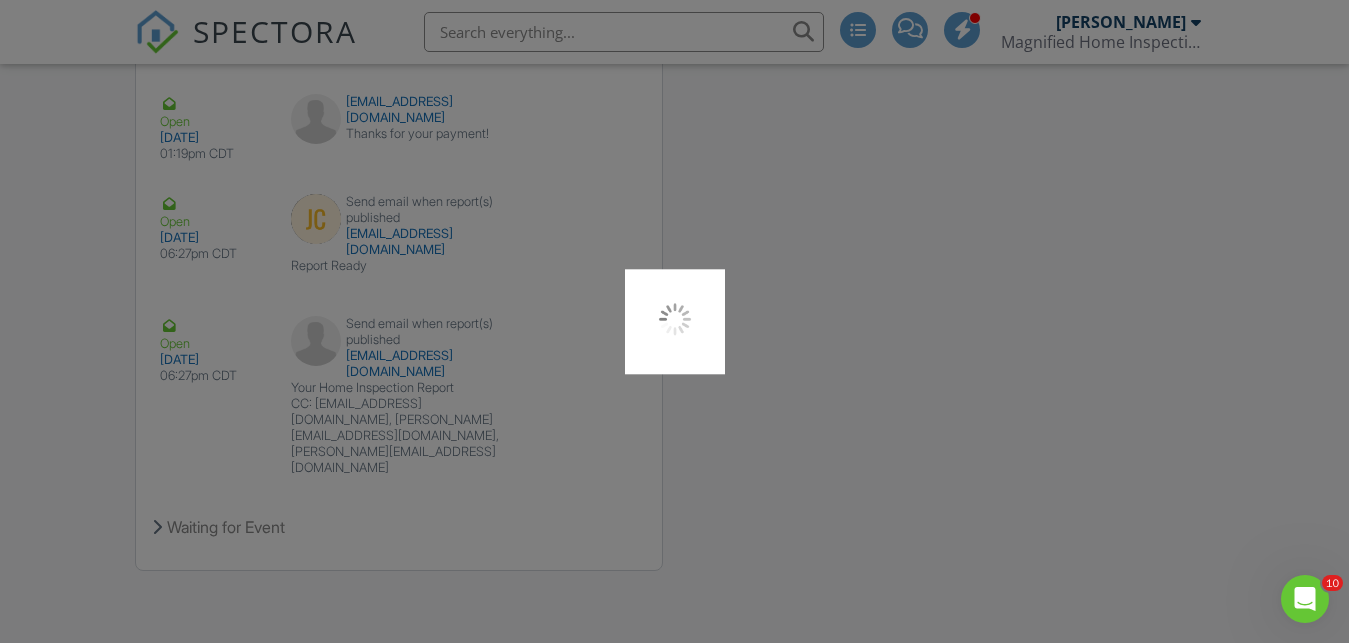 click at bounding box center [674, 321] 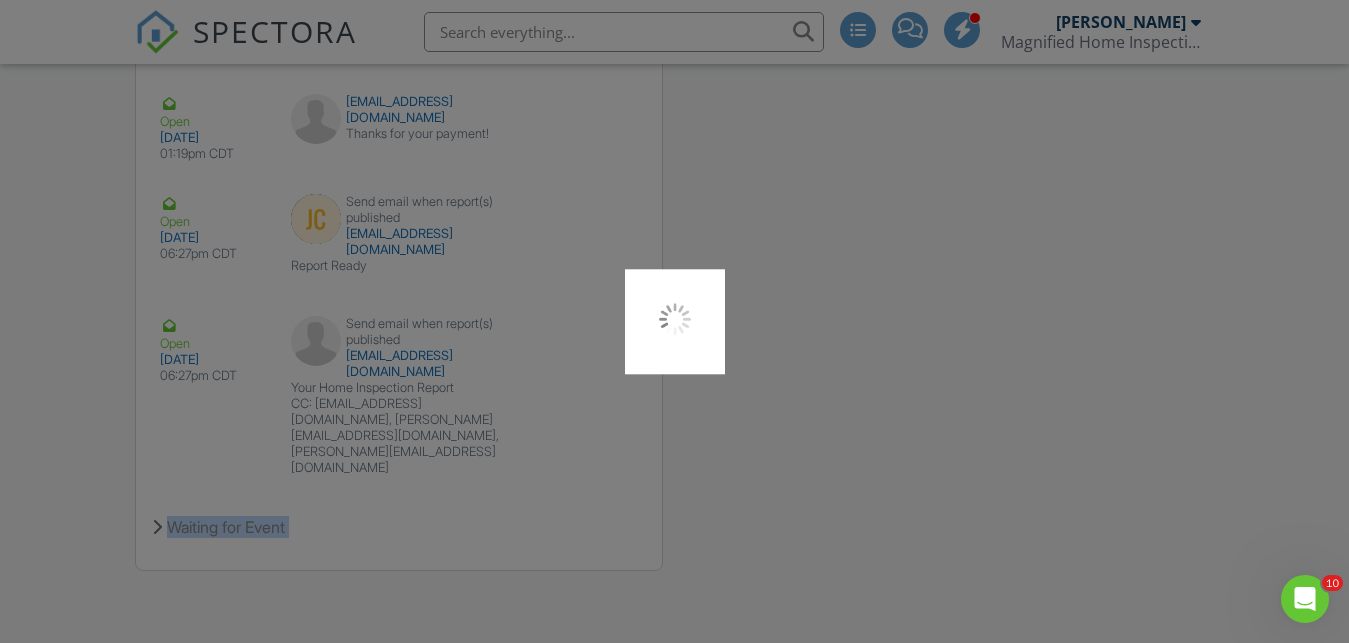 drag, startPoint x: 1345, startPoint y: 596, endPoint x: 1357, endPoint y: 581, distance: 19.209373 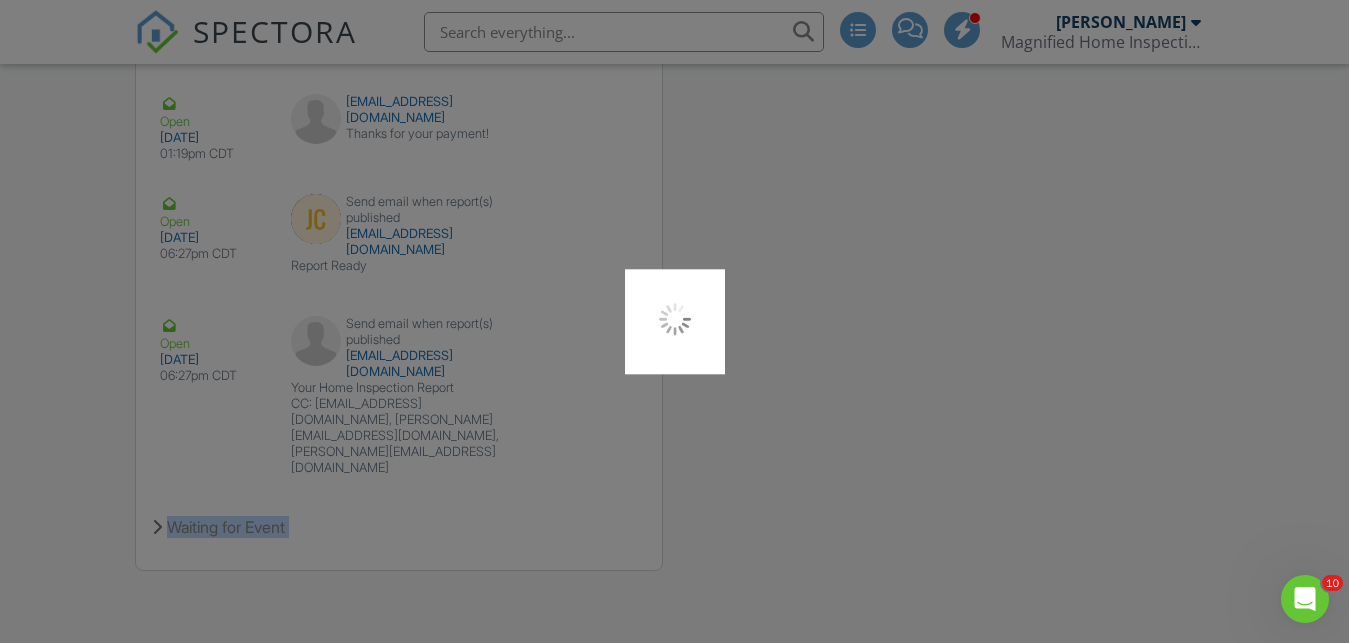 click on "SPECTORA
[PERSON_NAME]
Magnified Home Inspections
Role:
Inspector
Change Role
Dashboard
New Inspection
Inspections
Calendar
Template Editor
Contacts
Automations
Team
Metrics
Payments
Data Exports
Billing
Conversations
Tasks
Reporting
Advanced
Equipment
Settings
What's New
Sign Out
Change Active Role
Your account has more than one possible role. Please choose how you'd like to view the site:
Company/Agency
City
Role
Dashboard
Templates
Contacts
Metrics
Automations
Advanced
Settings
Support Center
Inspection Details
Client View
More" at bounding box center [674, -1245] 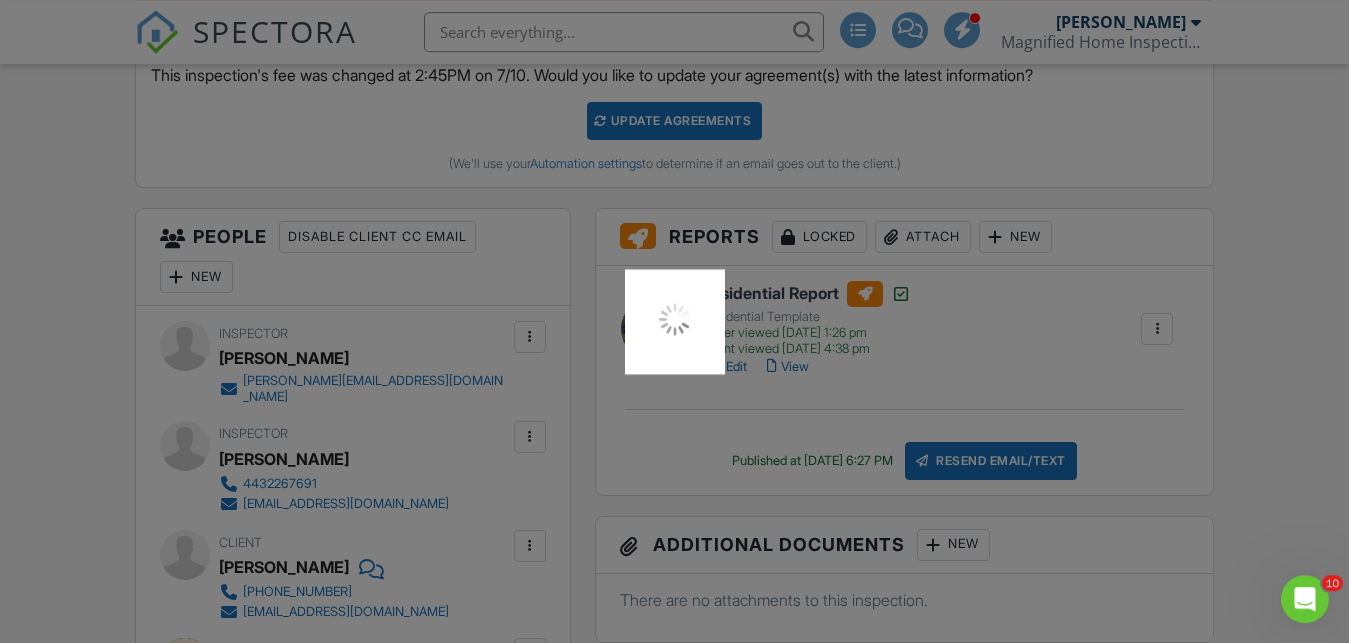 scroll, scrollTop: 478, scrollLeft: 0, axis: vertical 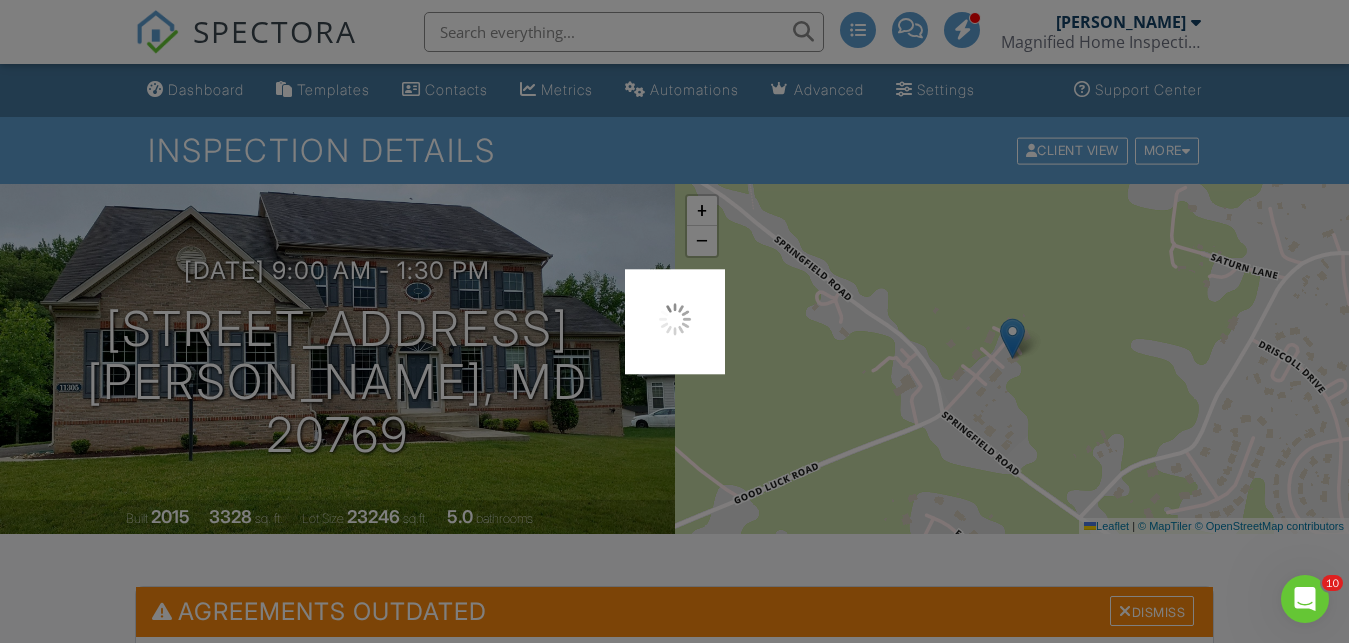 click at bounding box center (674, 321) 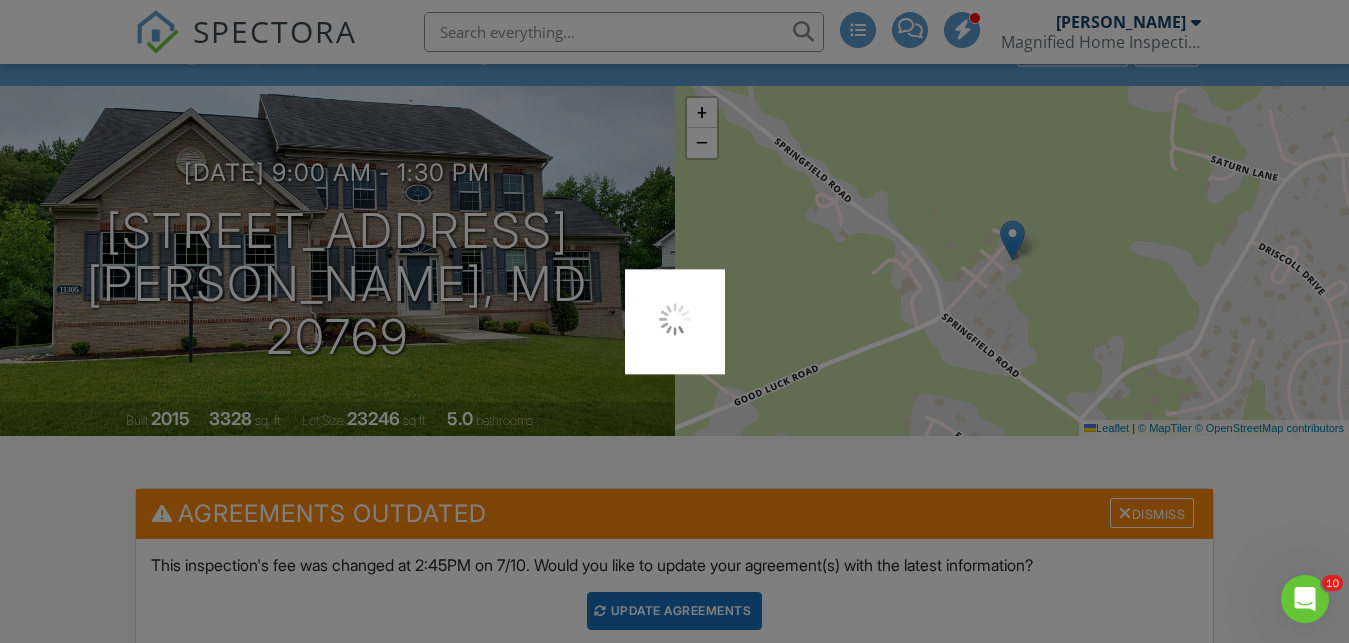 scroll, scrollTop: 0, scrollLeft: 0, axis: both 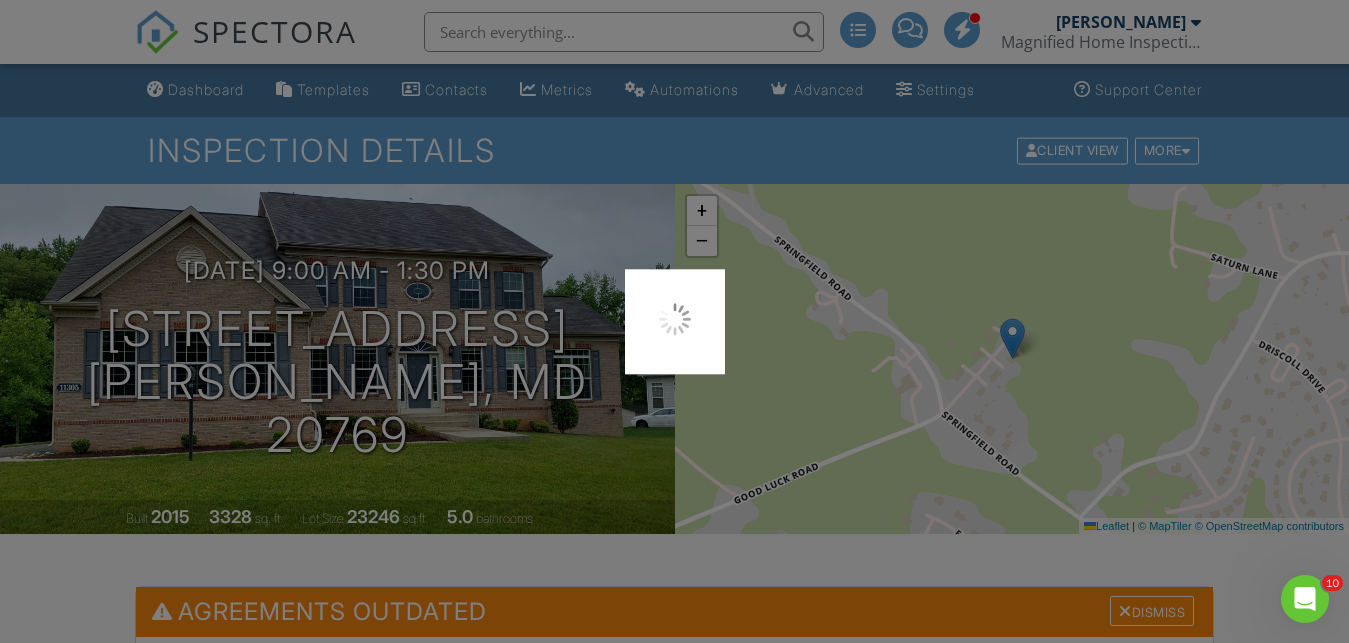 click at bounding box center (674, 321) 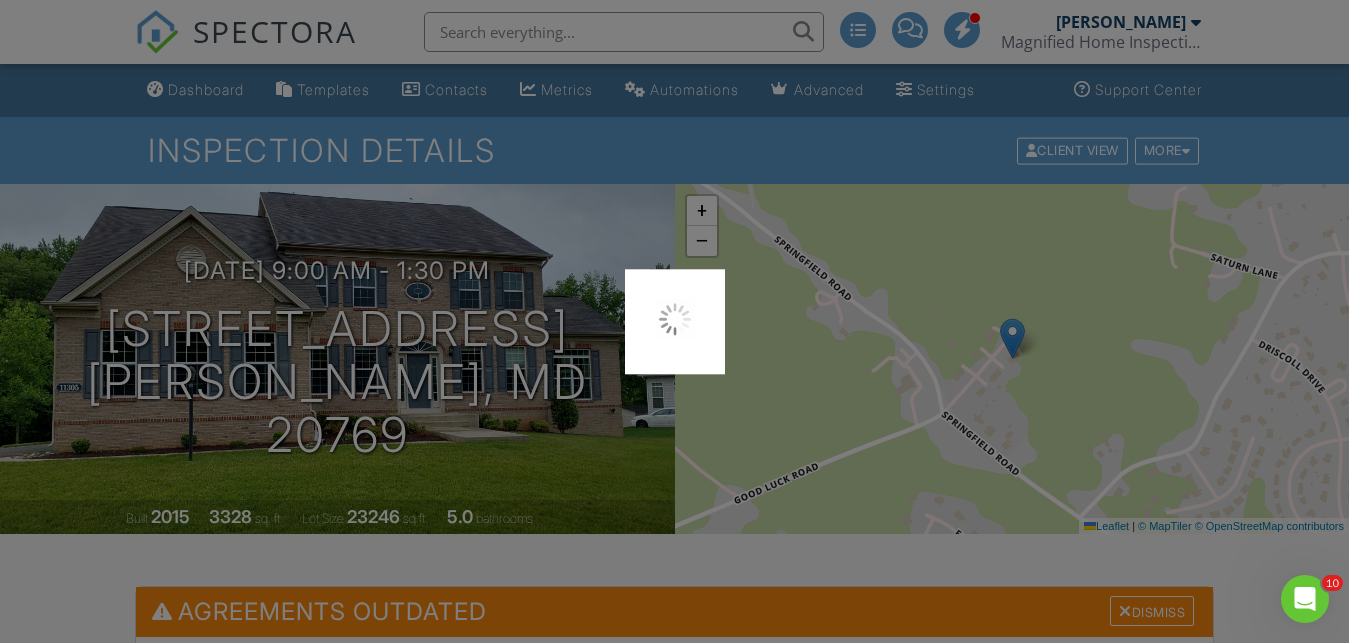 drag, startPoint x: 1303, startPoint y: 24, endPoint x: 1314, endPoint y: 21, distance: 11.401754 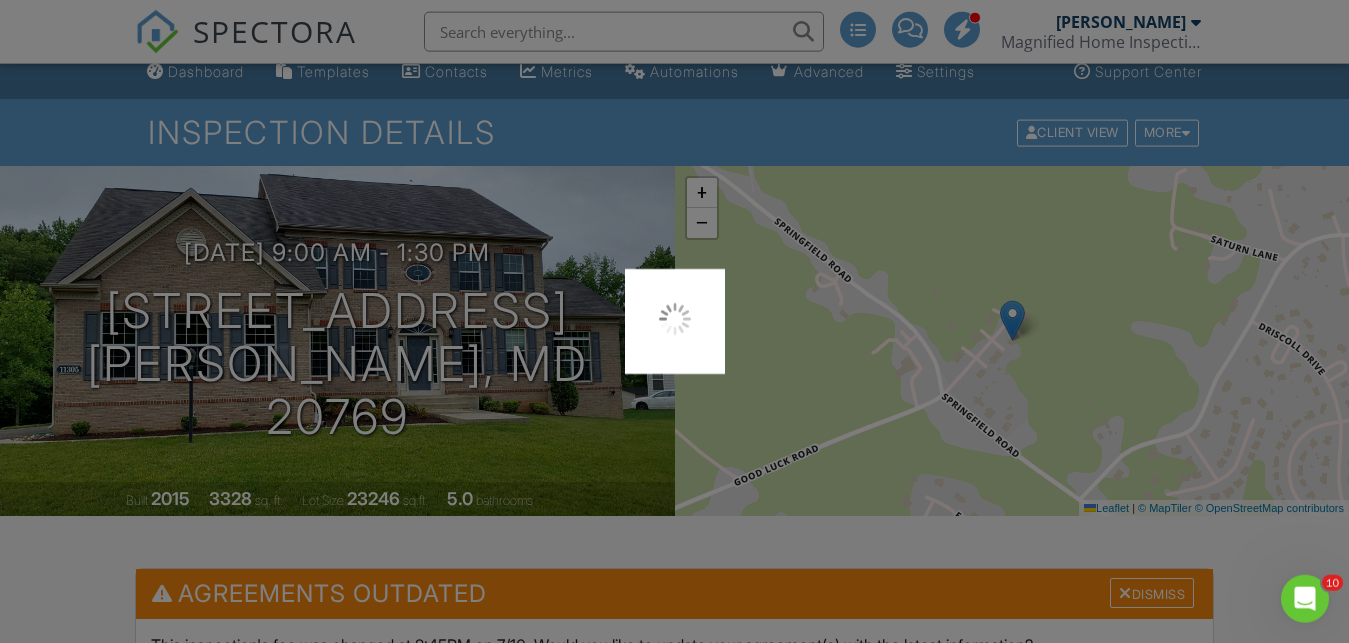 scroll, scrollTop: 25, scrollLeft: 0, axis: vertical 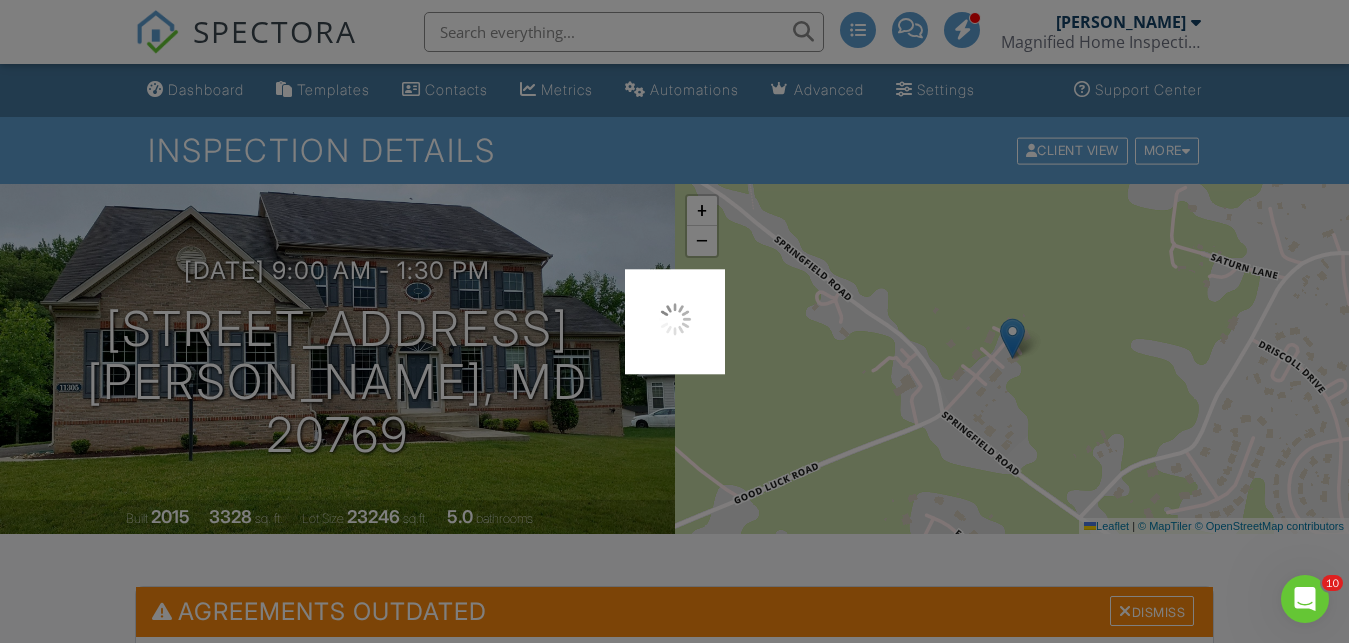 click at bounding box center (674, 321) 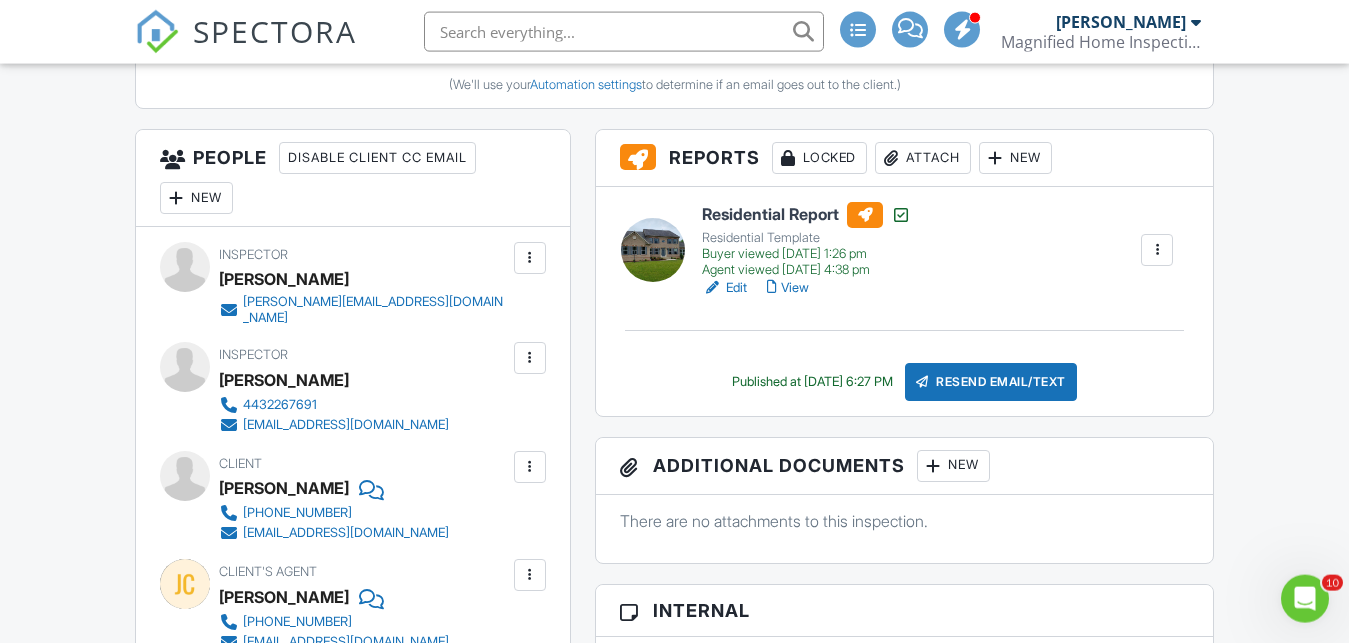scroll, scrollTop: 833, scrollLeft: 0, axis: vertical 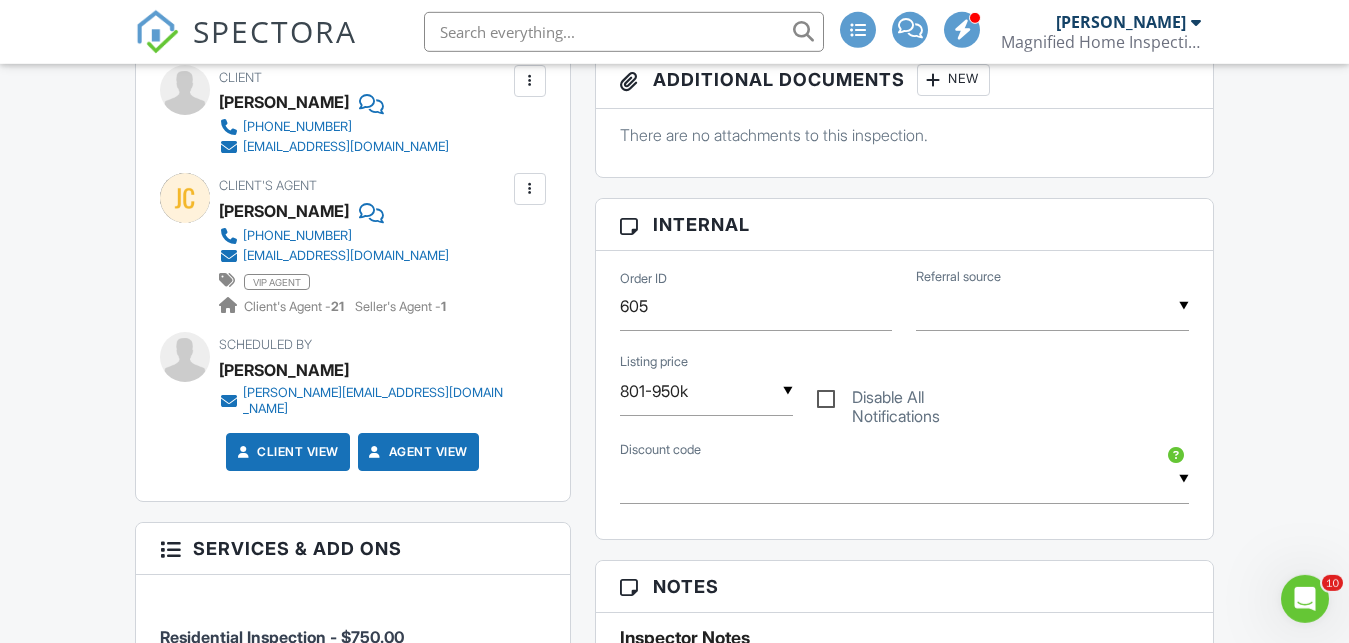 click 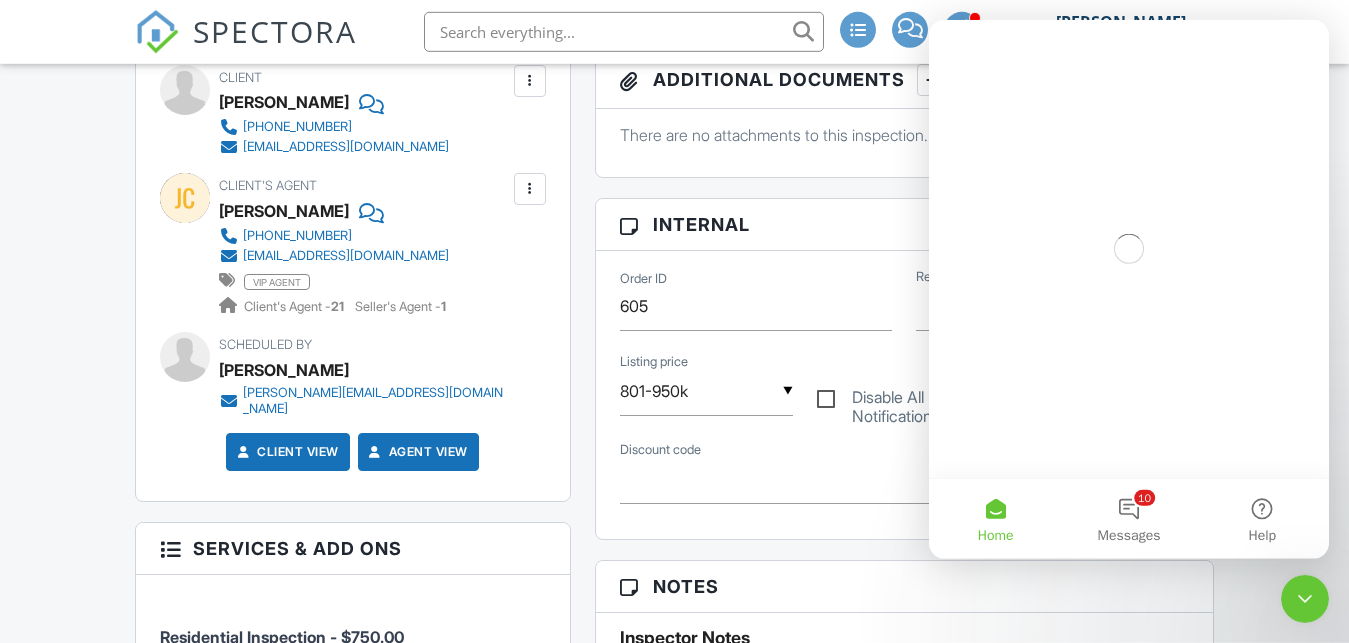 scroll, scrollTop: 0, scrollLeft: 0, axis: both 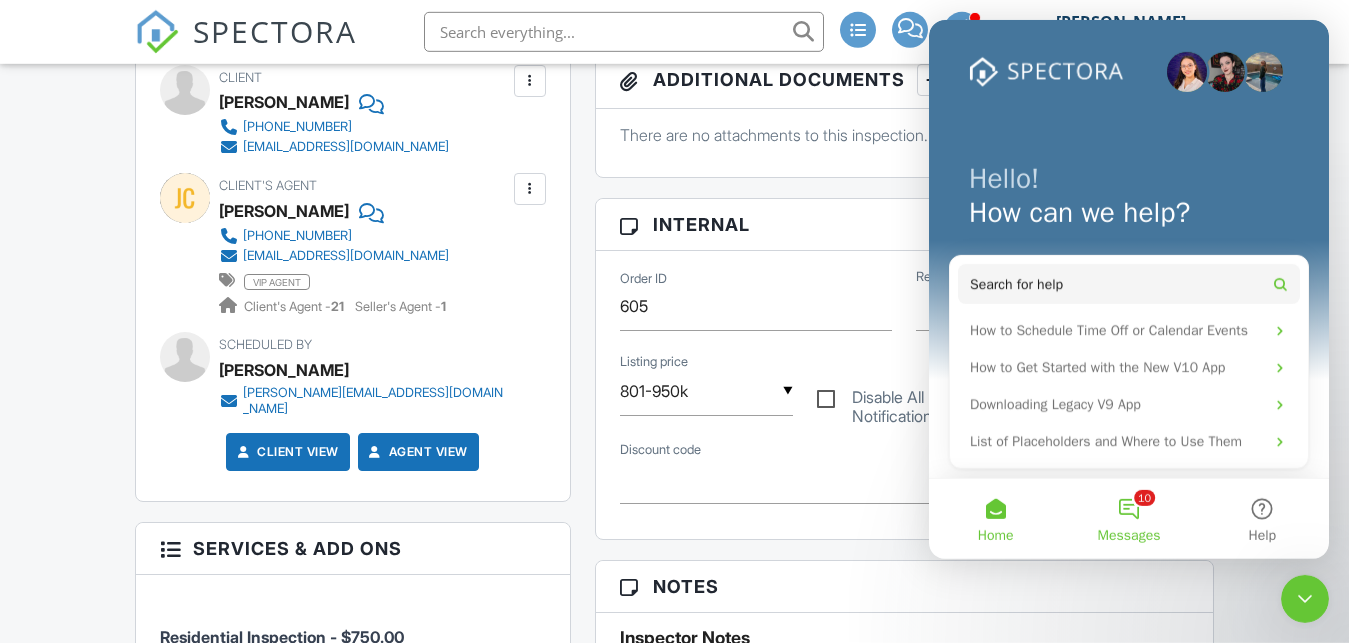 click on "10 Messages" at bounding box center (1128, 518) 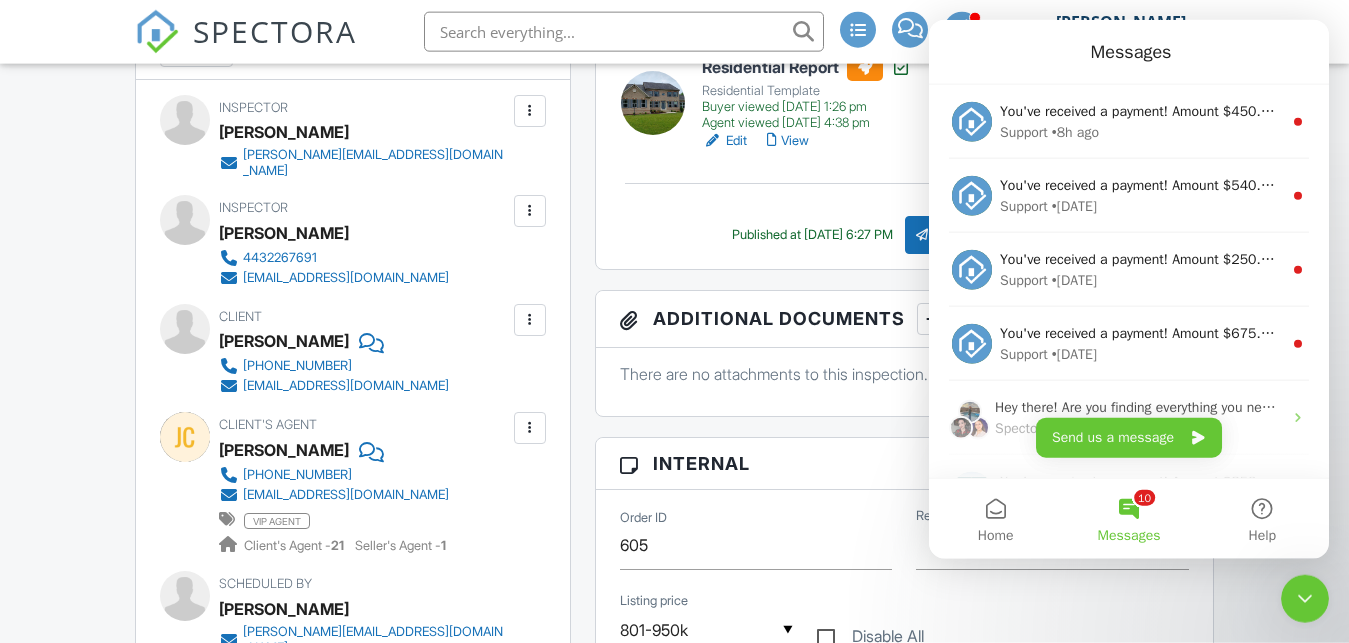 scroll, scrollTop: 808, scrollLeft: 0, axis: vertical 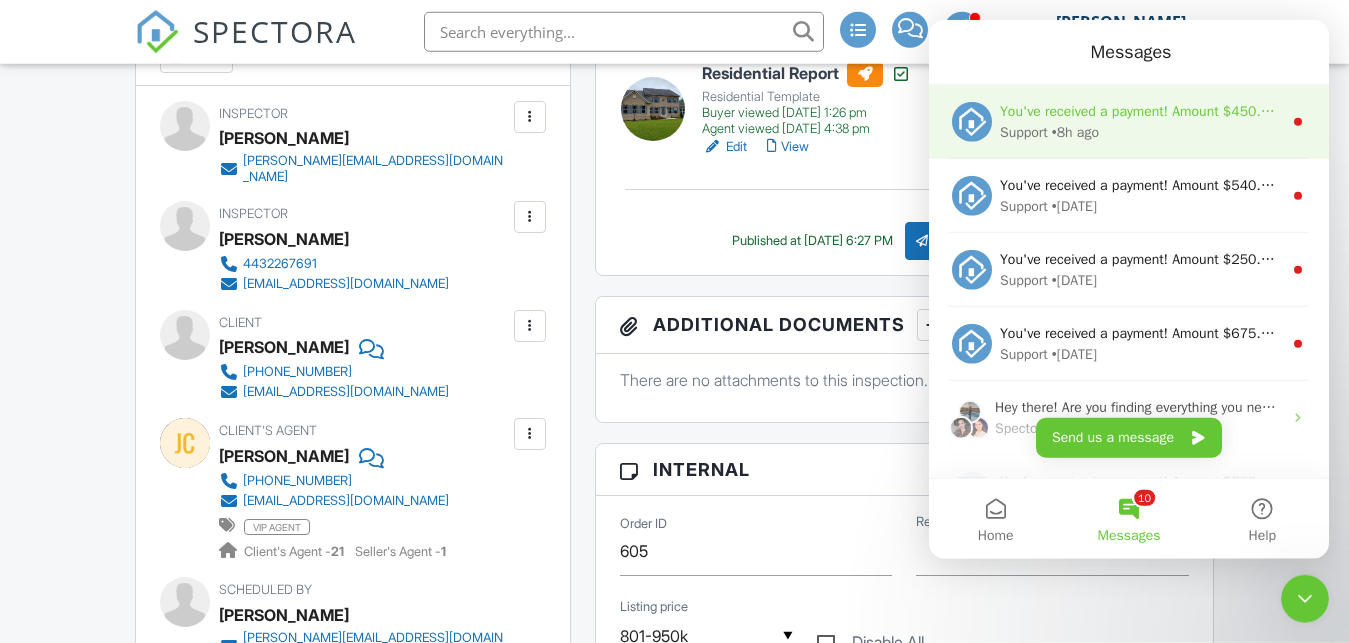 click on "You've received a payment!  Amount  $450.00  Fee  $12.68  Net  $437.32  Transaction #  pi_3RjJ9vK7snlDGpRF1XDErlKB  Inspection  2159 Sewanee Drive, Forest Hill, MD 21050 Payouts to your bank or debit card occur on a daily basis. Each payment usually takes two business days to process. You can view your pending payout amount here. If you have any questions reach out on our chat bubble at app.spectora.com." at bounding box center (2200, 110) 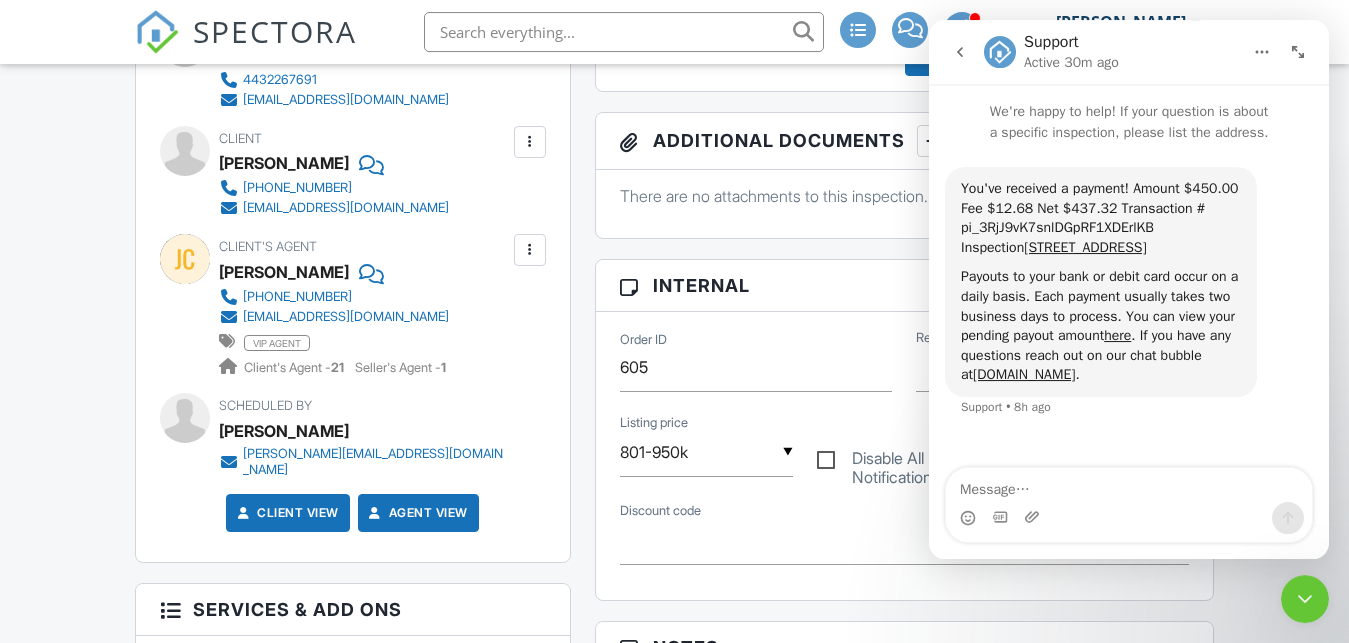scroll, scrollTop: 998, scrollLeft: 0, axis: vertical 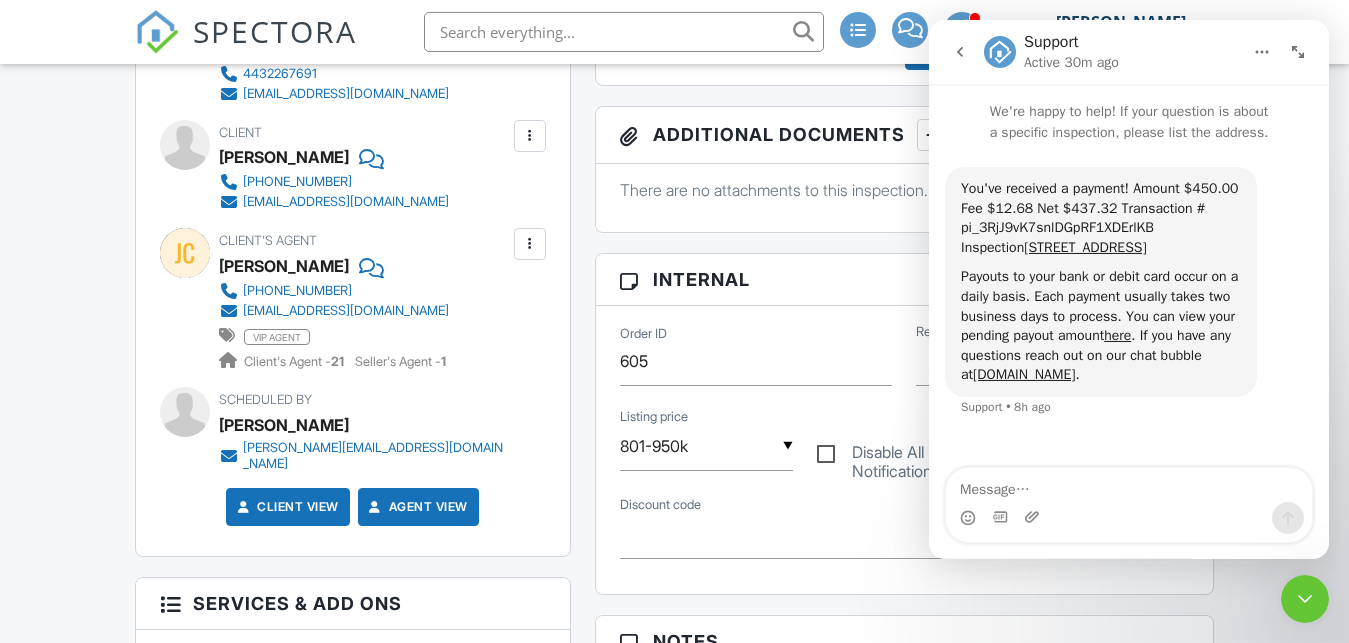 click on "You've received a payment!  Amount  $450.00  Fee  $12.68  Net  $437.32  Transaction #  pi_3RjJ9vK7snlDGpRF1XDErlKB  Inspection   2159 Sewanee Drive, Forest Hill, MD 21050 Payouts to your bank or debit card occur on a daily basis. Each payment usually takes two business days to process. You can view your pending payout amount  here . If you have any questions reach out on our chat bubble at  app.spectora.com . Support    •   8h ago" at bounding box center (1129, 291) 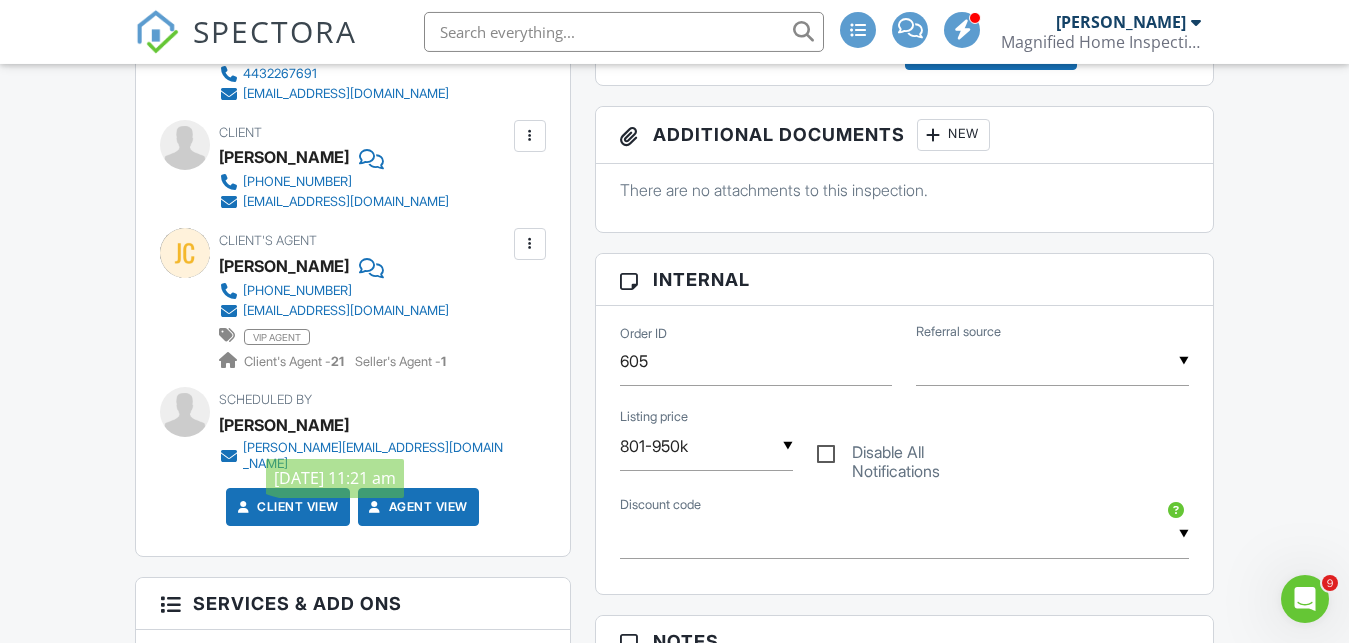 scroll, scrollTop: 0, scrollLeft: 0, axis: both 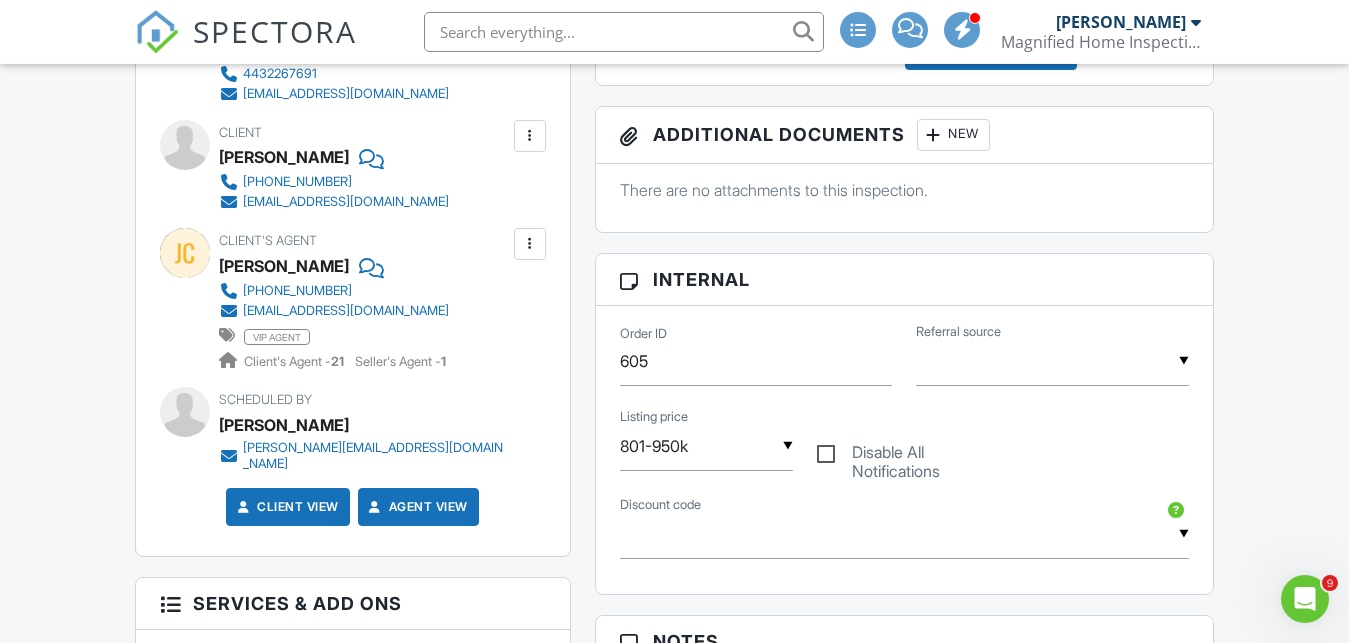 click on "People
Disable Client CC Email
New
Client
Client's Agent
Listing Agent
Add Another Person
Inspector
Marc Hagerthey
marc@magnifiedins.com
Make Invisible
Mark As Requested
Remove
Inspector
Pat Cosentini
4432267691
pat@magnifiedins.com
Make Primary Inspector
Make Invisible
Mark As Requested
Remove
Update Client
First name
Ericka
Last name
Guardado
Email (required)
guardadoericka@gmail.com
CC Email
Phone
240-243-8484
Tags
Internal notes visible only to the company
Private notes visible only to company admins
Cancel
Save
Confirm client deletion
Cancel
Remove Client
Client" at bounding box center [353, 687] 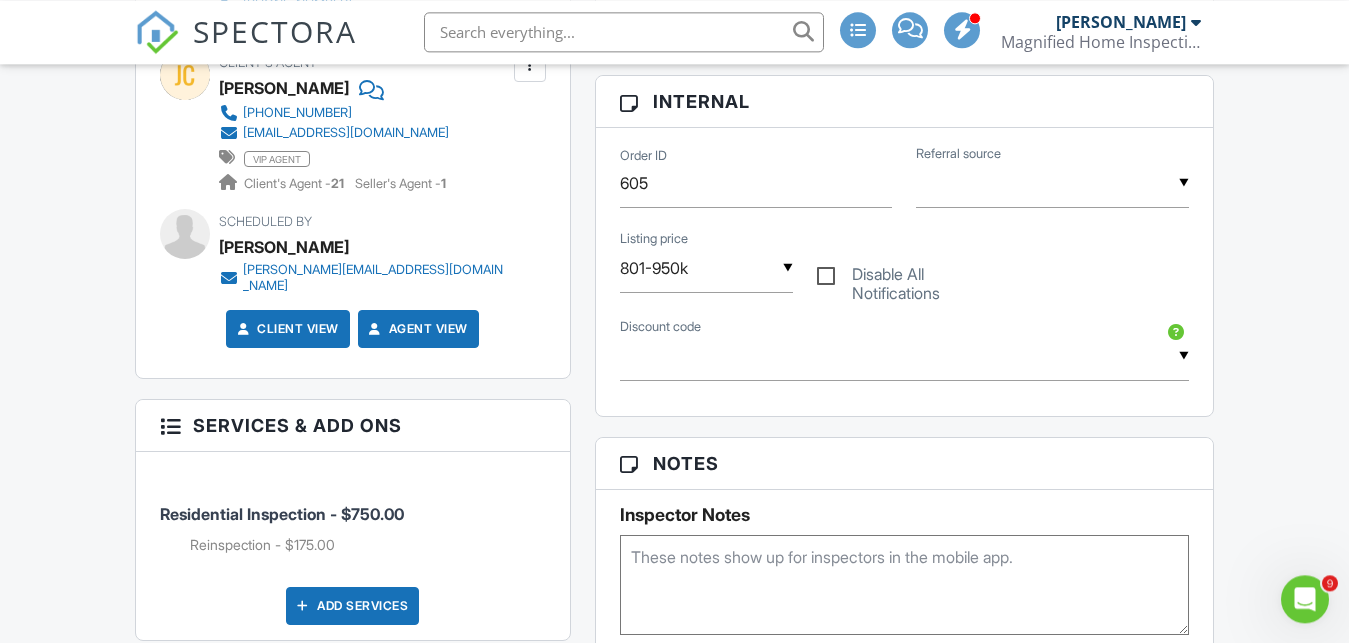scroll, scrollTop: 0, scrollLeft: 0, axis: both 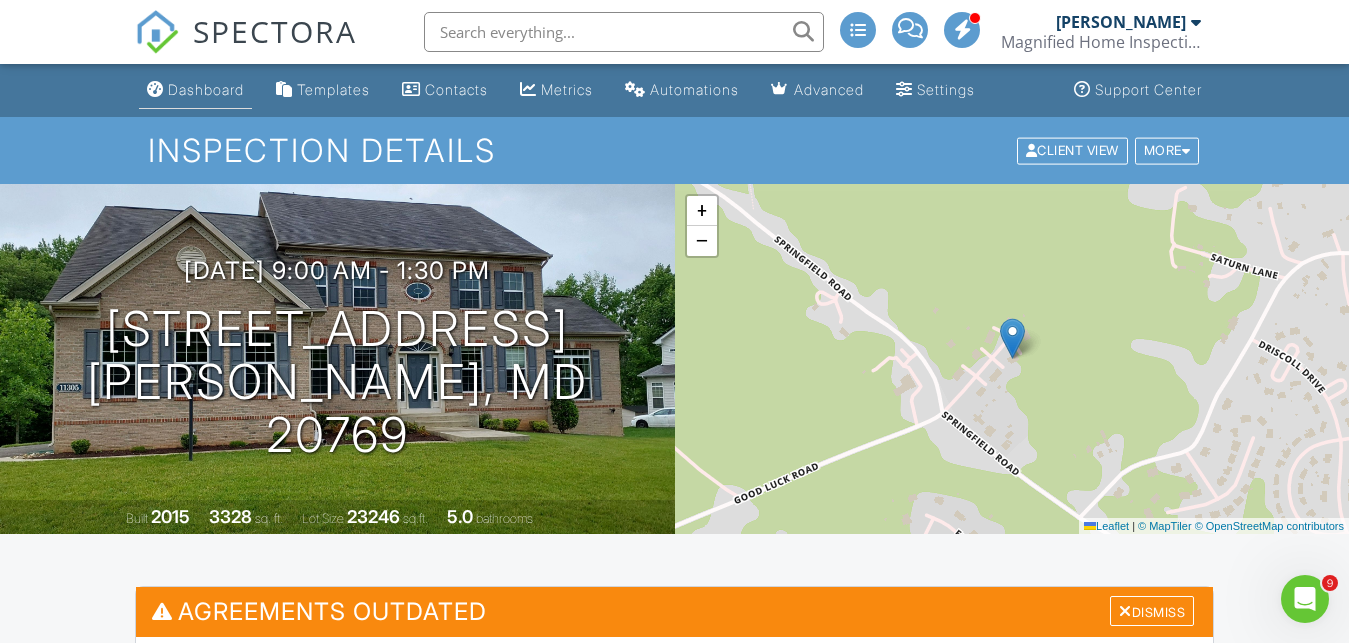click on "Dashboard" at bounding box center [206, 89] 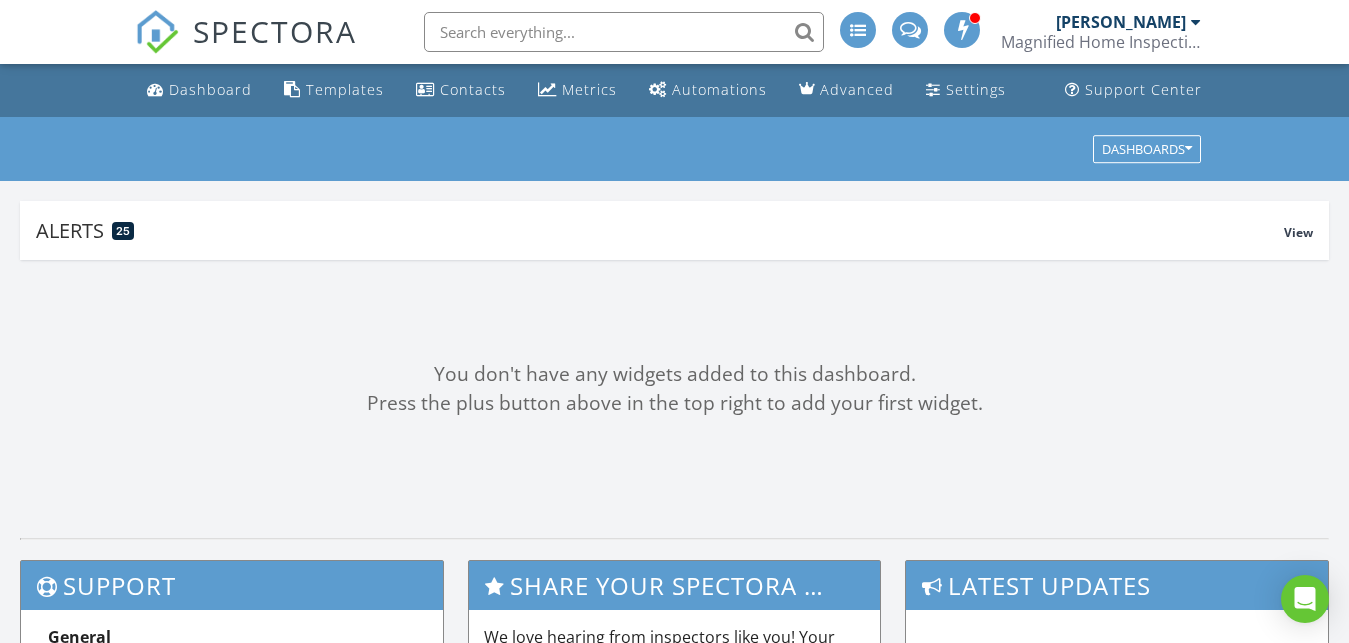 scroll, scrollTop: 0, scrollLeft: 0, axis: both 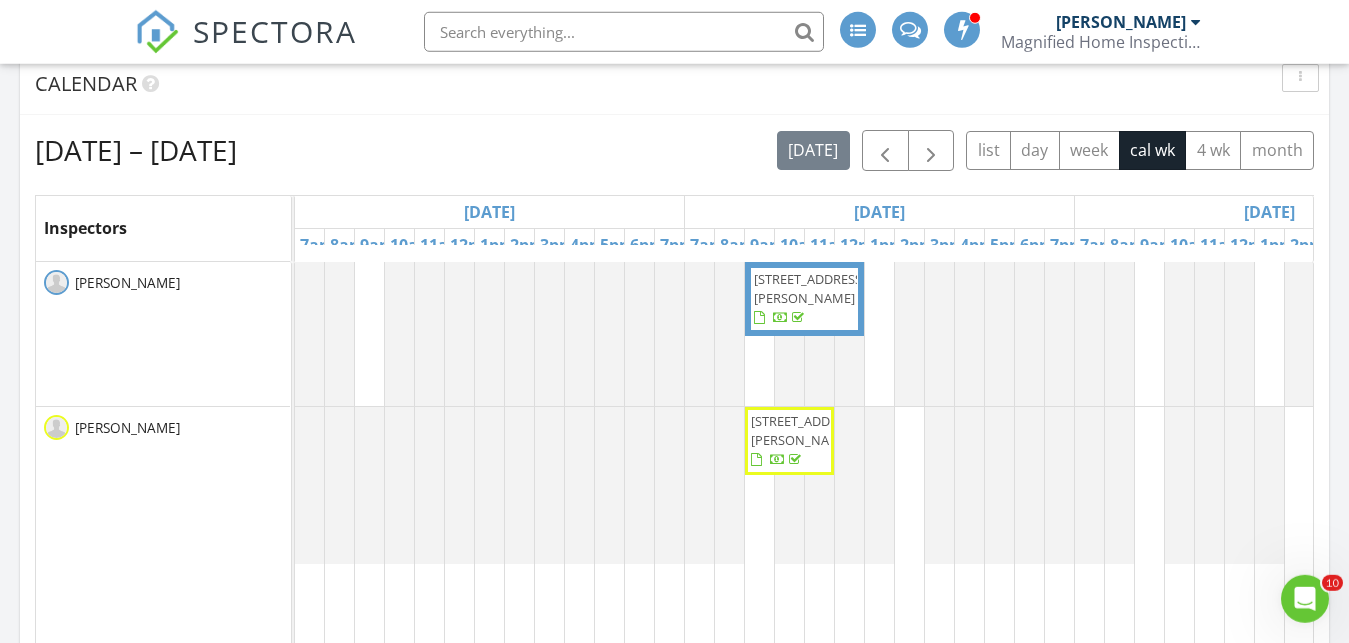 click on "Jul 6 – 12, 2025 today list day week cal wk 4 wk month Inspectors Sun 7/6 Mon 7/7 Tue 7/8 Wed 7/9 Thu 7/10 Fri 7/11 Sat 7/12 7am 8am 9am 10am 11am 12pm 1pm 2pm 3pm 4pm 5pm 6pm 7pm 7am 8am 9am 10am 11am 12pm 1pm 2pm 3pm 4pm 5pm 6pm 7pm 7am 8am 9am 10am 11am 12pm 1pm 2pm 3pm 4pm 5pm 6pm 7pm 7am 8am 9am 10am 11am 12pm 1pm 2pm 3pm 4pm 5pm 6pm 7pm 7am 8am 9am 10am 11am 12pm 1pm 2pm 3pm 4pm 5pm 6pm 7pm 7am 8am 9am 10am 11am 12pm 1pm 2pm 3pm 4pm 5pm 6pm 7pm 7am 8am 9am 10am 11am 12pm 1pm 2pm 3pm 4pm 5pm 6pm 7pm Pat Cosentini Marc Hagerthey
1780 Mayberry Rd, Westminster 21158
8 Yew Ct, Essex 21221
3045 Ascension St, Baltimore 21225" at bounding box center (674, 569) 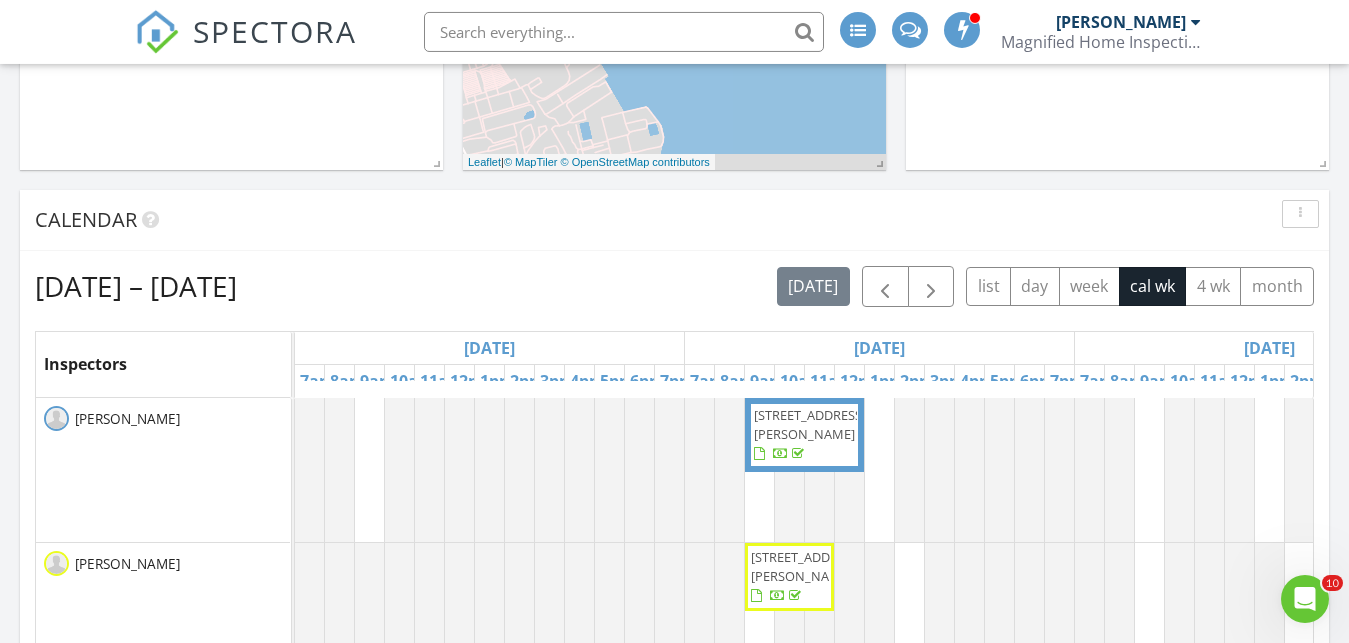 scroll, scrollTop: 645, scrollLeft: 0, axis: vertical 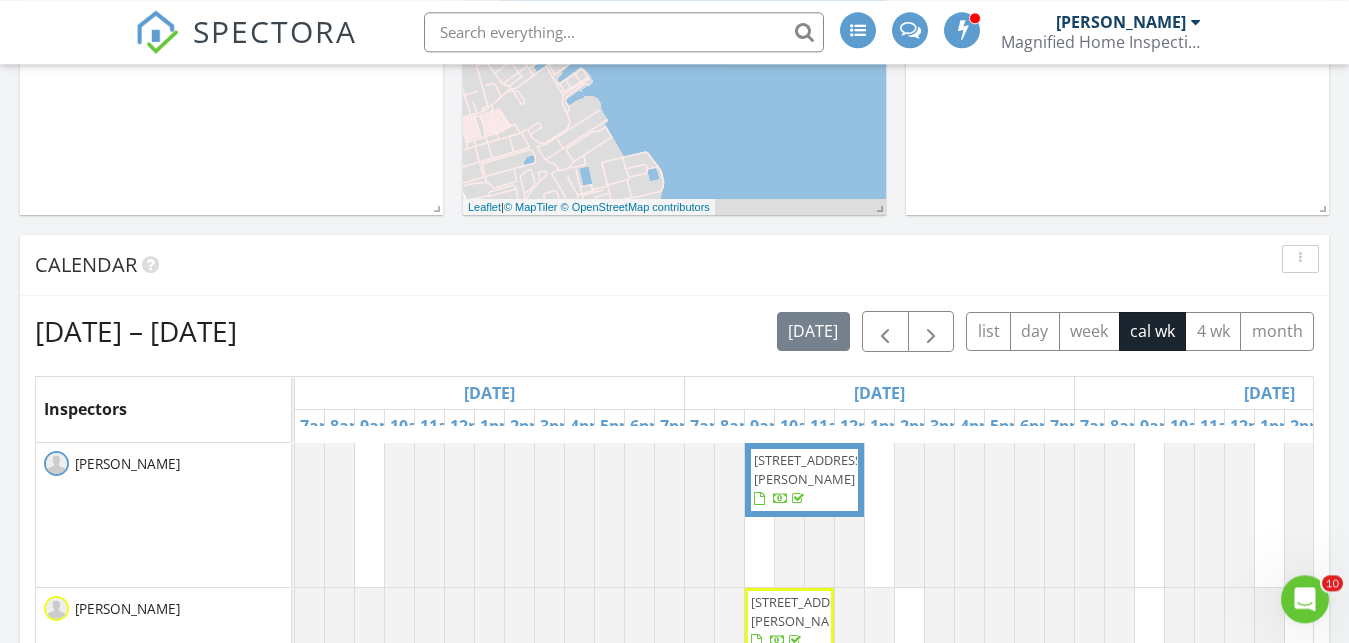 click on "Tue 7/8" at bounding box center (1269, 393) 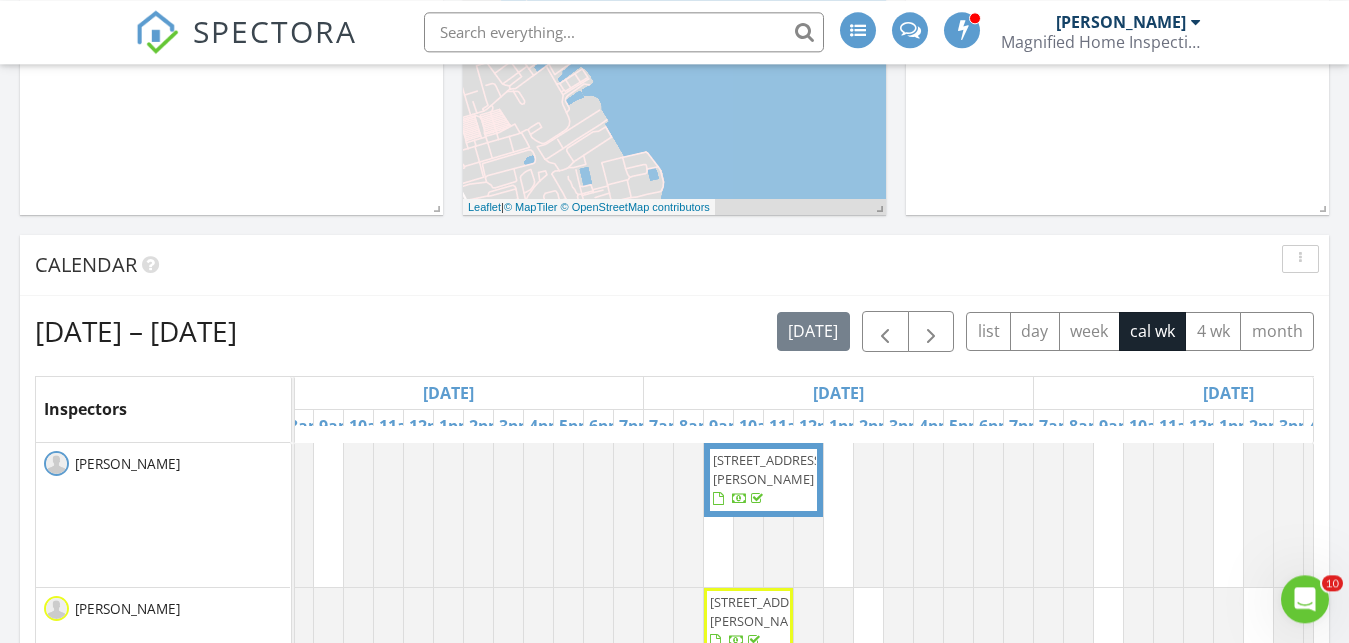 scroll, scrollTop: 0, scrollLeft: 223, axis: horizontal 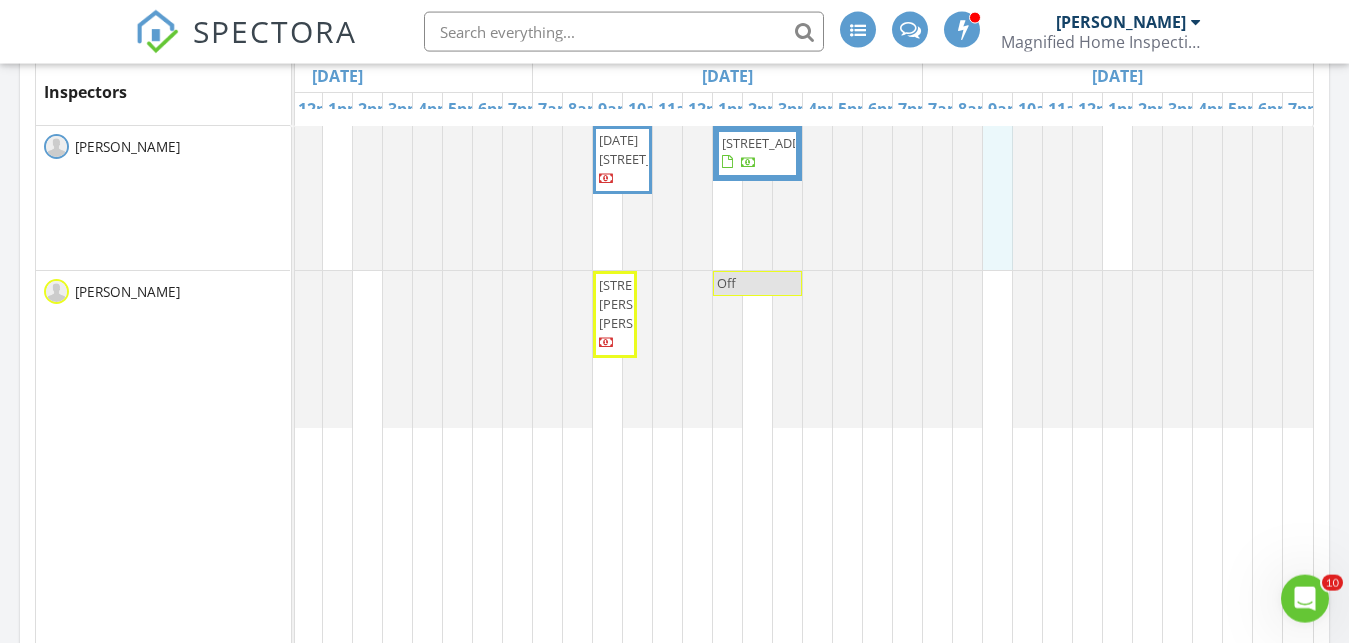 click on "1780 Mayberry Rd, Westminster 21158
8 Yew Ct, Essex 21221
3045 Ascension St, Baltimore 21225
2159 Sewanee Drive, Forest Hill 21050
2 Lydia Ct, Pikesville 21208
8 Yew Ct, Essex 21221" at bounding box center [-52, 499] 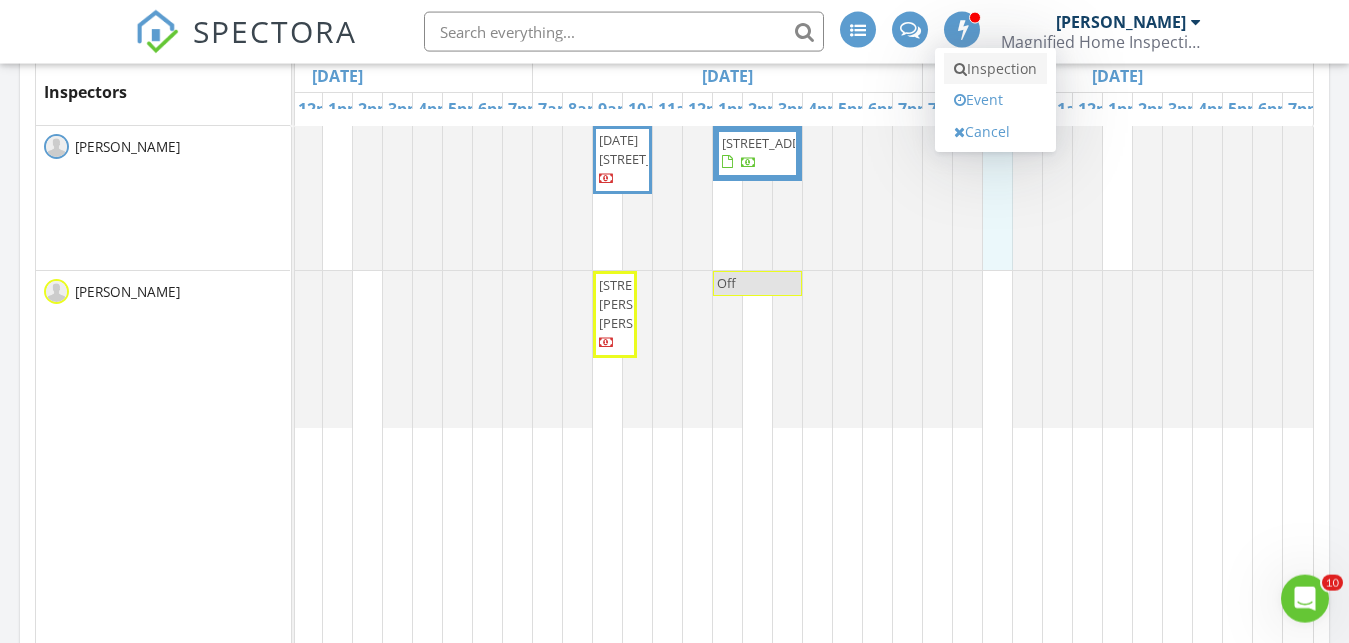 click on "Inspection" at bounding box center [995, 69] 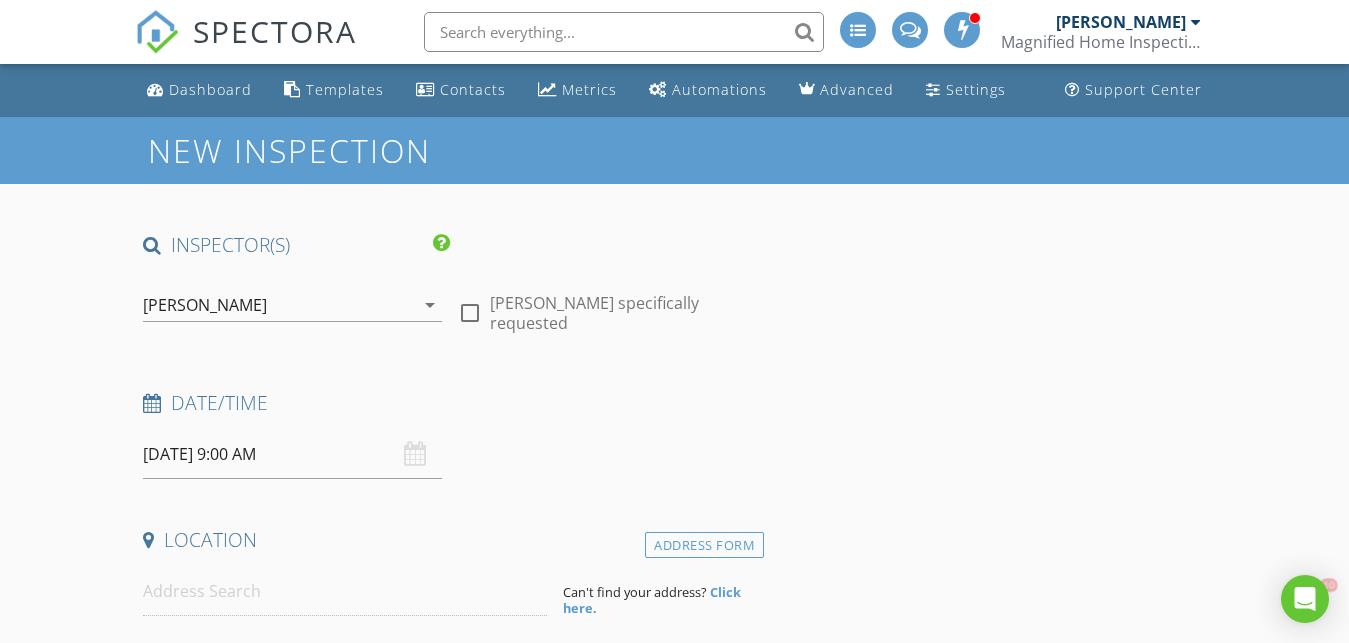 scroll, scrollTop: 0, scrollLeft: 0, axis: both 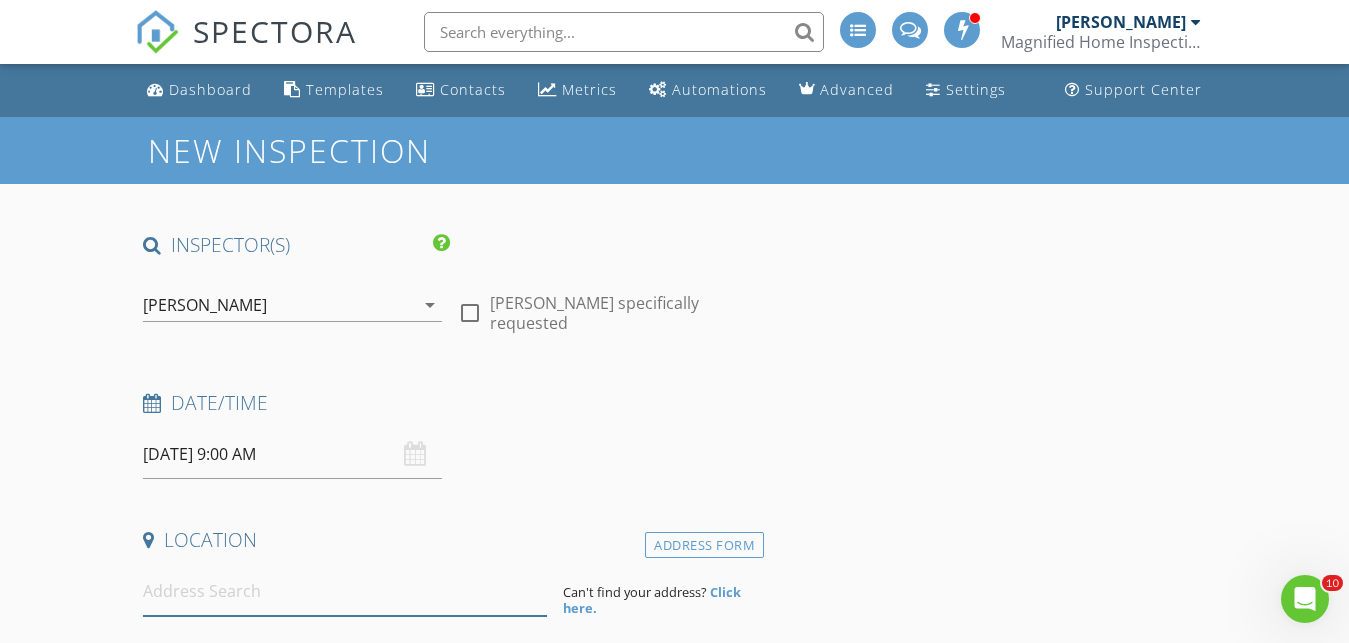 click at bounding box center [345, 591] 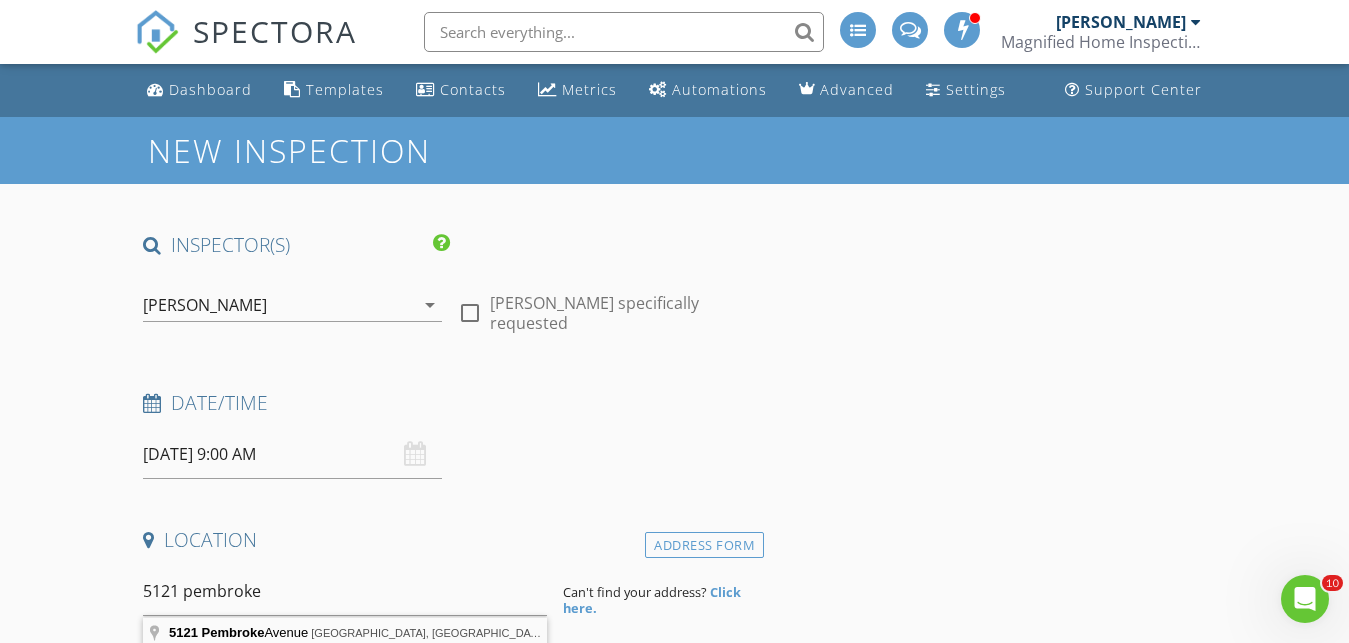 type on "5121 Pembroke Avenue, Baltimore, MD, USA" 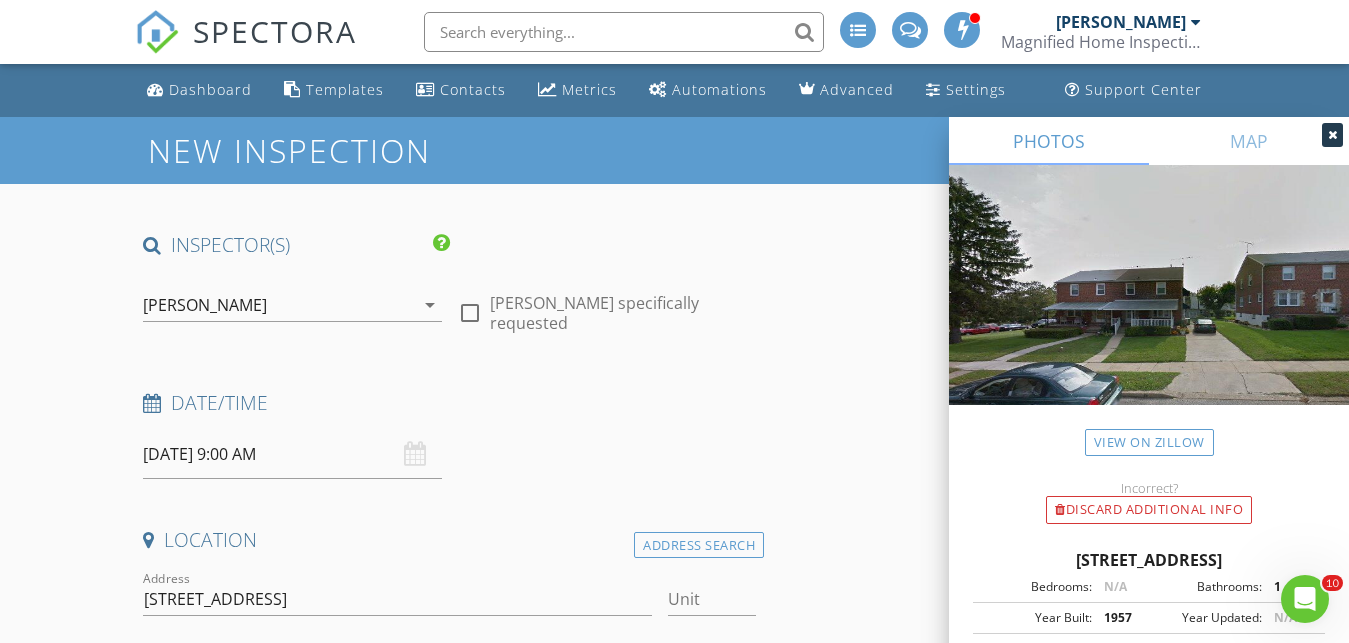 click on "INSPECTOR(S)
check_box   Pat Cosentini   PRIMARY   check_box_outline_blank   Marc Hagerthey     Pat Cosentini arrow_drop_down   check_box_outline_blank Pat Cosentini specifically requested
Date/Time
07/12/2025 9:00 AM
Location
Address Search       Address 5121 Pembroke Ave   Unit   City Baltimore   State MD   Zip 21206   County     Square Feet 1668   Year Built 1957   Foundation arrow_drop_down     Pat Cosentini     7.8 miles     (16 minutes)
client
check_box Enable Client CC email for this inspection   Client Search     check_box_outline_blank Client is a Company/Organization     First Name   Last Name   Email   CC Email   Phone         Tags         Notes   Private Notes
ADD ADDITIONAL client
SERVICES
check_box_outline_blank   Residential Inspection   Visual inspection" at bounding box center (674, 2009) 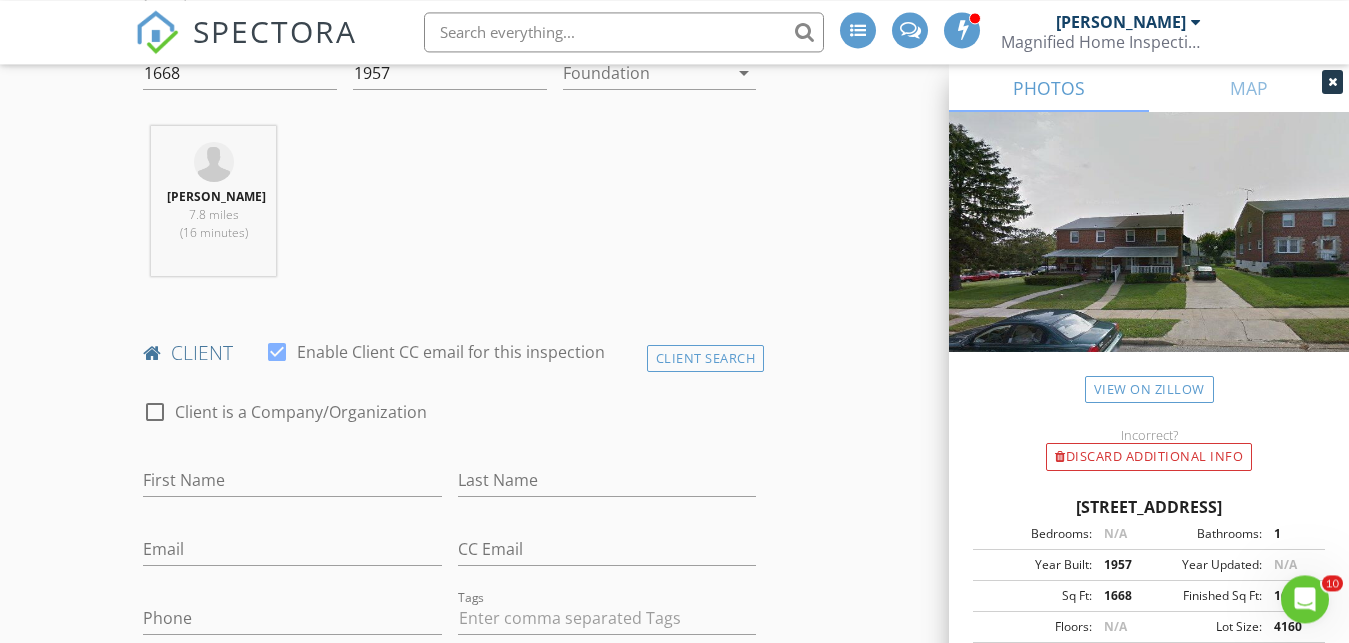 scroll, scrollTop: 739, scrollLeft: 0, axis: vertical 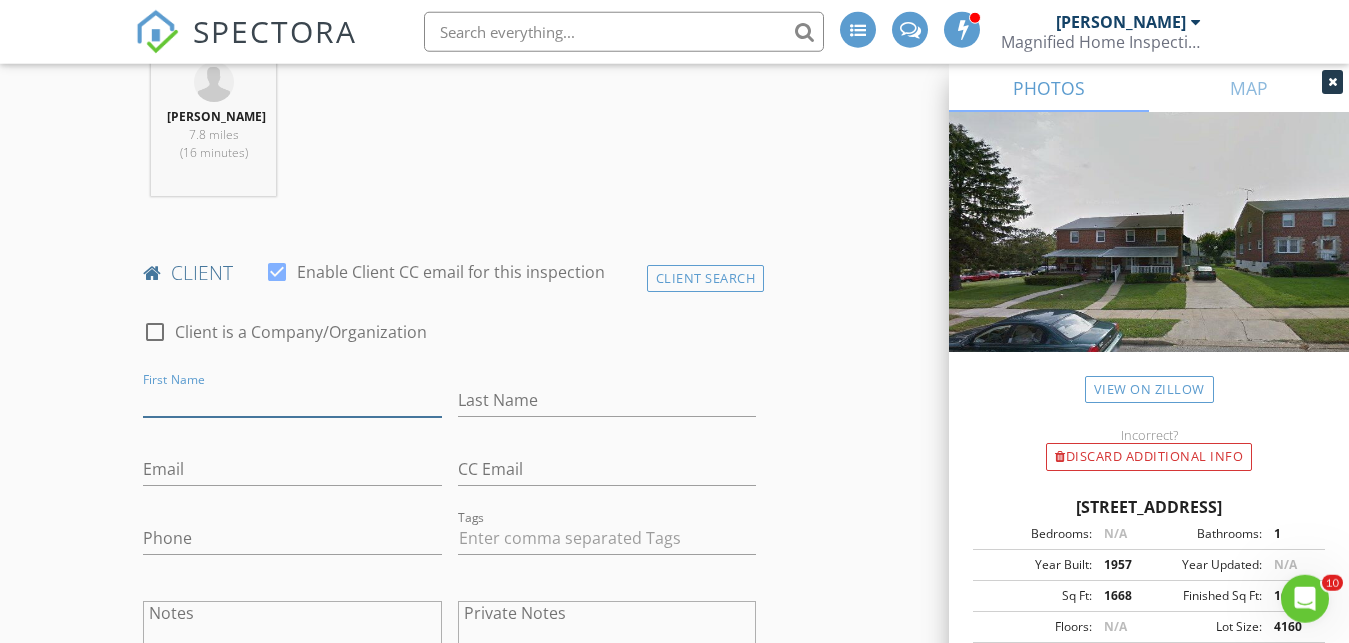 click on "First Name" at bounding box center (292, 400) 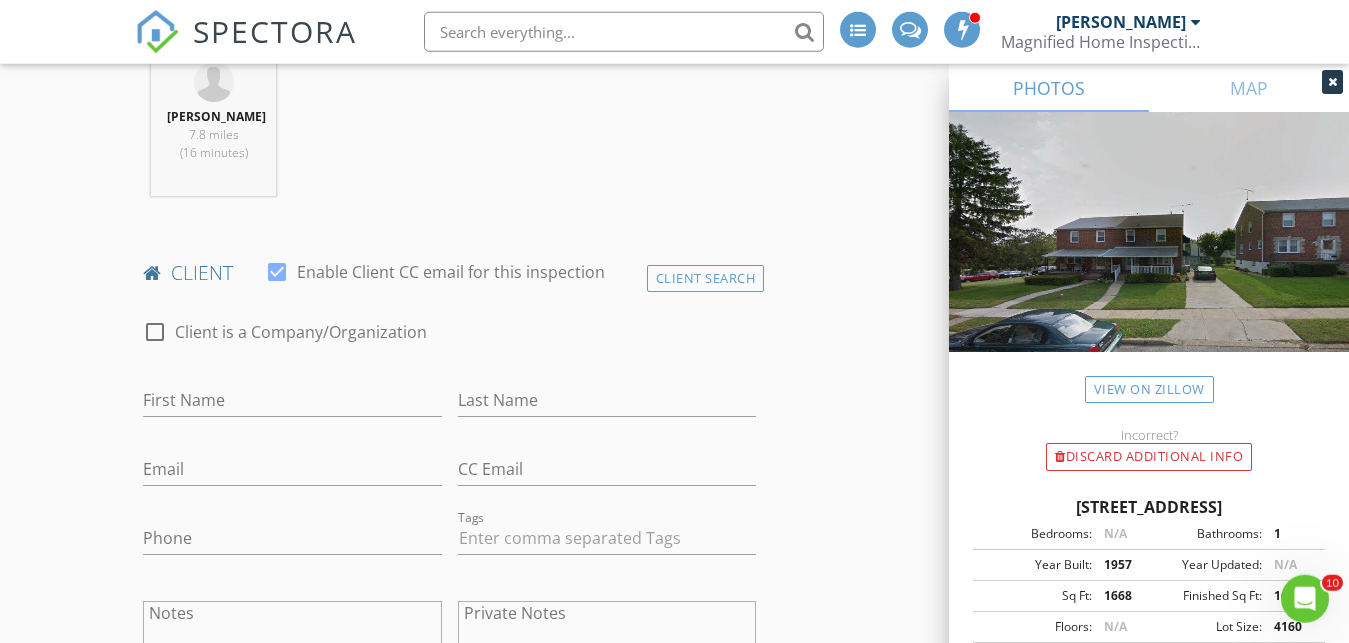 click on "Client is a Company/Organization" at bounding box center [301, 332] 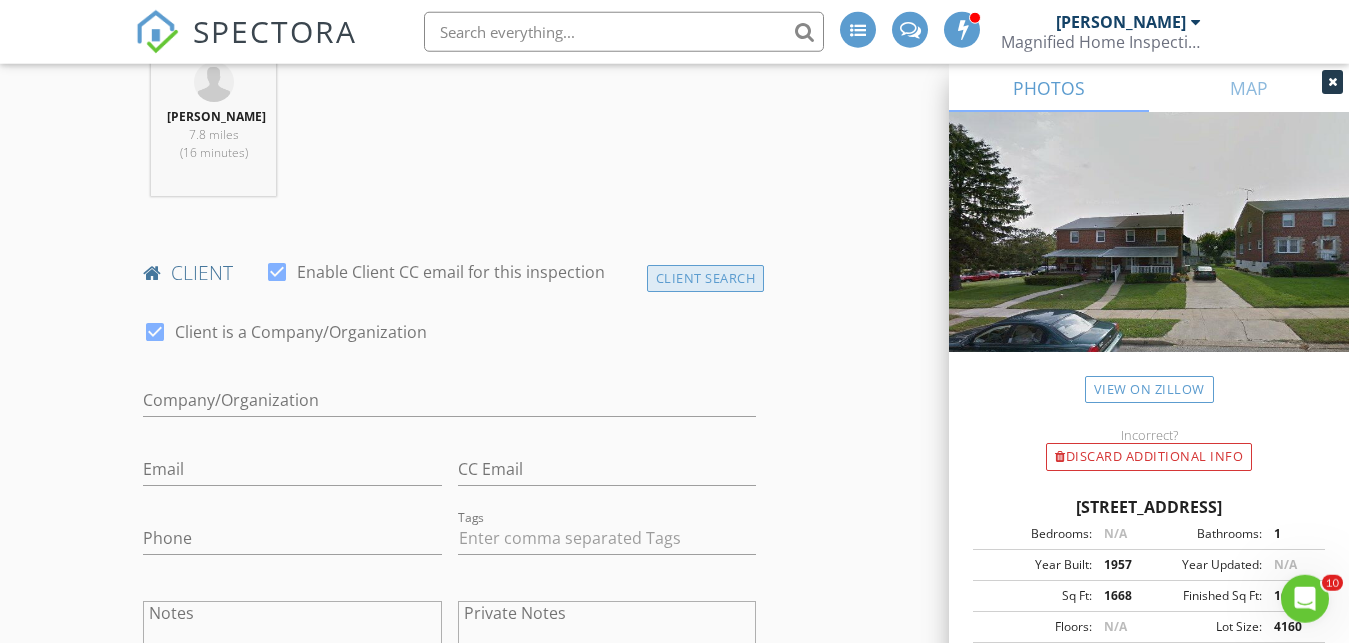 click on "Client Search" at bounding box center [706, 278] 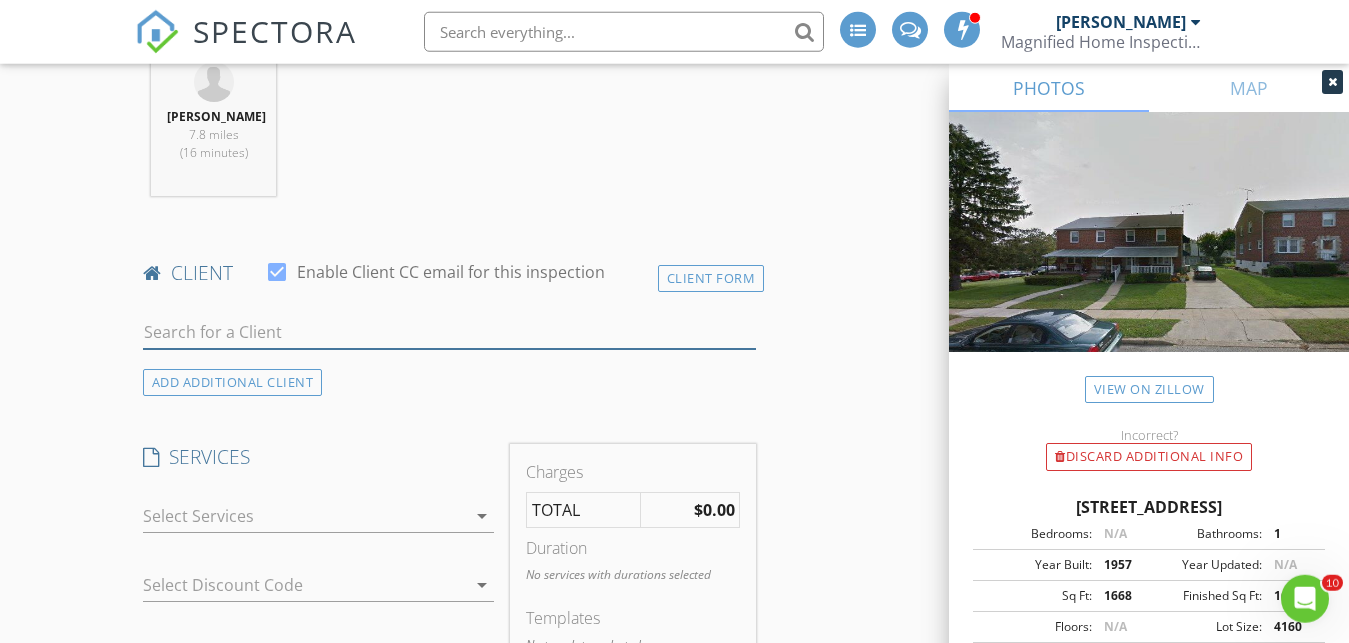 click at bounding box center (450, 332) 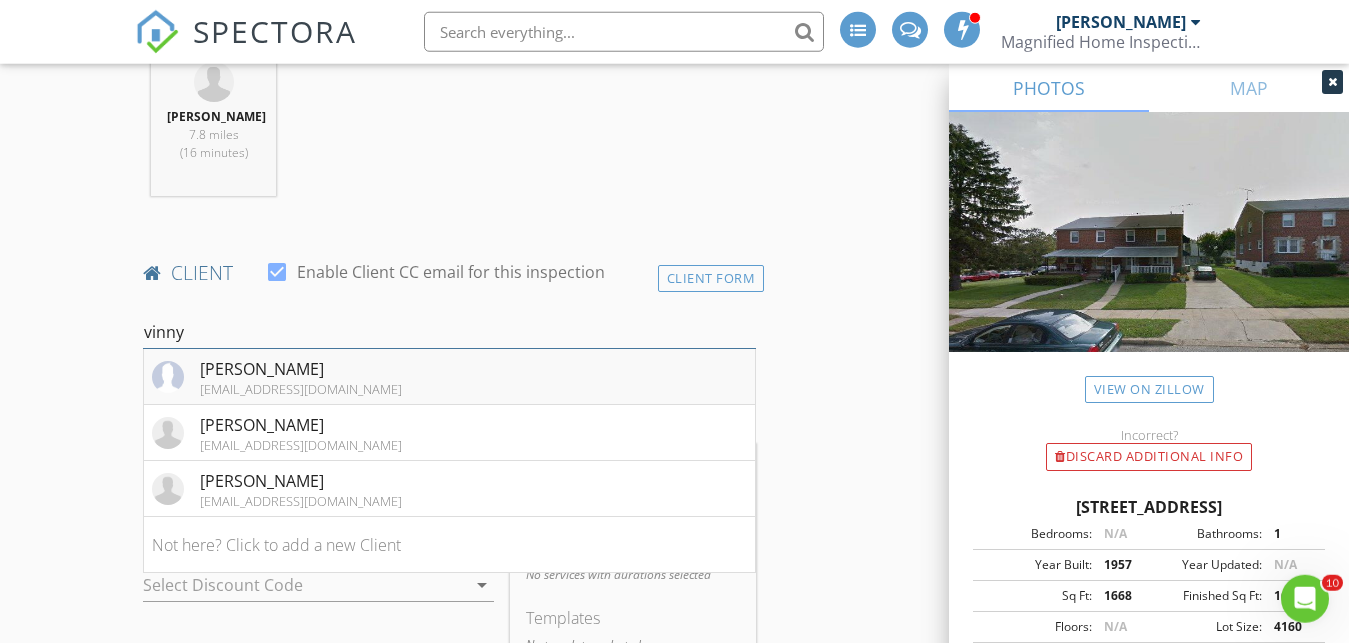 type on "vinny" 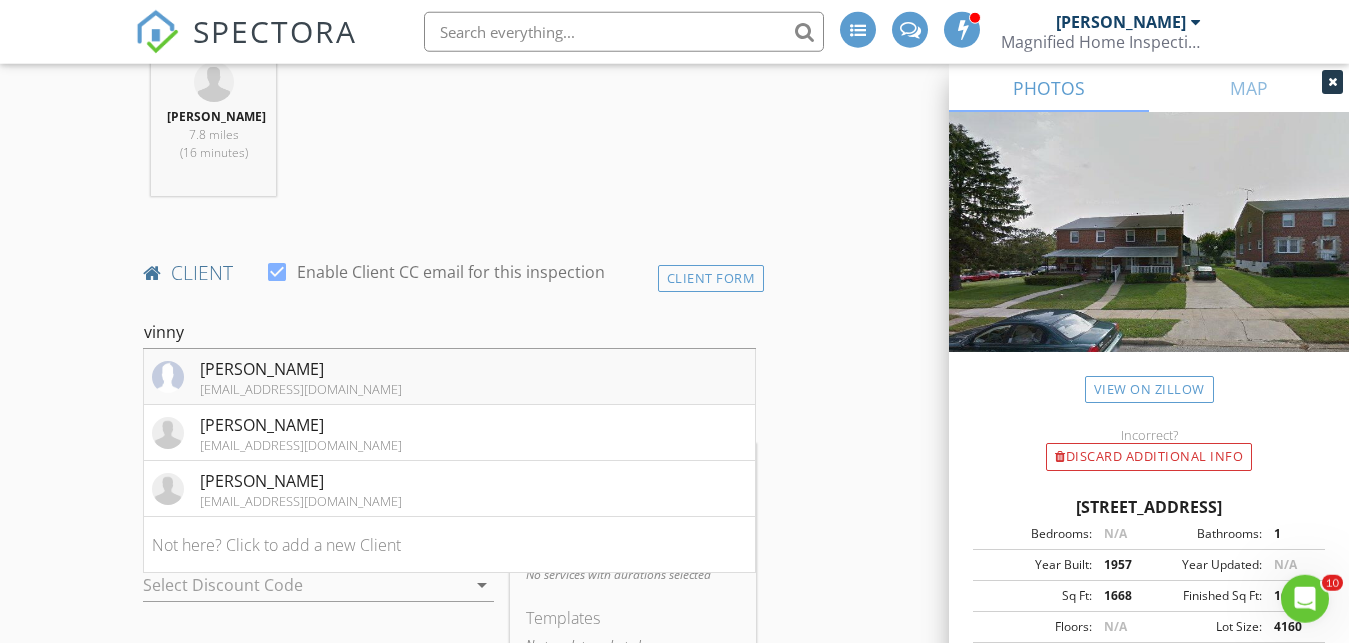 click on "vinny steo" at bounding box center [301, 369] 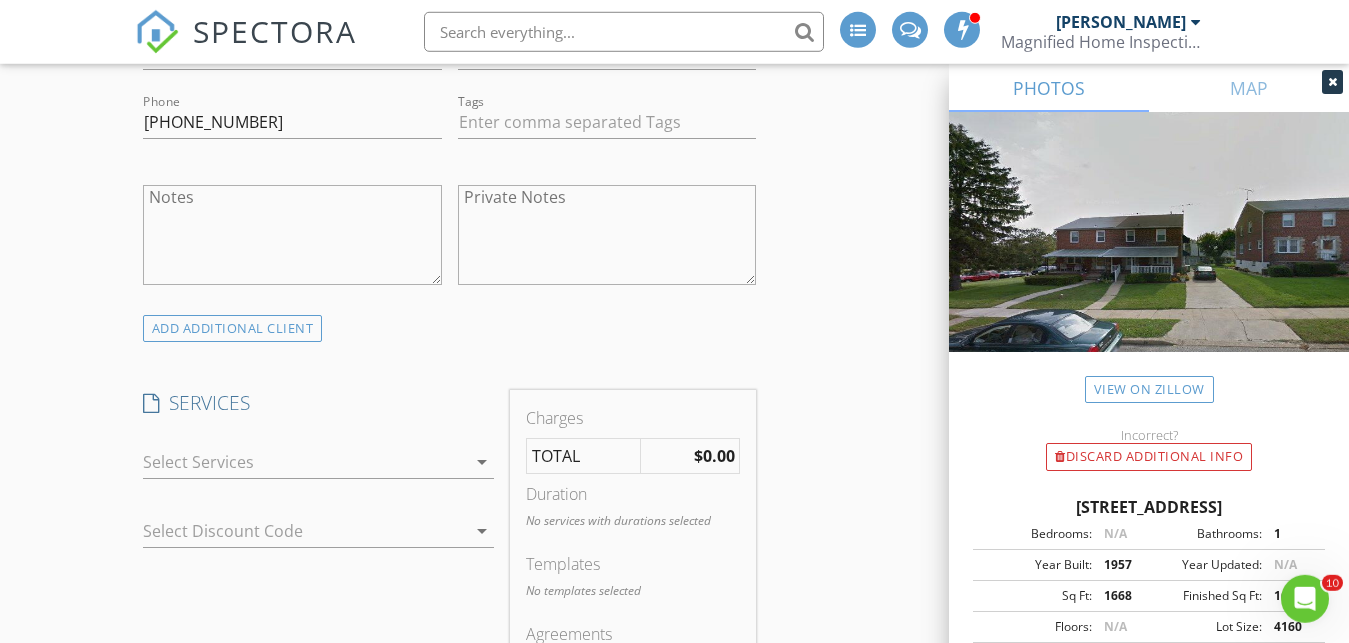 scroll, scrollTop: 1353, scrollLeft: 0, axis: vertical 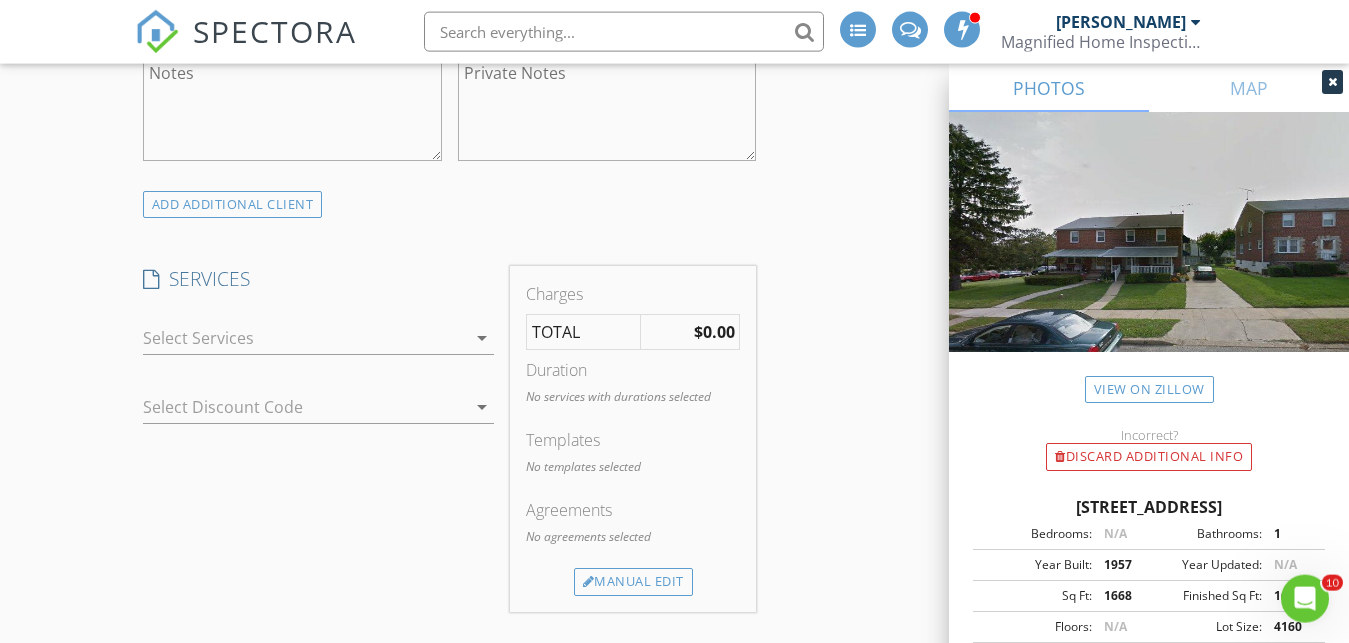 click on "arrow_drop_down" at bounding box center [482, 338] 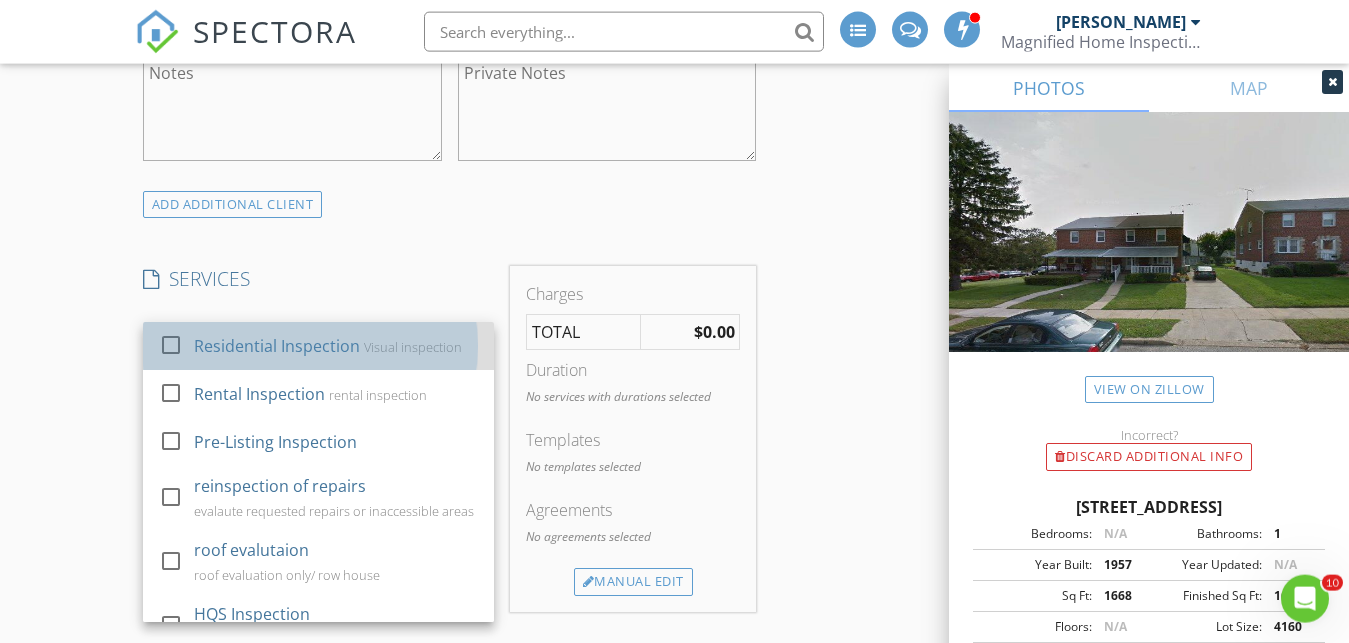 click on "Residential Inspection" at bounding box center [276, 346] 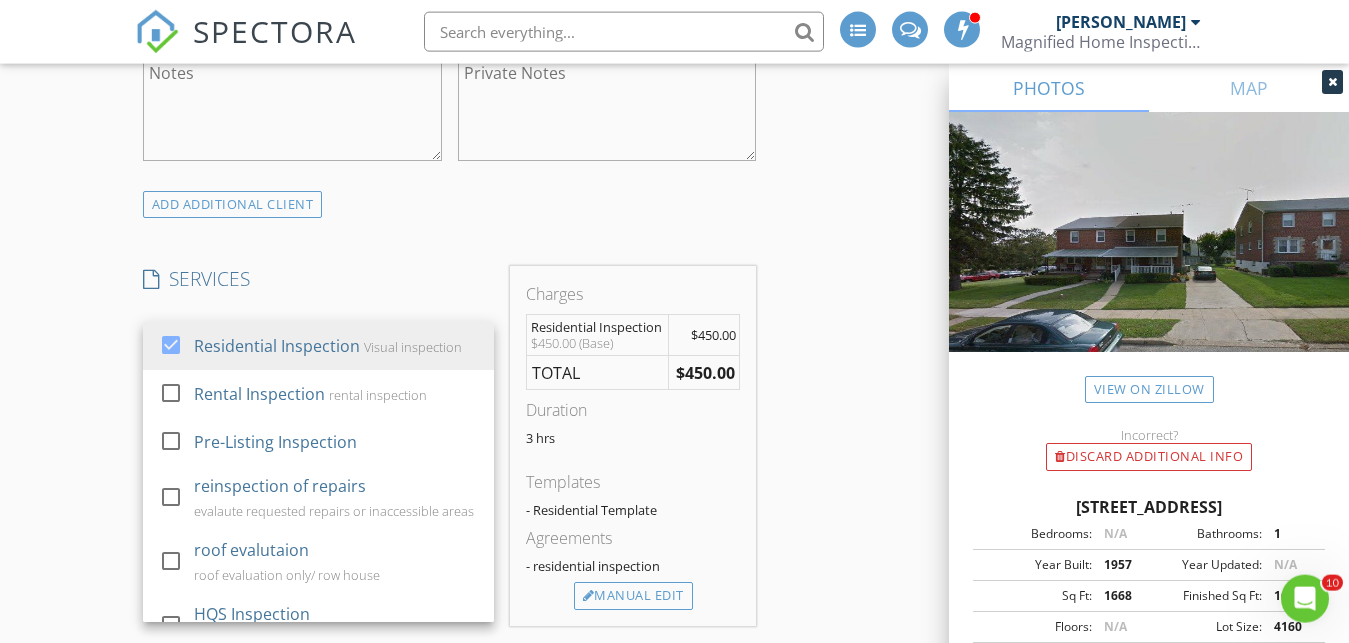 click on "INSPECTOR(S)
check_box   Pat Cosentini   PRIMARY   check_box_outline_blank   Marc Hagerthey     Pat Cosentini arrow_drop_down   check_box_outline_blank Pat Cosentini specifically requested
Date/Time
07/12/2025 9:00 AM
Location
Address Search       Address 5121 Pembroke Ave   Unit   City Baltimore   State MD   Zip 21206   County     Square Feet 1668   Year Built 1957   Foundation arrow_drop_down     Pat Cosentini     7.8 miles     (16 minutes)
client
check_box Enable Client CC email for this inspection   Client Search     check_box_outline_blank Client is a Company/Organization     First Name vinny   Last Name steo   Email info@vinnysteo.com   CC Email   Phone (443) 477-9227         Tags         Notes   Private Notes
ADD ADDITIONAL client
SERVICES
check_box" at bounding box center (674, 663) 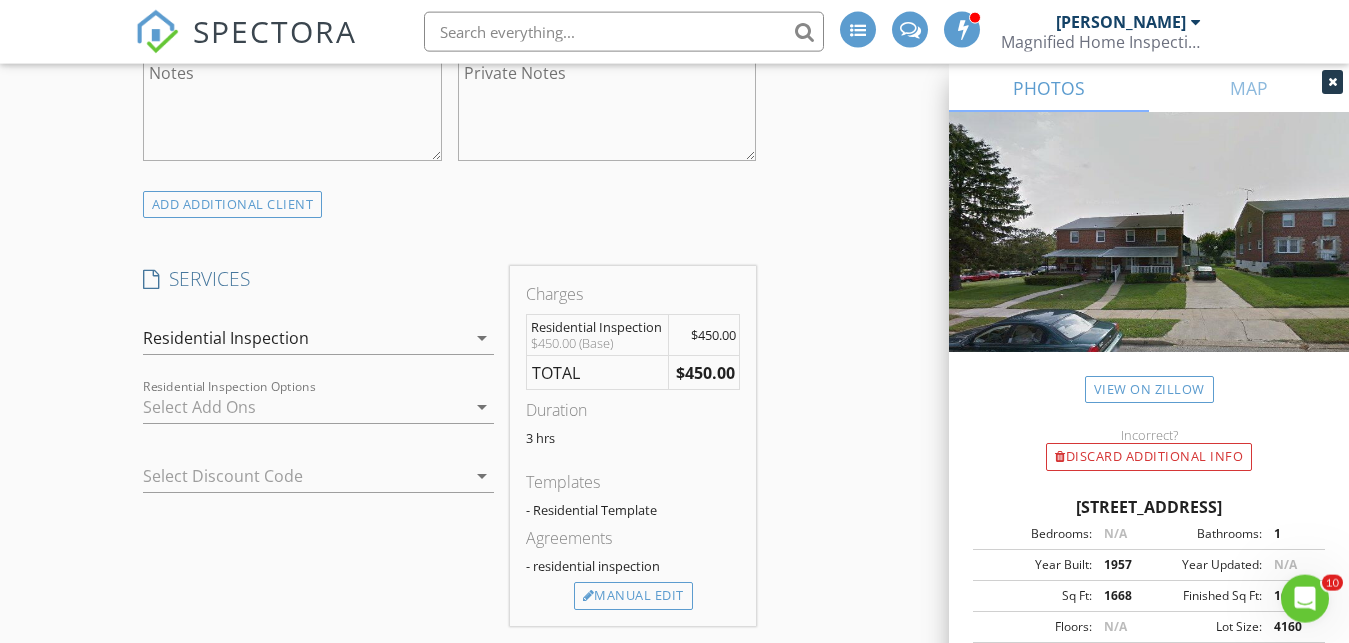 click at bounding box center (304, 407) 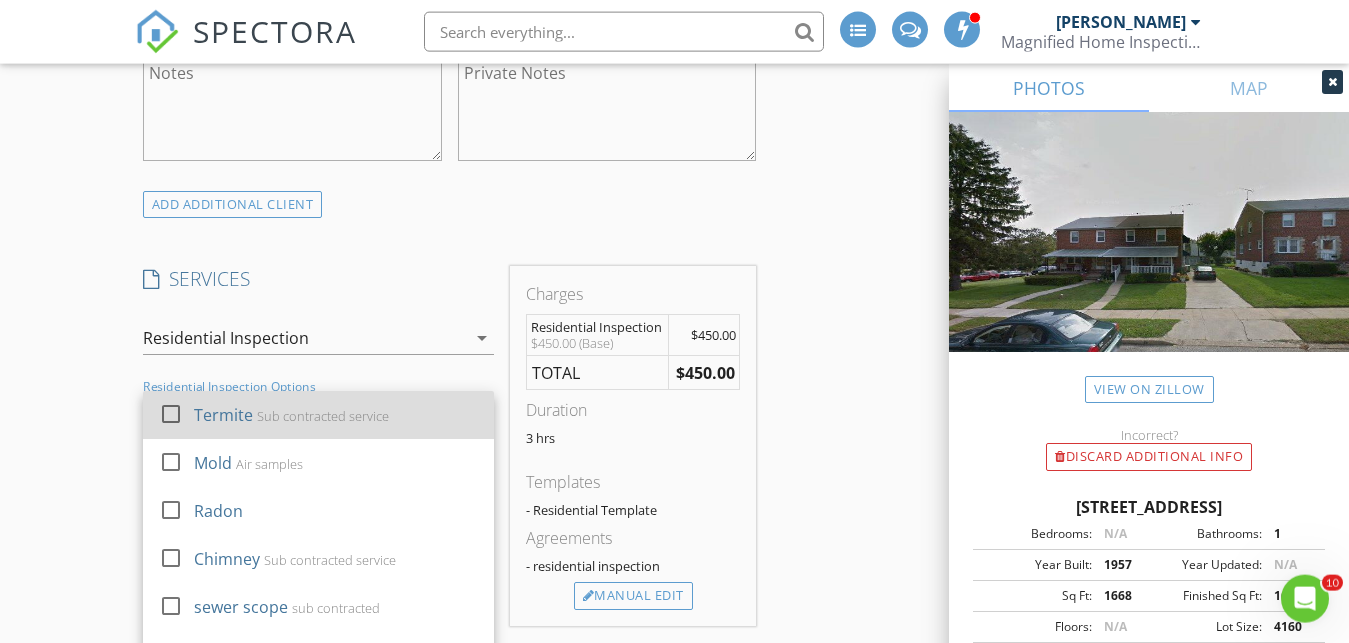 click at bounding box center [171, 414] 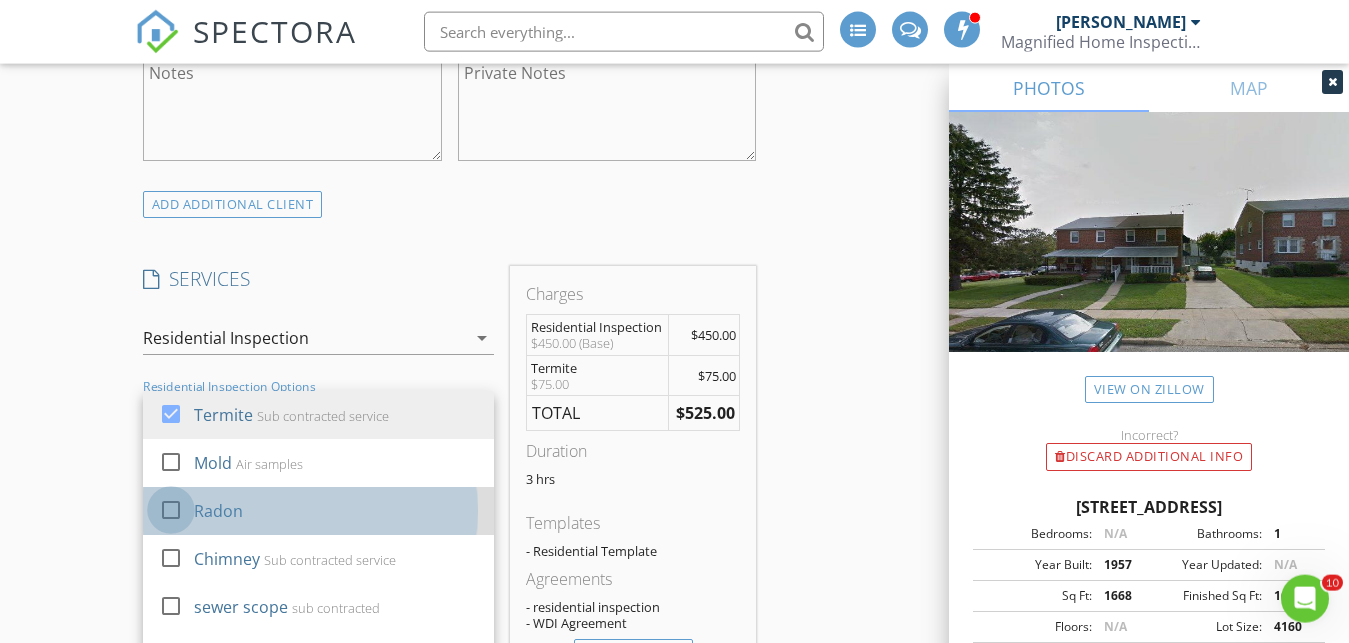 click at bounding box center [171, 510] 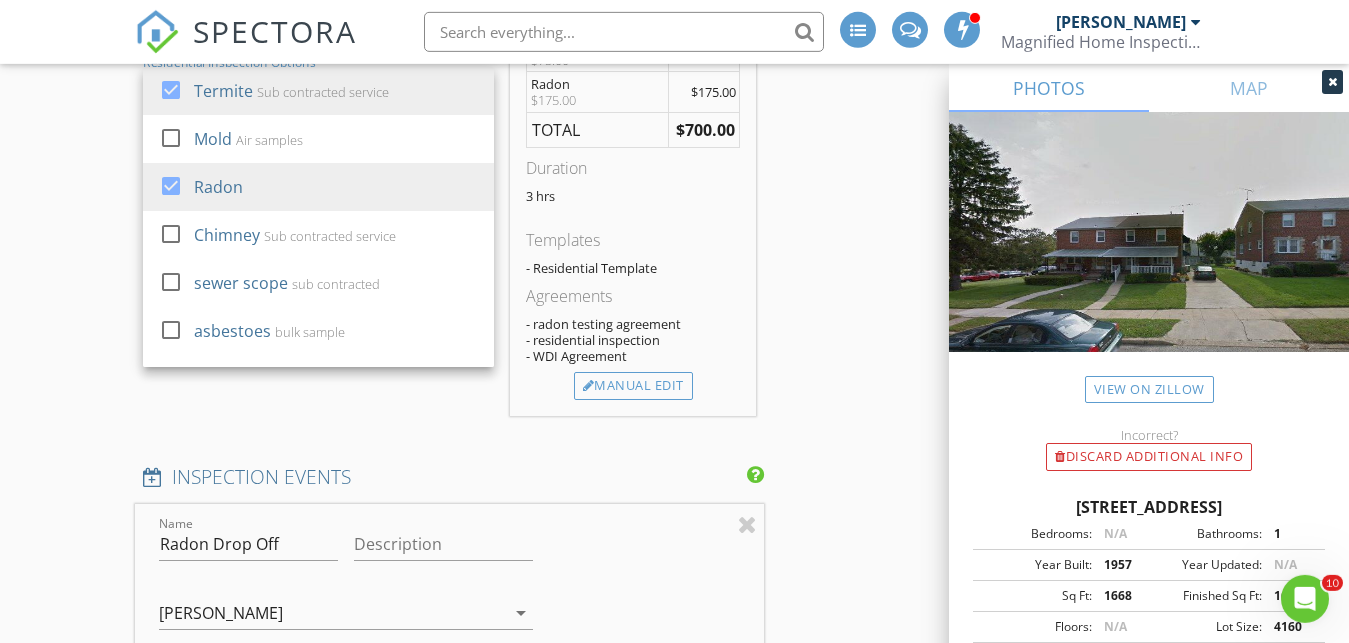 scroll, scrollTop: 1684, scrollLeft: 0, axis: vertical 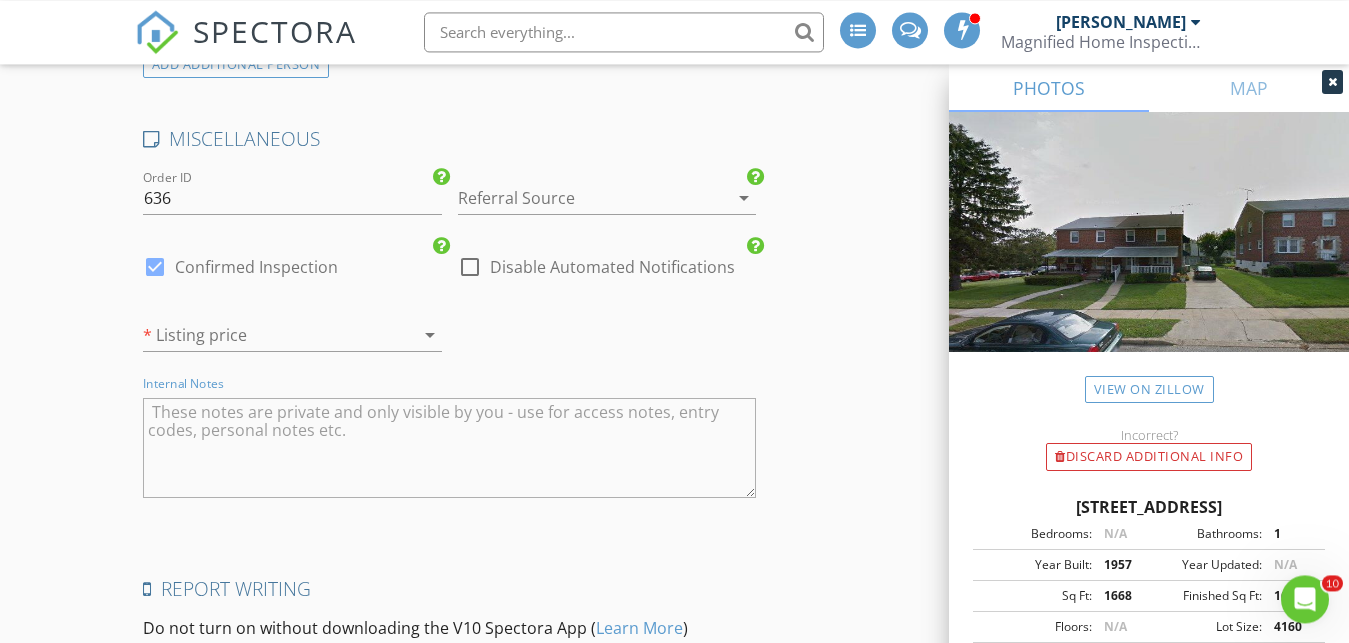 click at bounding box center [450, 448] 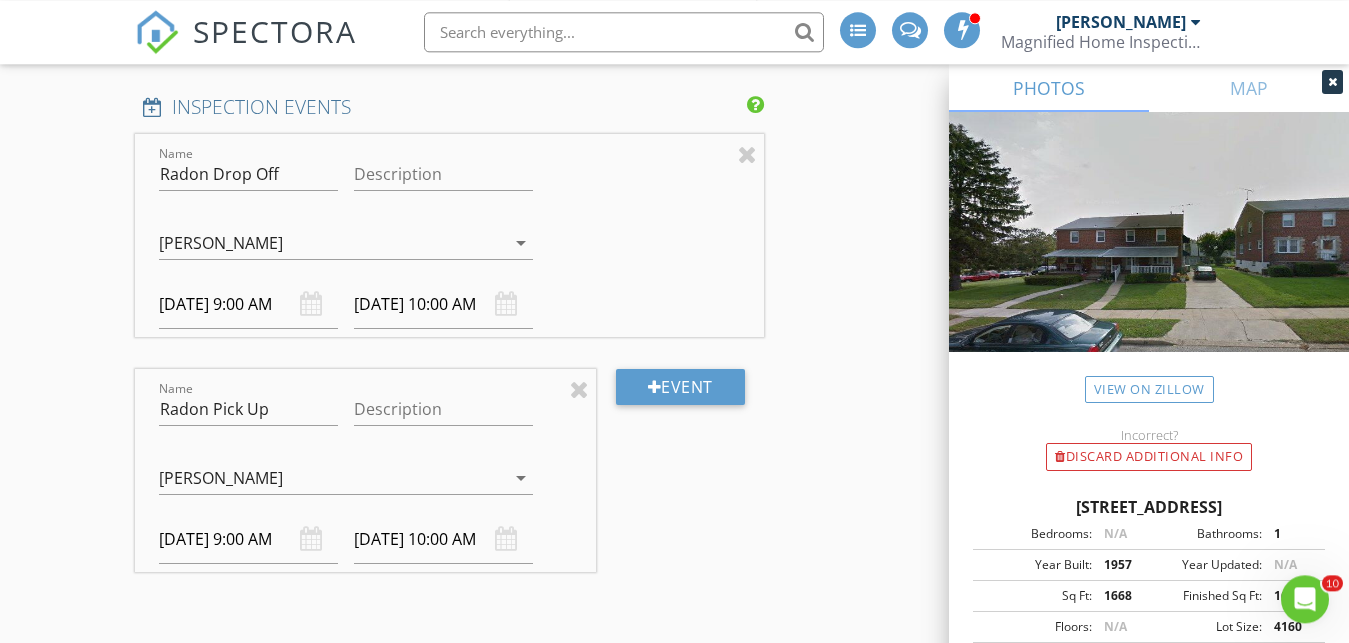 scroll, scrollTop: 1997, scrollLeft: 0, axis: vertical 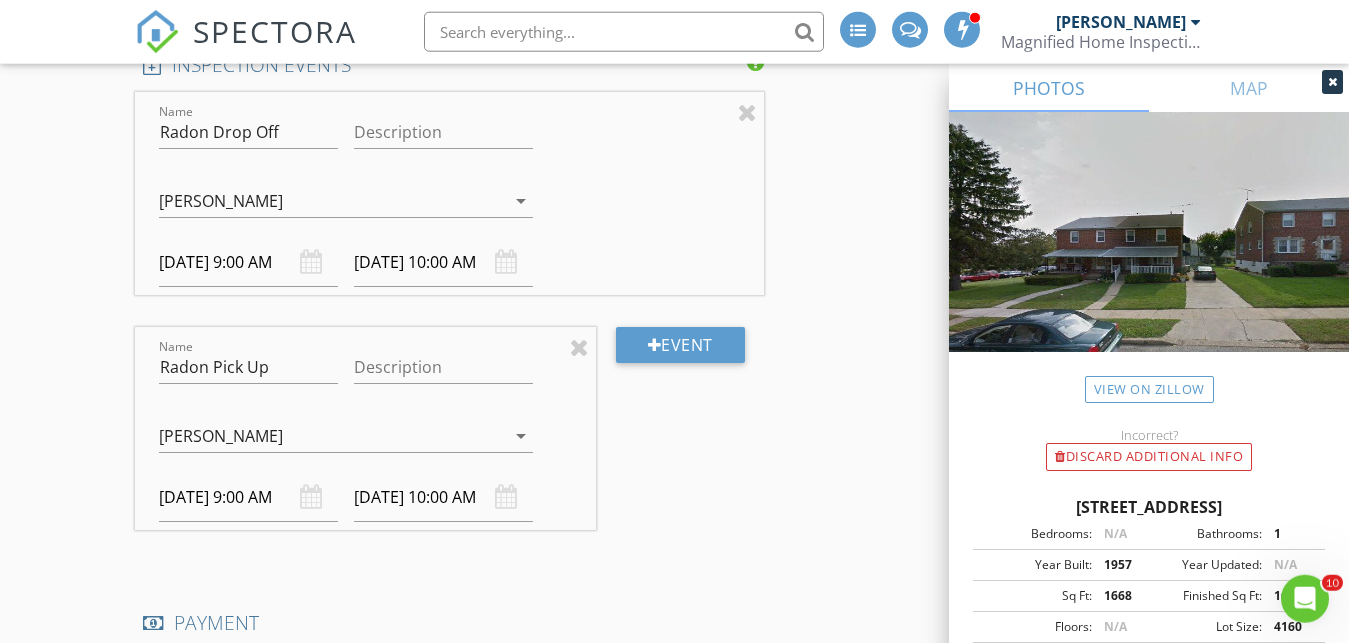 type on "lock box - 4682" 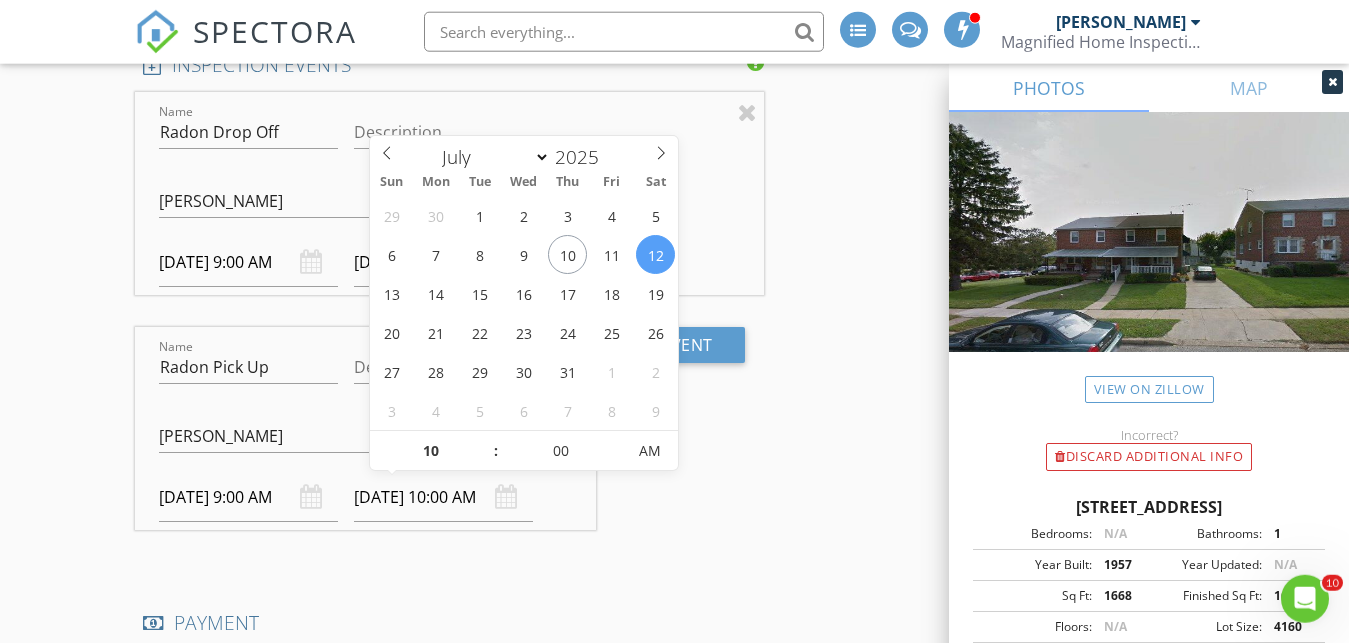 click on "07/12/2025 10:00 AM" at bounding box center (443, 497) 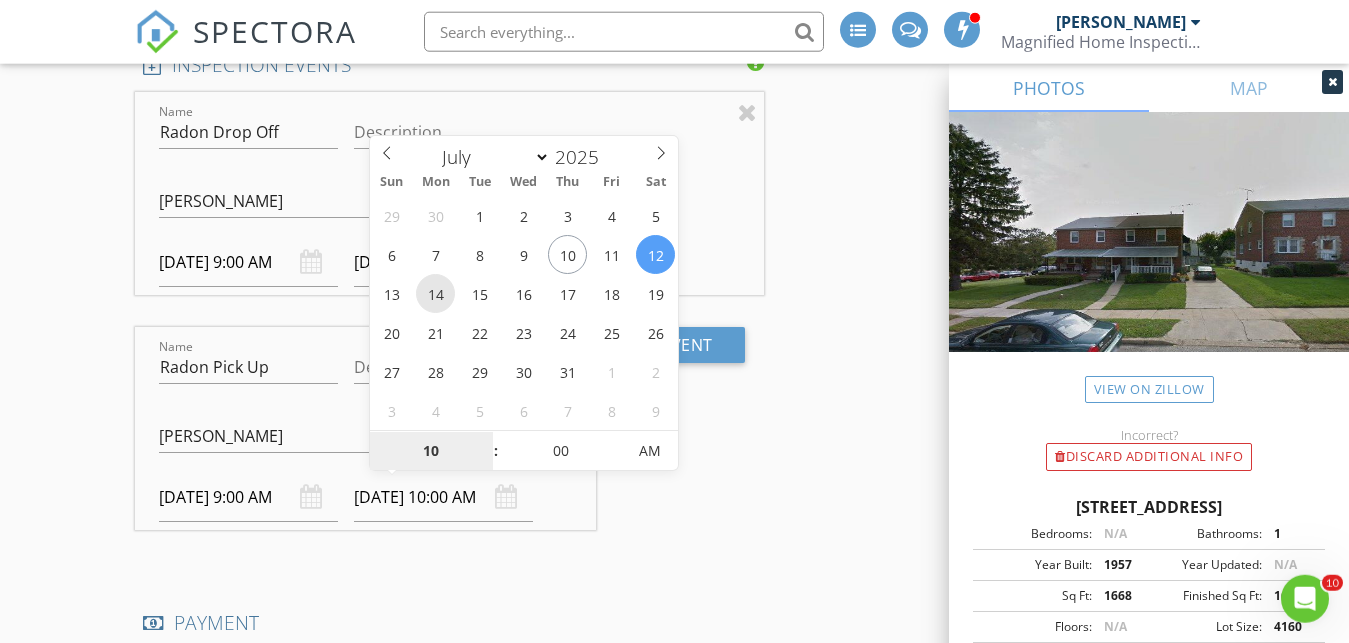 type on "07/14/2025 10:00 AM" 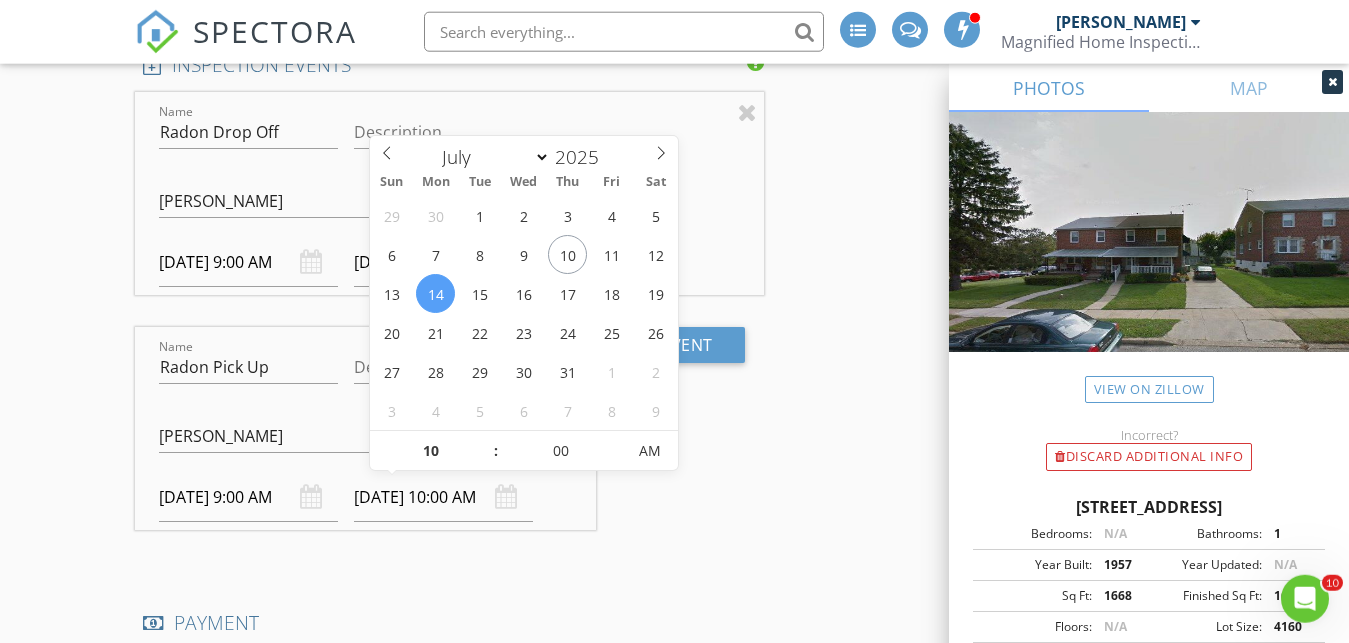 click on "Name Radon Drop Off   Description     Pat Cosentini   Marc Hagerthey Pat Cosentini arrow_drop_down     07/12/2025 9:00 AM   07/12/2025 10:00 AM     Name Radon Pick Up   Description     Pat Cosentini   Marc Hagerthey Pat Cosentini arrow_drop_down     07/12/2025 9:00 AM   07/14/2025 10:00 AM
Event" at bounding box center [450, 327] 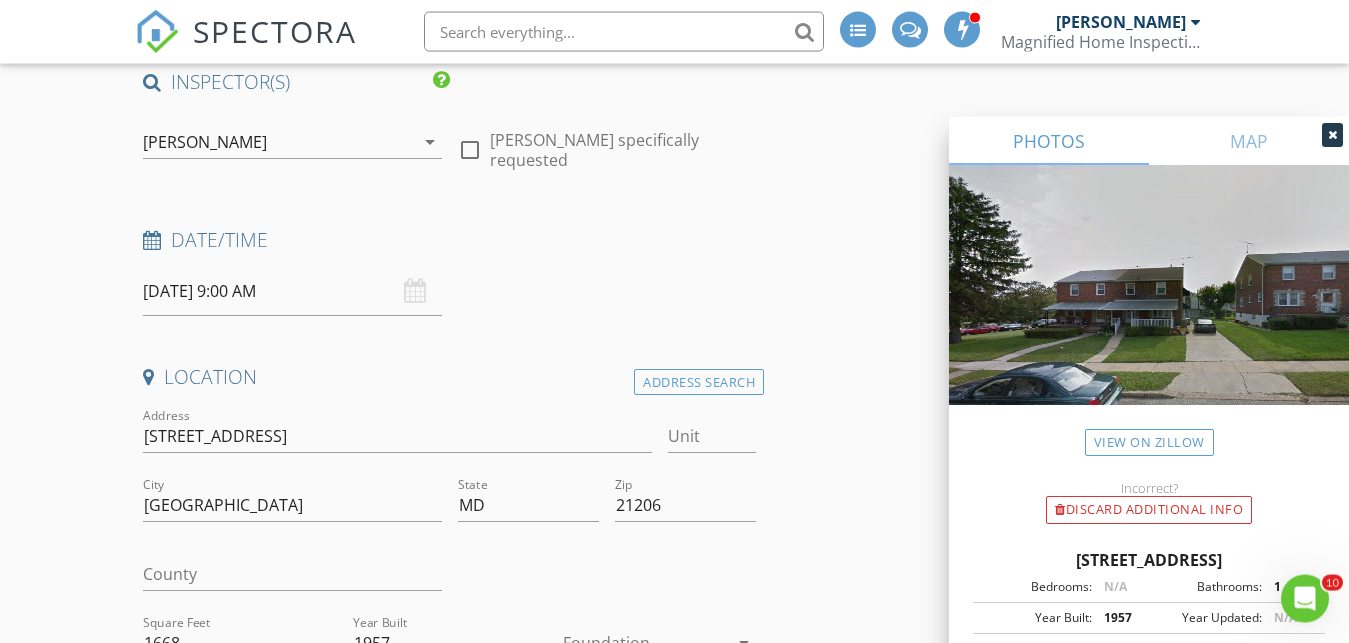 scroll, scrollTop: 0, scrollLeft: 0, axis: both 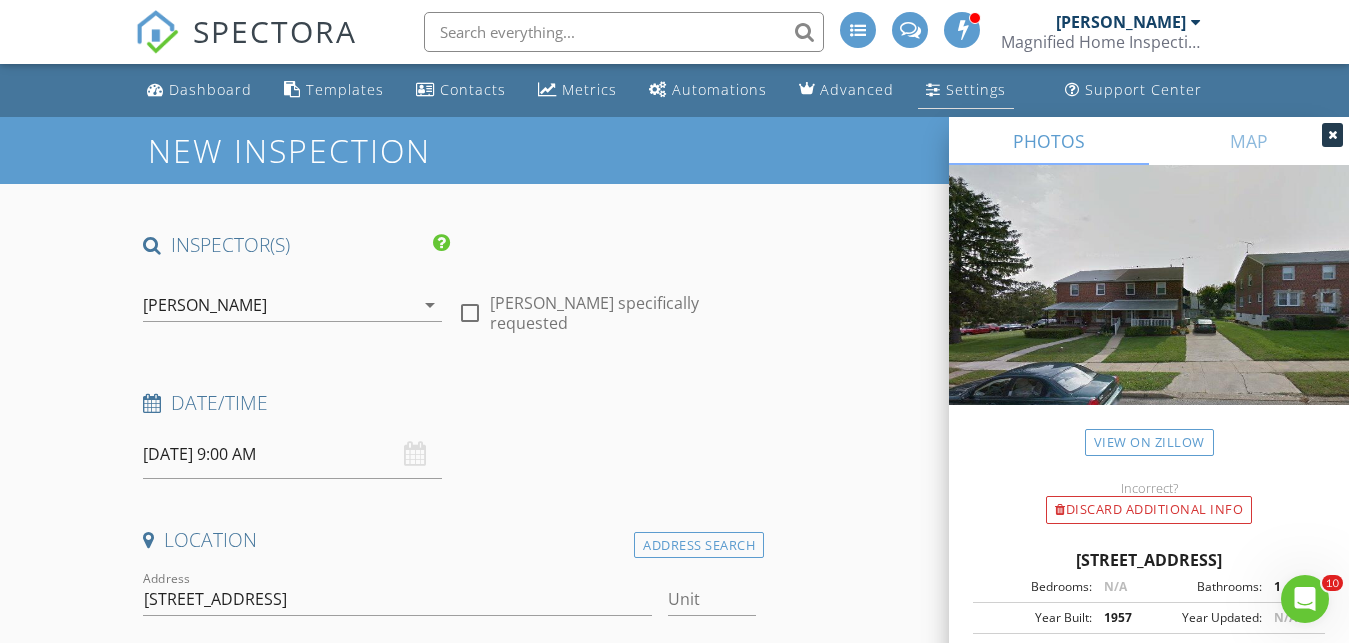 click on "Settings" at bounding box center (976, 89) 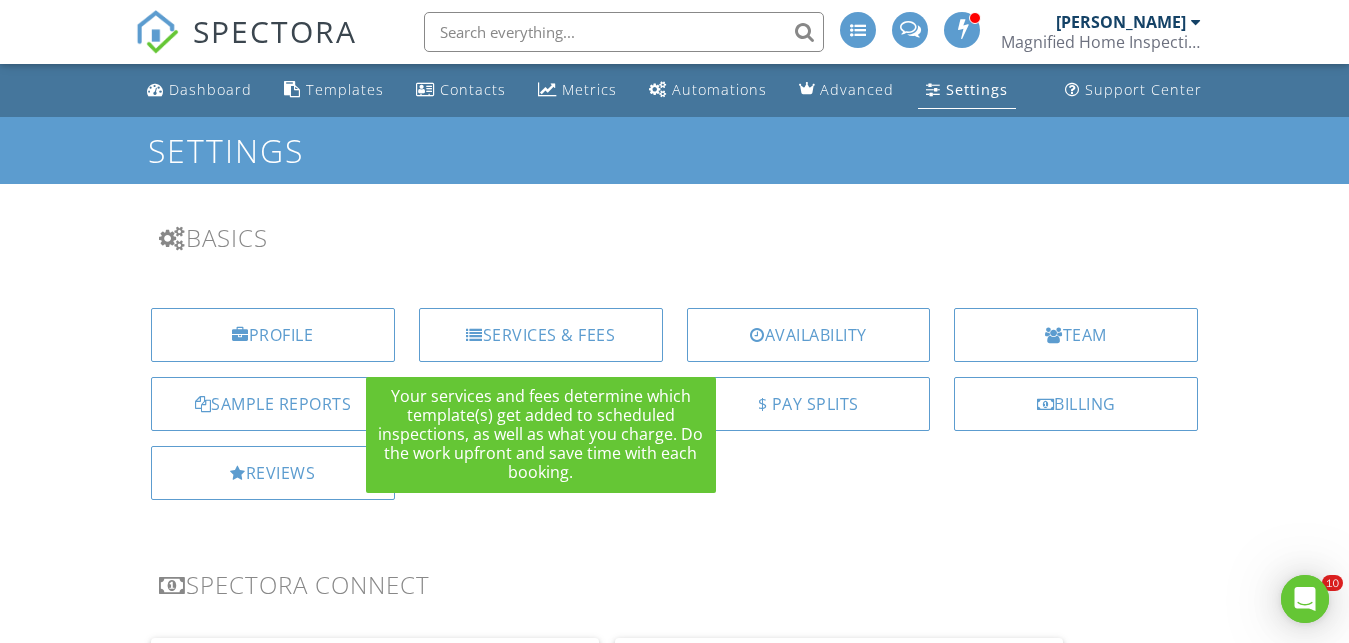scroll, scrollTop: 0, scrollLeft: 0, axis: both 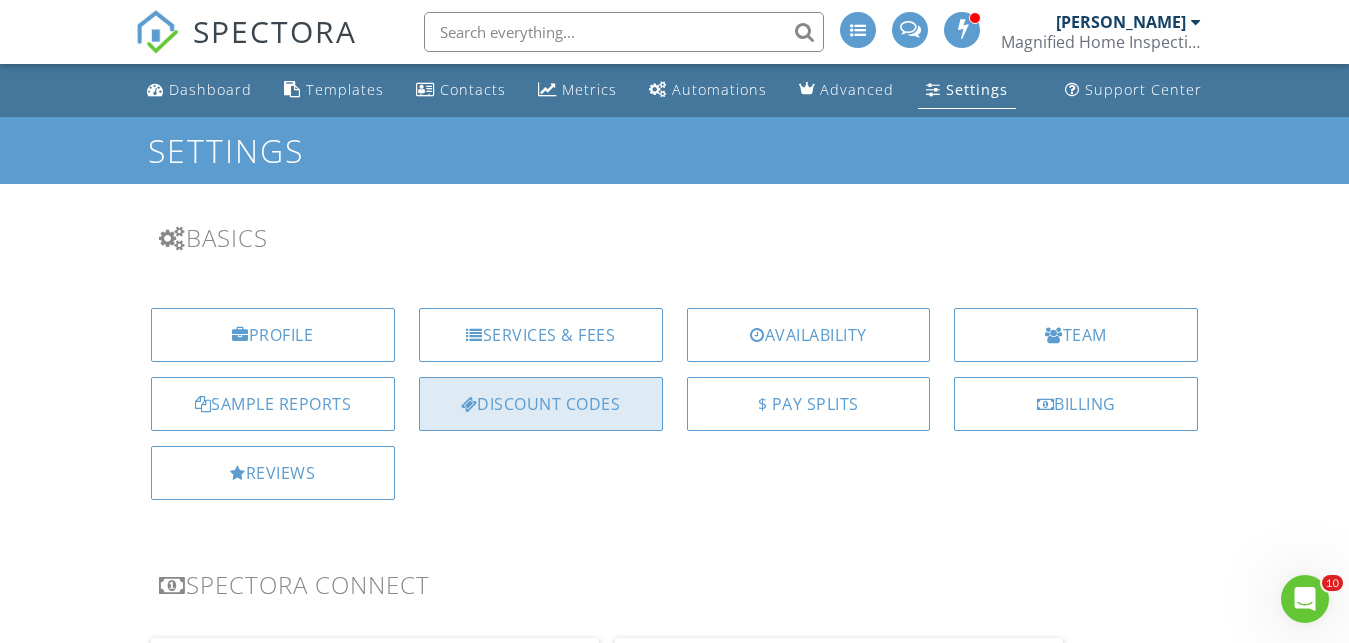 click on "Discount Codes" at bounding box center [541, 404] 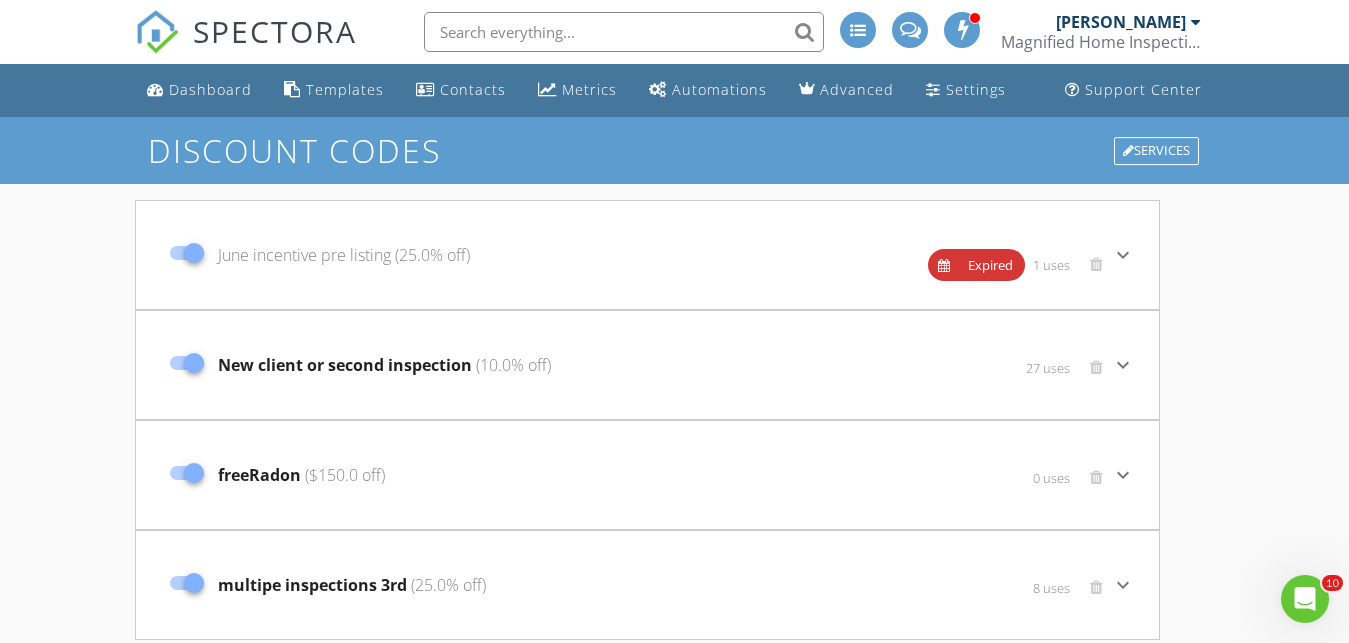 scroll, scrollTop: 0, scrollLeft: 0, axis: both 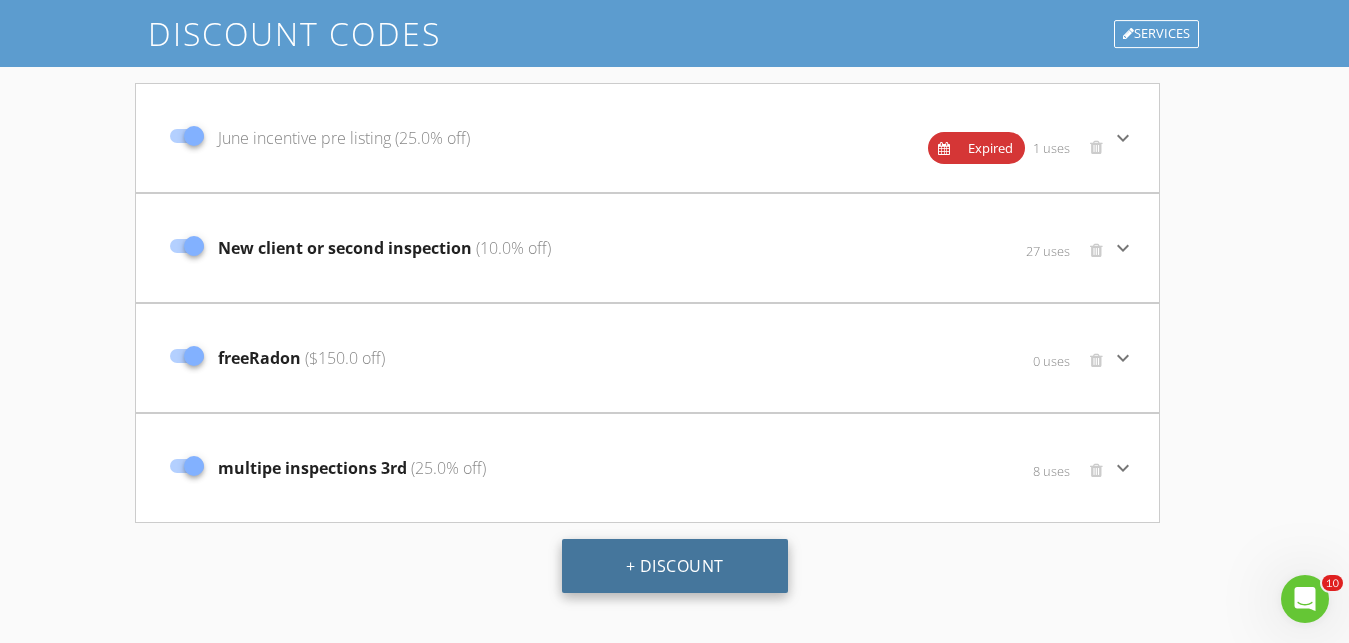 click on "+ Discount" at bounding box center [675, 566] 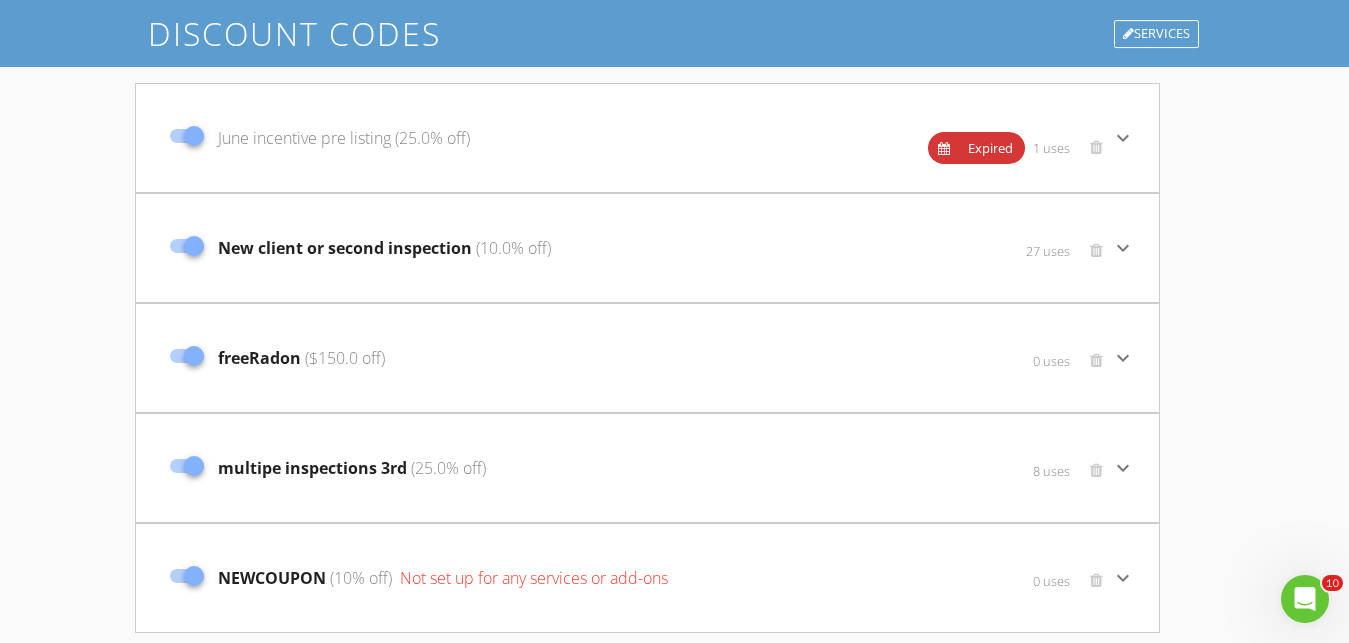 click on "0 uses" at bounding box center [952, 590] 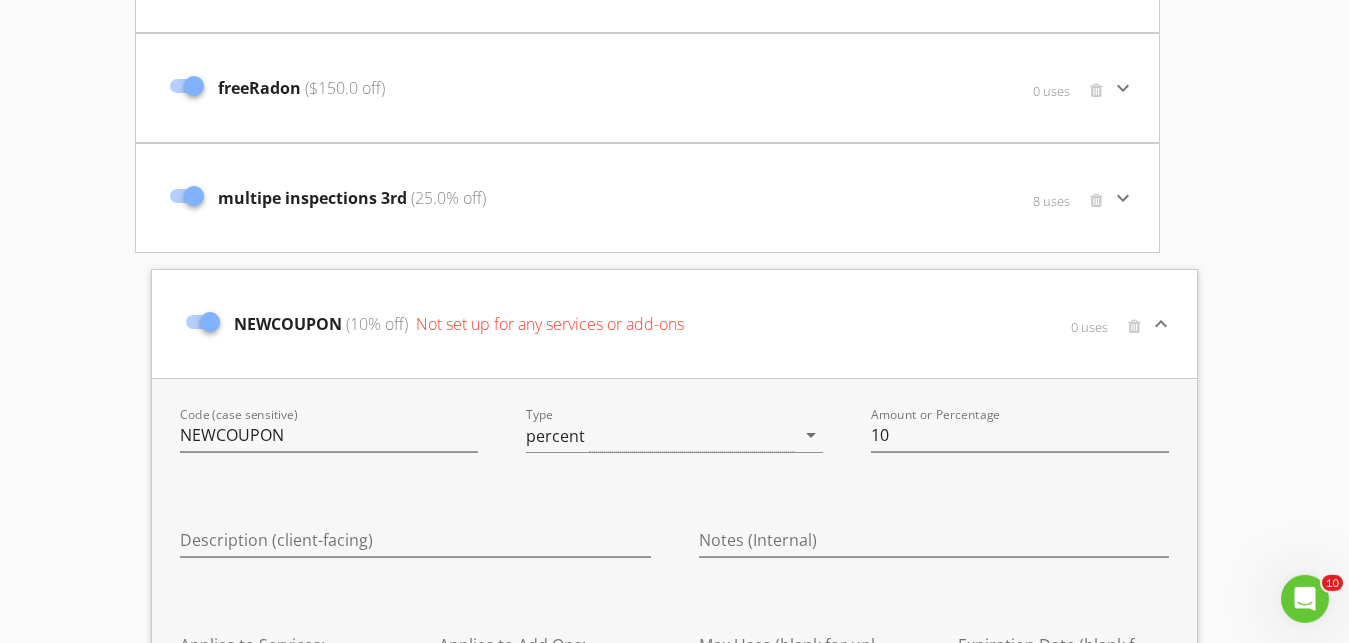 scroll, scrollTop: 399, scrollLeft: 0, axis: vertical 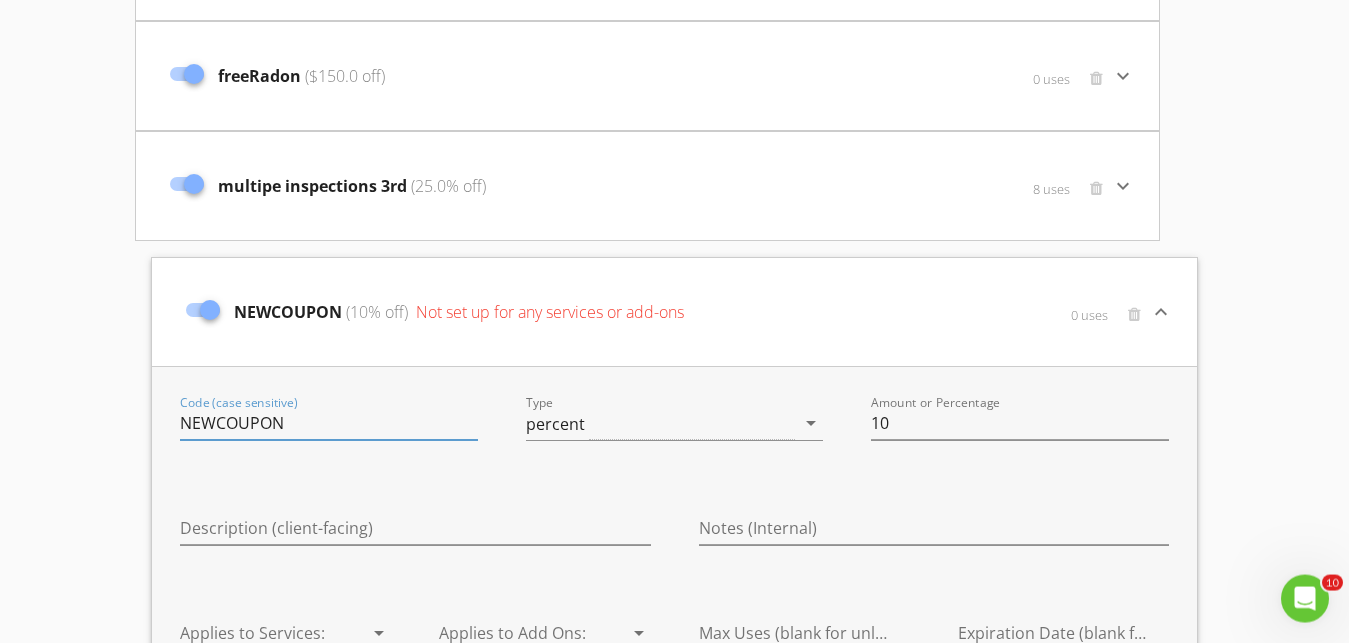 click on "NEWCOUPON" at bounding box center (329, 423) 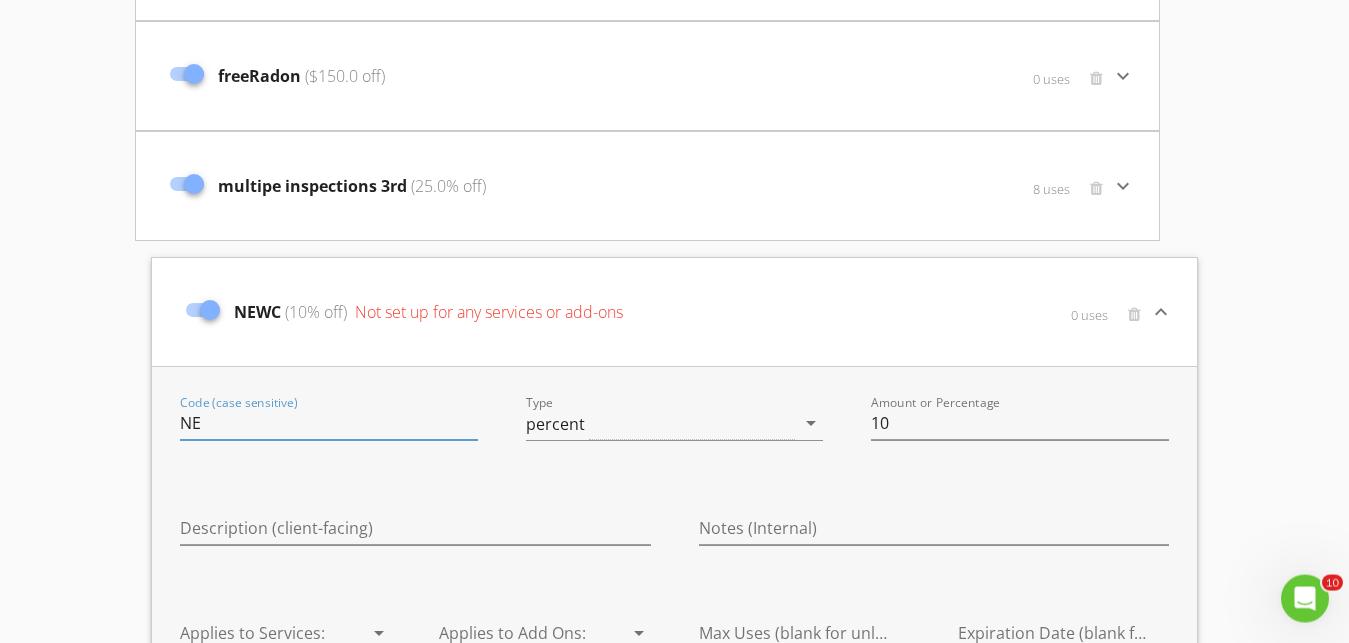 type on "N" 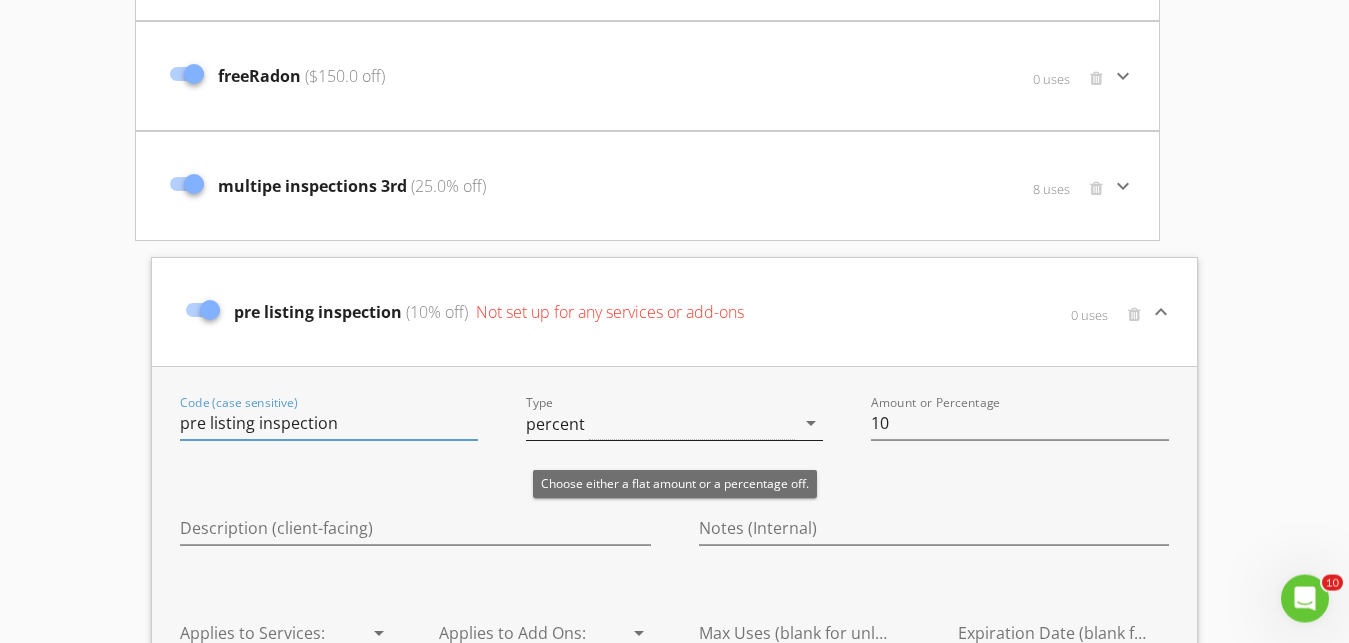 type on "pre listing inspection" 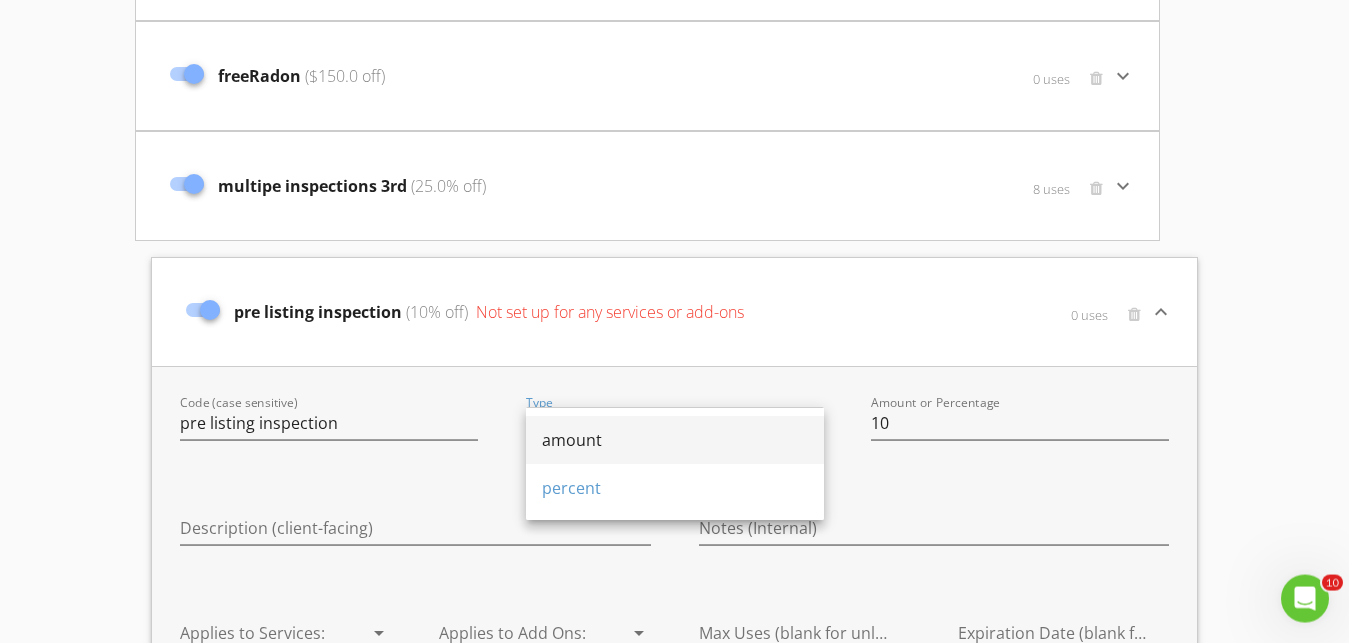 click on "amount" at bounding box center [675, 440] 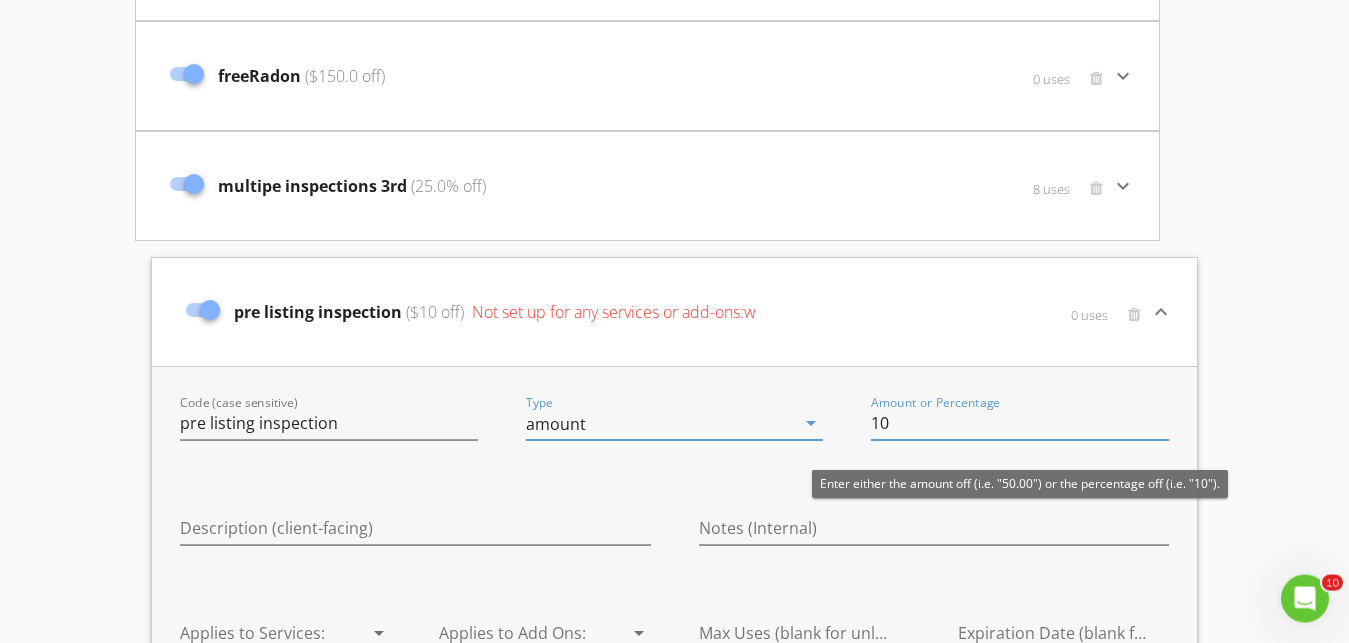 click on "10" at bounding box center [1020, 423] 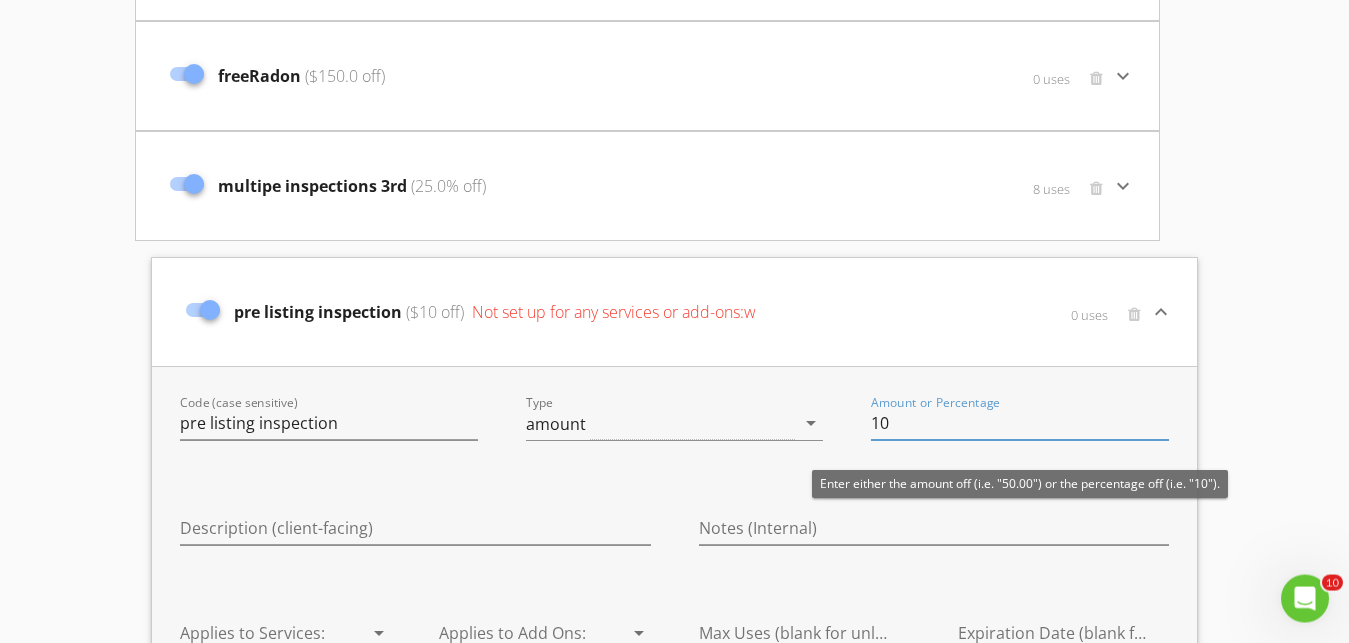 type on "1" 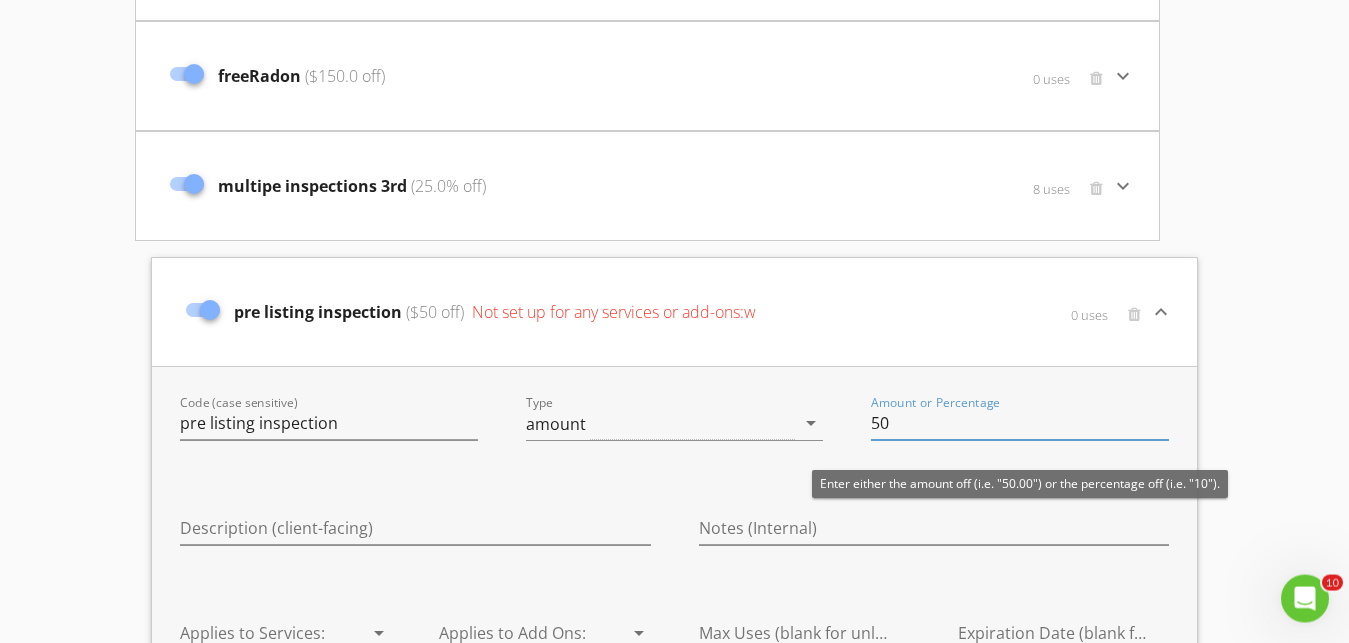 type on "5" 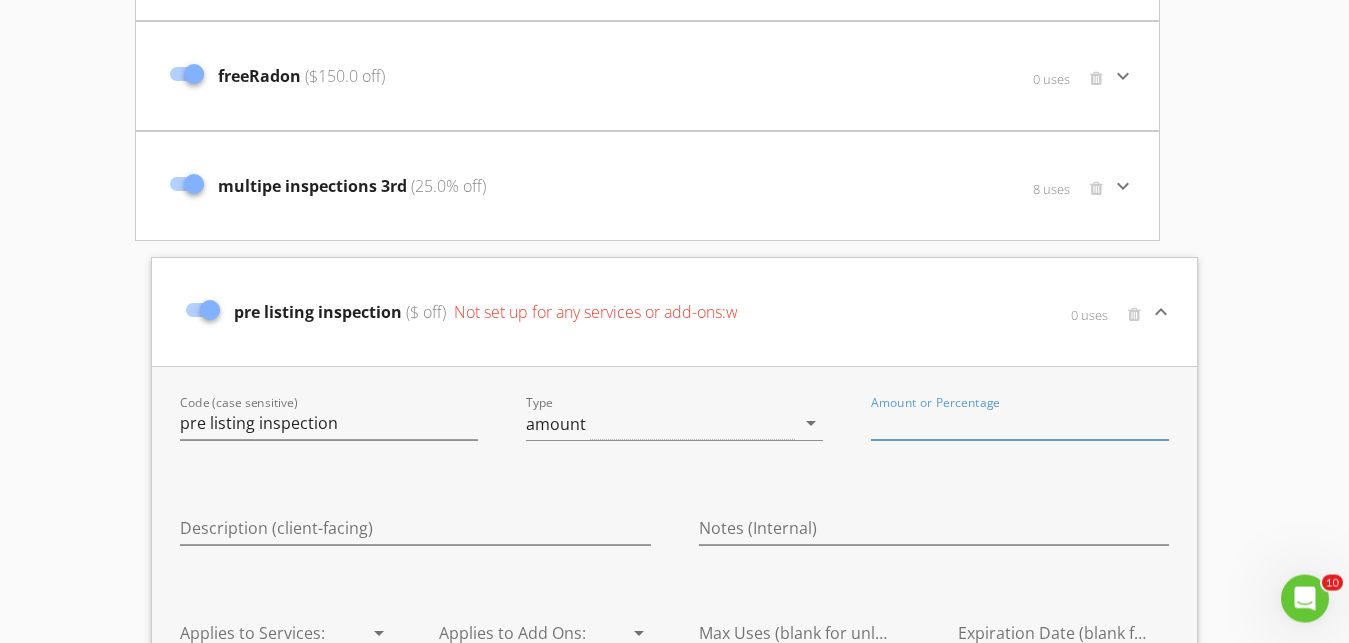 type 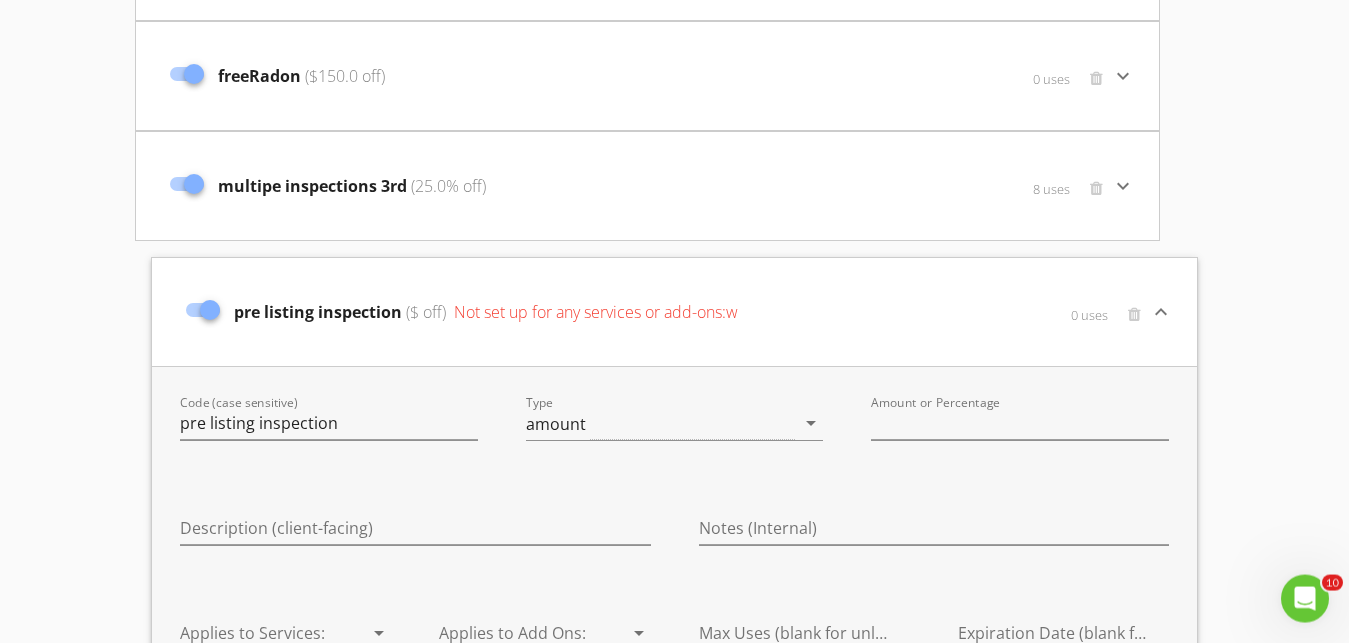 click on "Description (client-facing)" at bounding box center (415, 532) 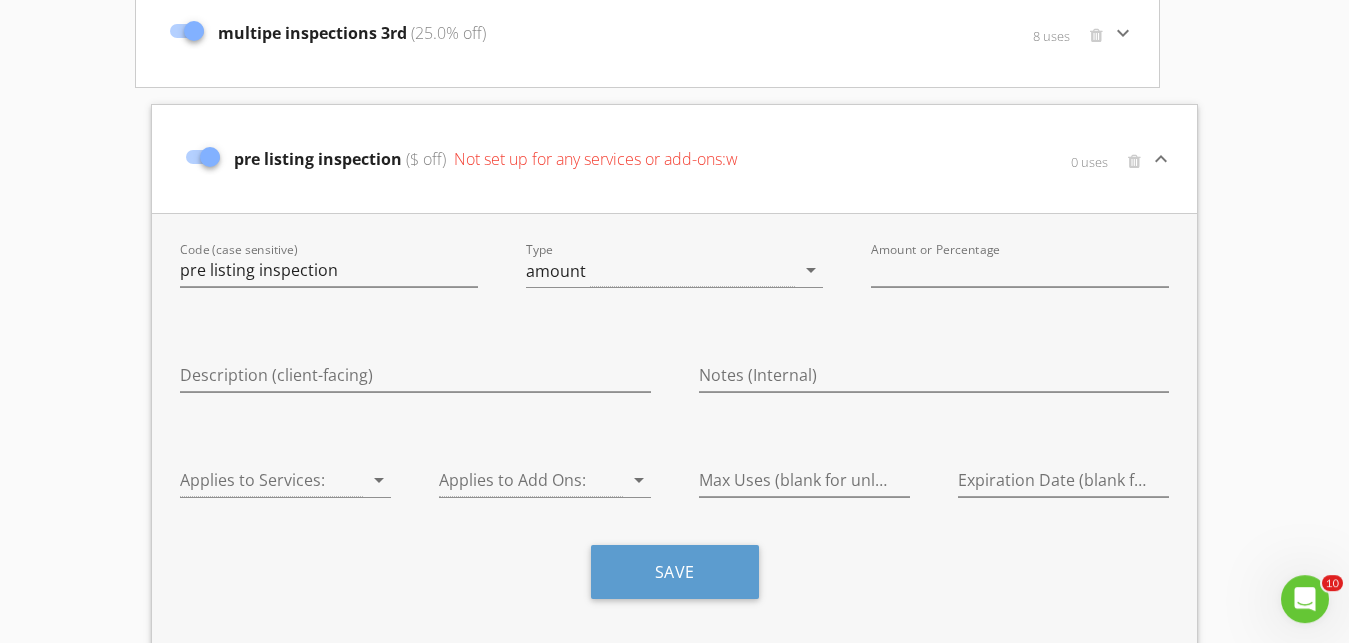 scroll, scrollTop: 661, scrollLeft: 0, axis: vertical 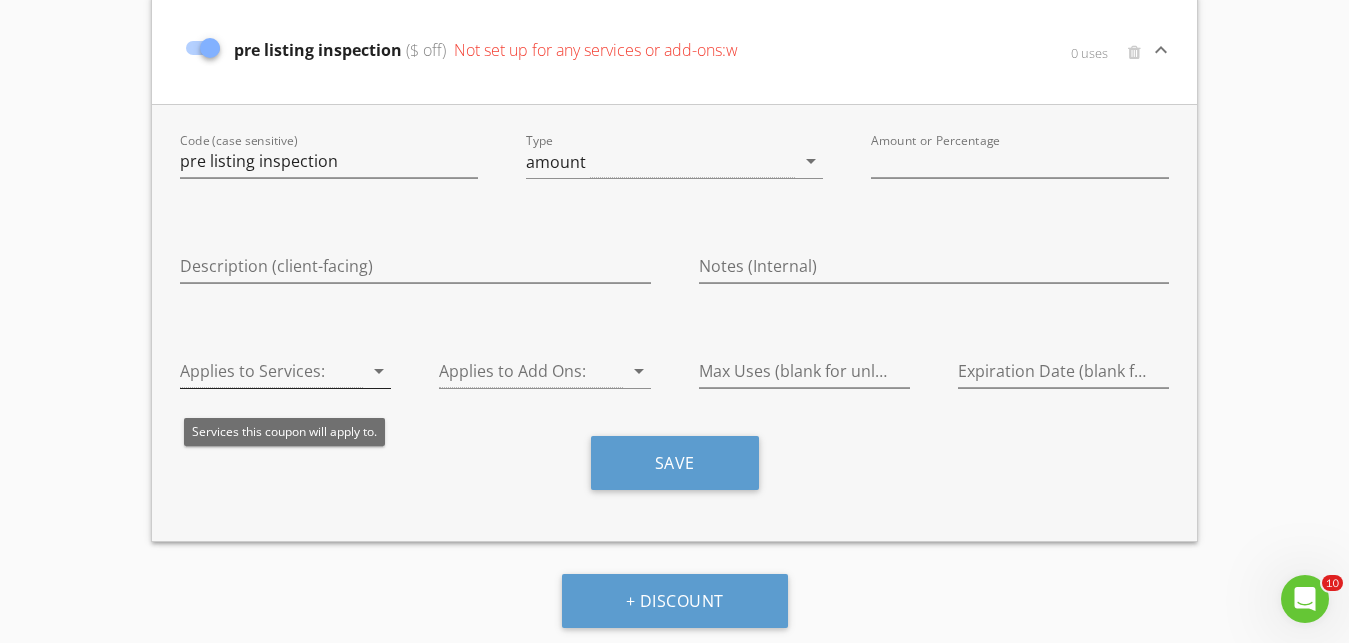 click on "arrow_drop_down" at bounding box center (379, 371) 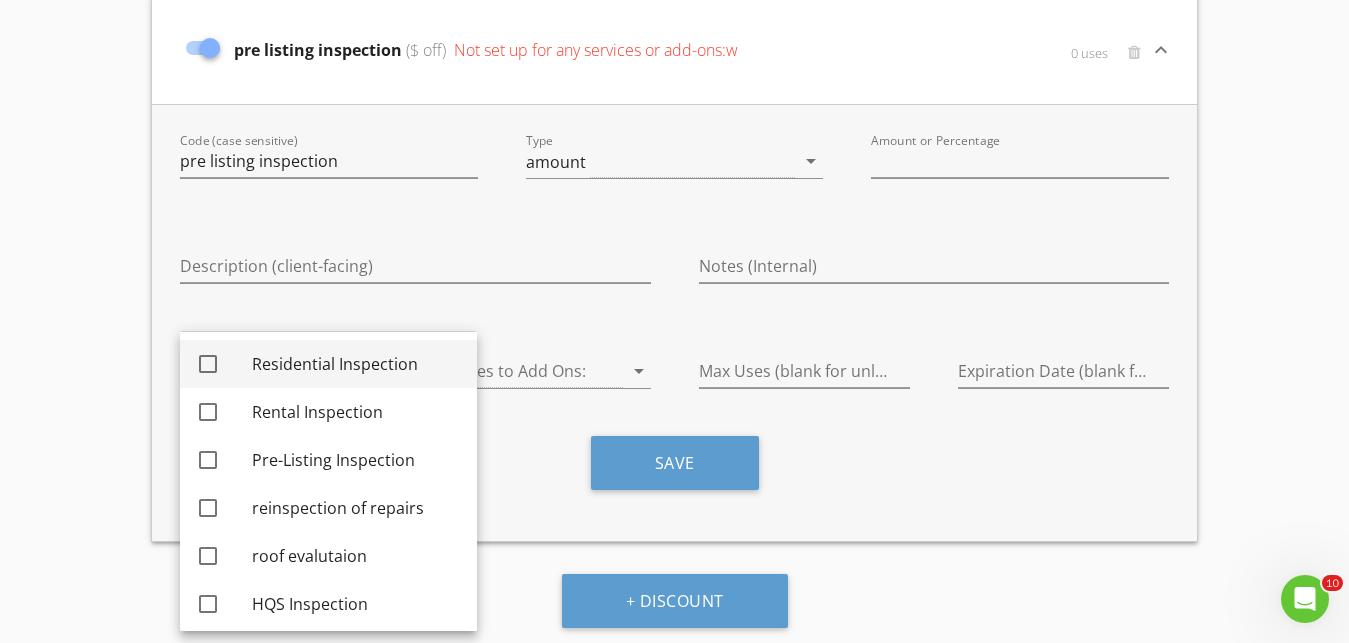 click on "Residential Inspection" at bounding box center [356, 364] 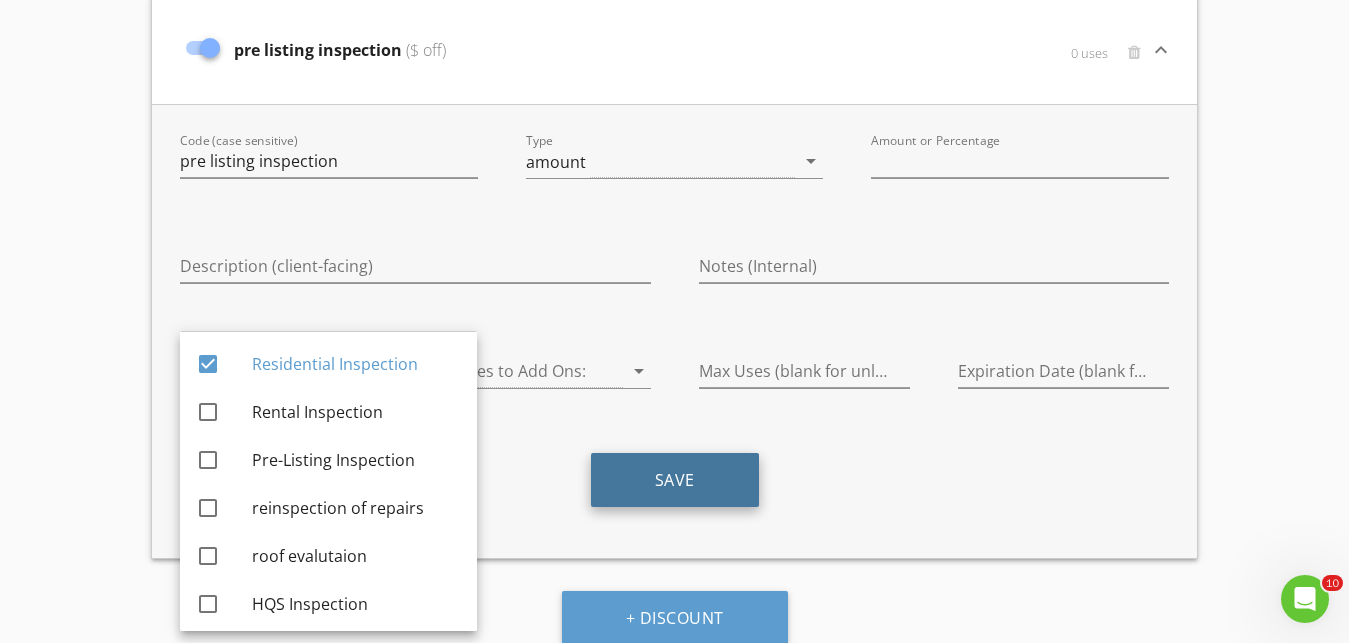 click on "Save" at bounding box center [675, 480] 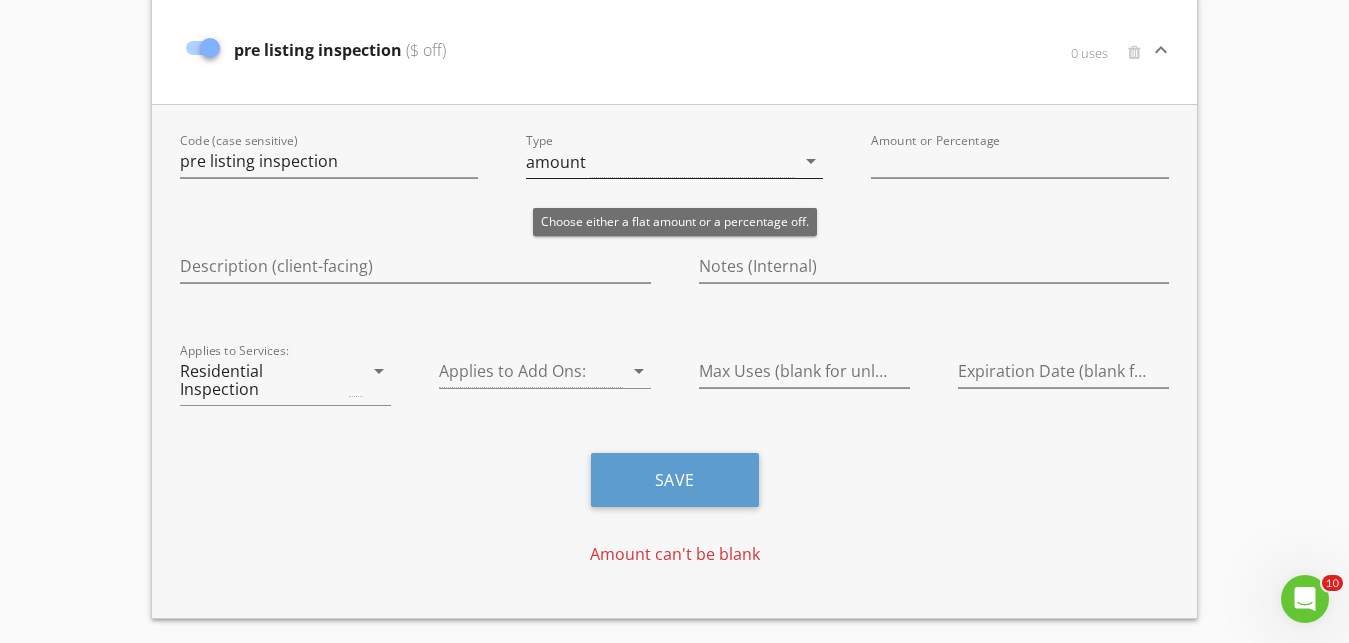 click on "amount" at bounding box center (661, 161) 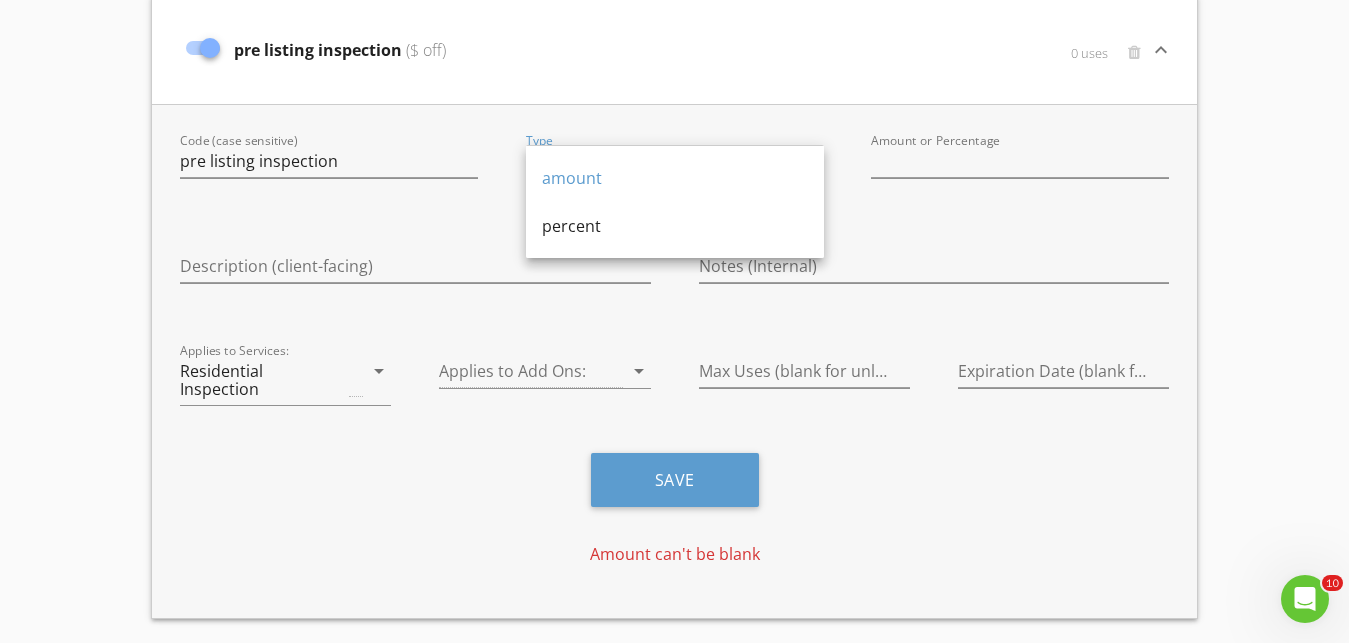 click on "amount" at bounding box center (675, 178) 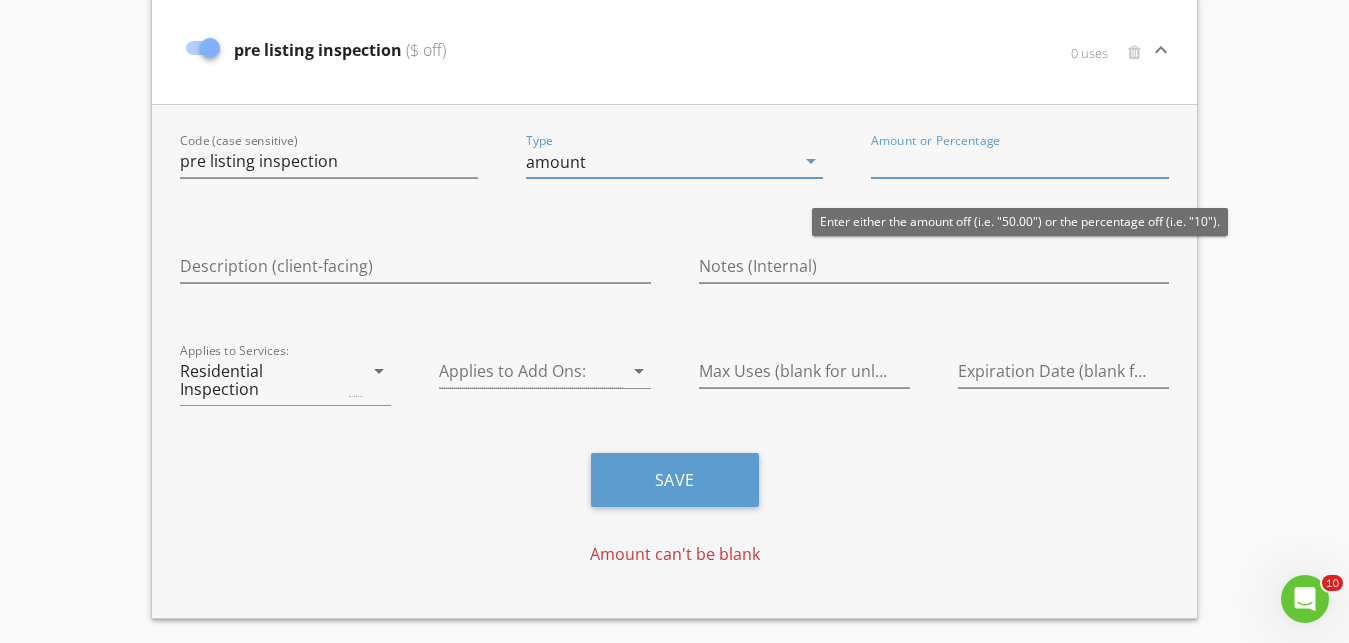 click at bounding box center (1020, 161) 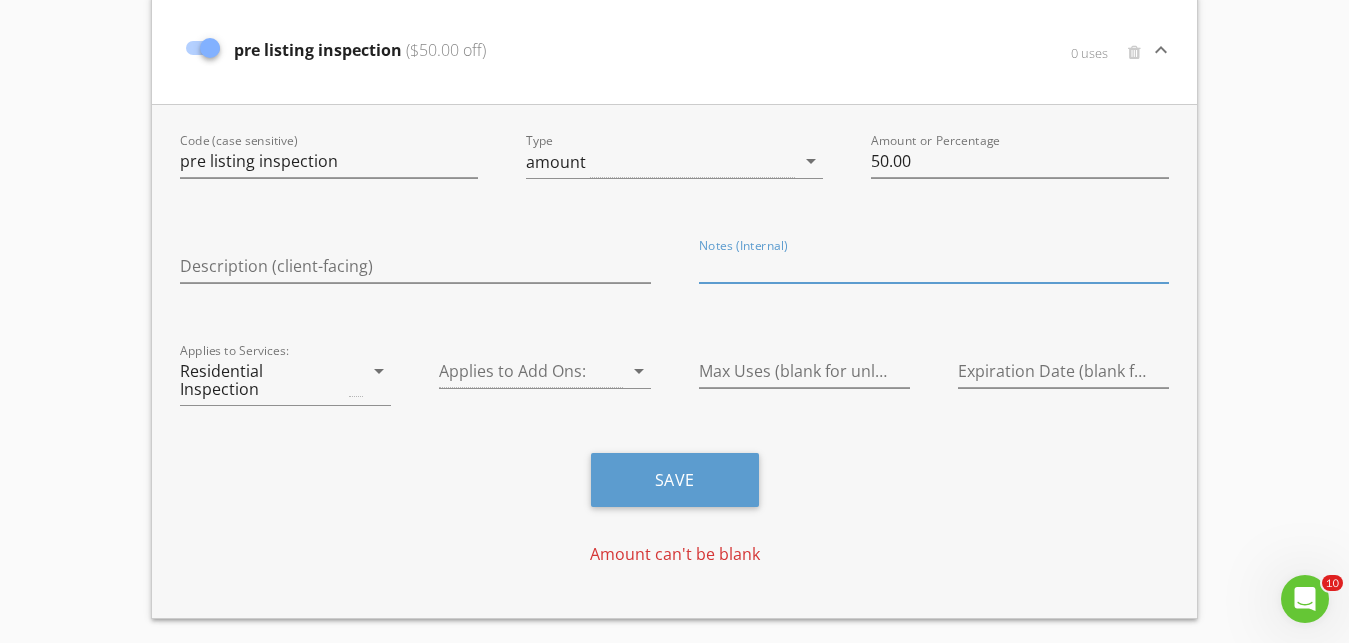 click at bounding box center [934, 266] 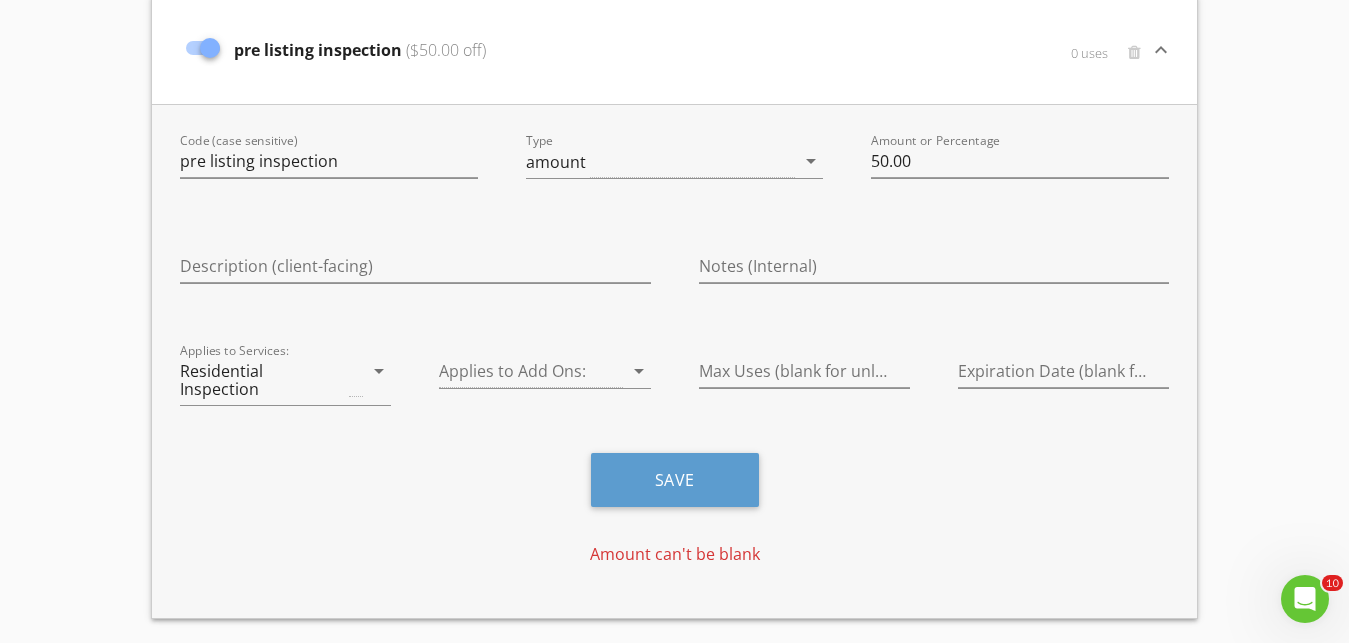 click on "Save" at bounding box center [674, 487] 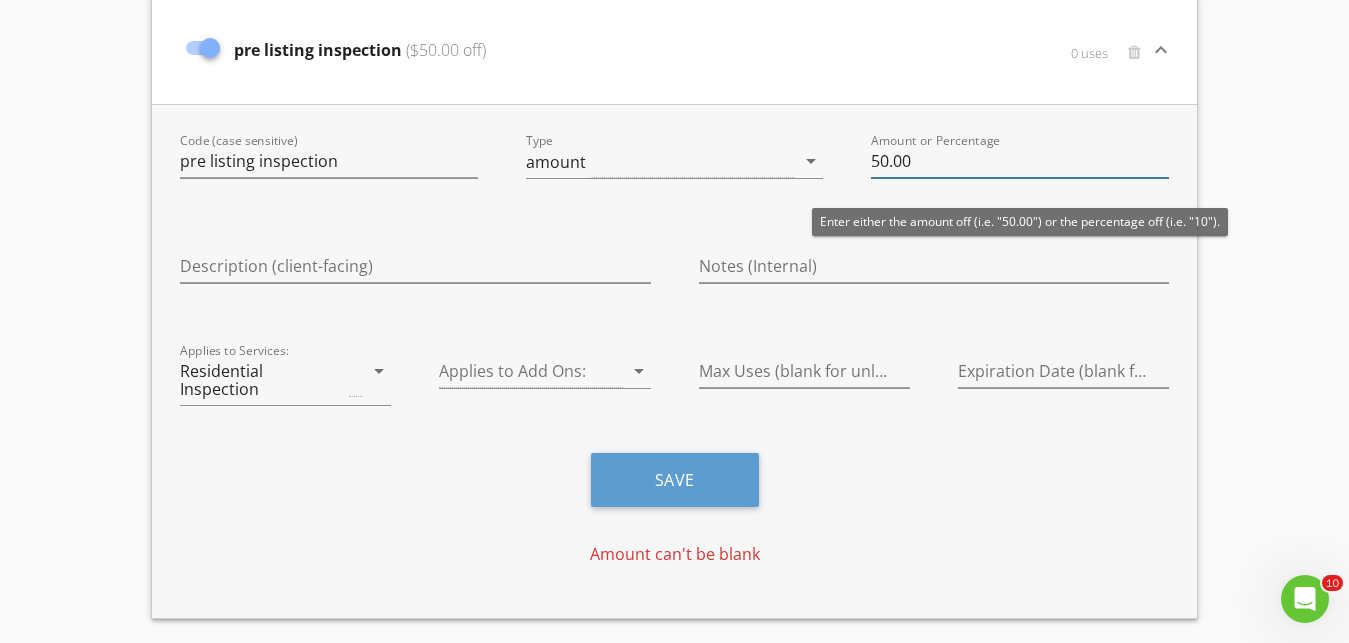 click on "50.00" at bounding box center [1020, 161] 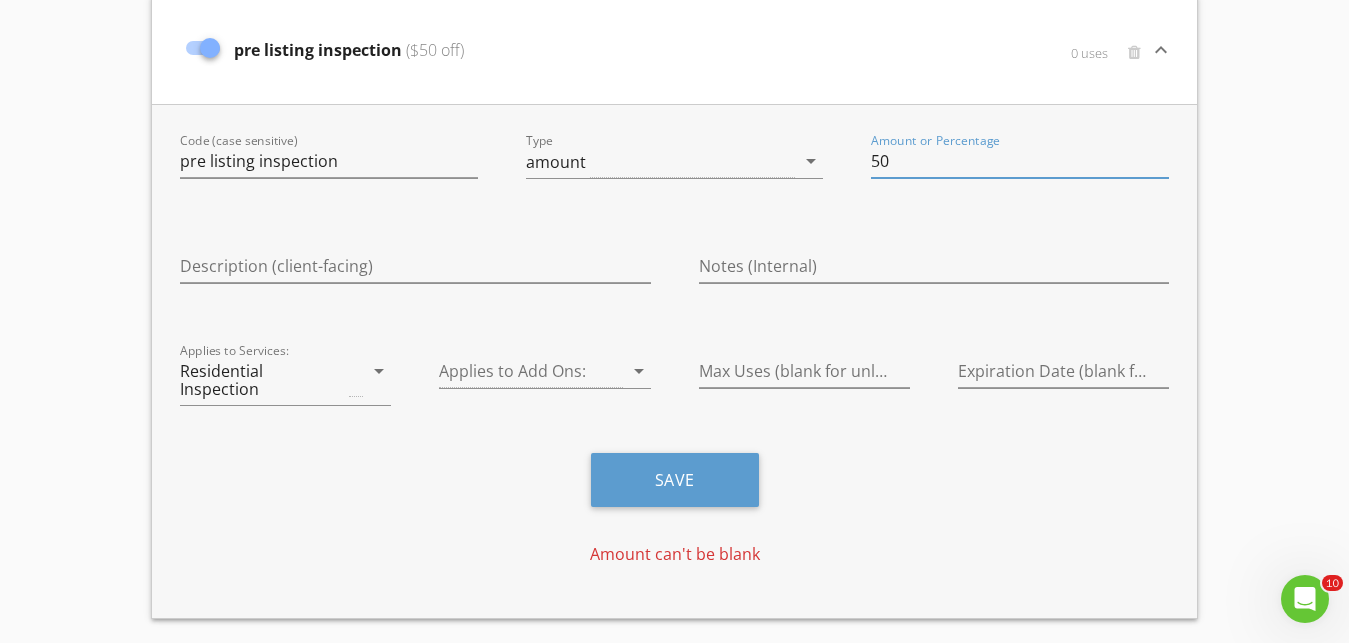 type on "50" 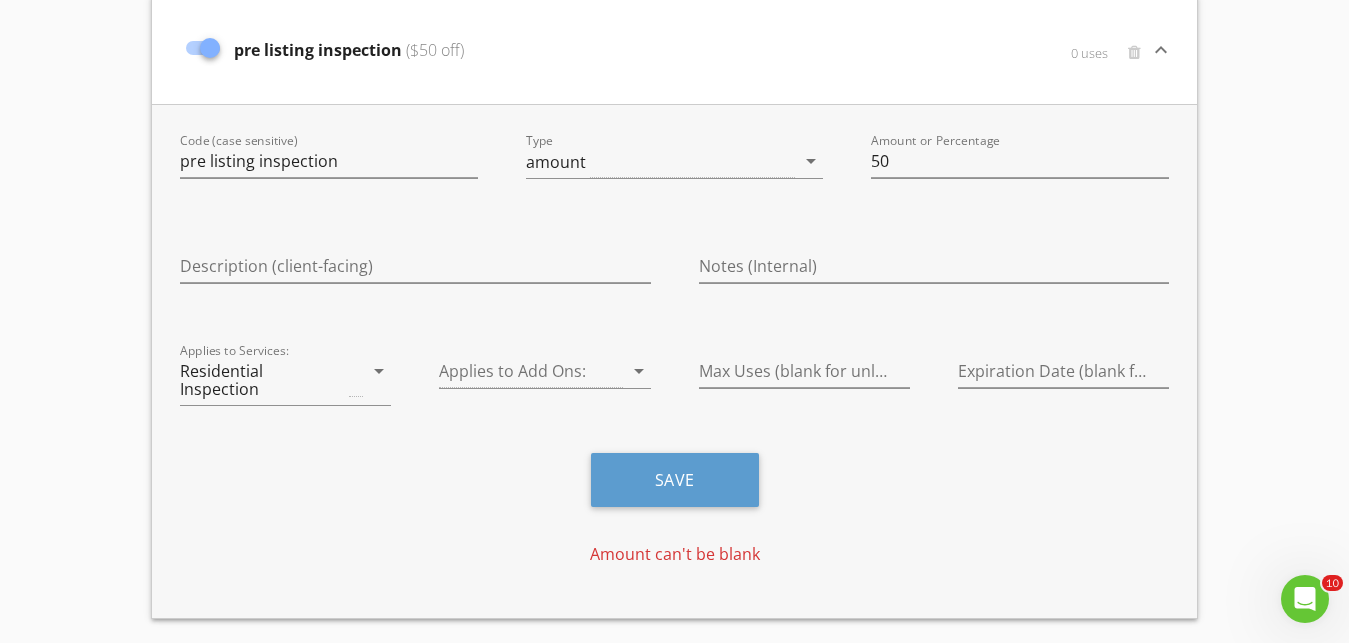 click on "Save" at bounding box center [674, 487] 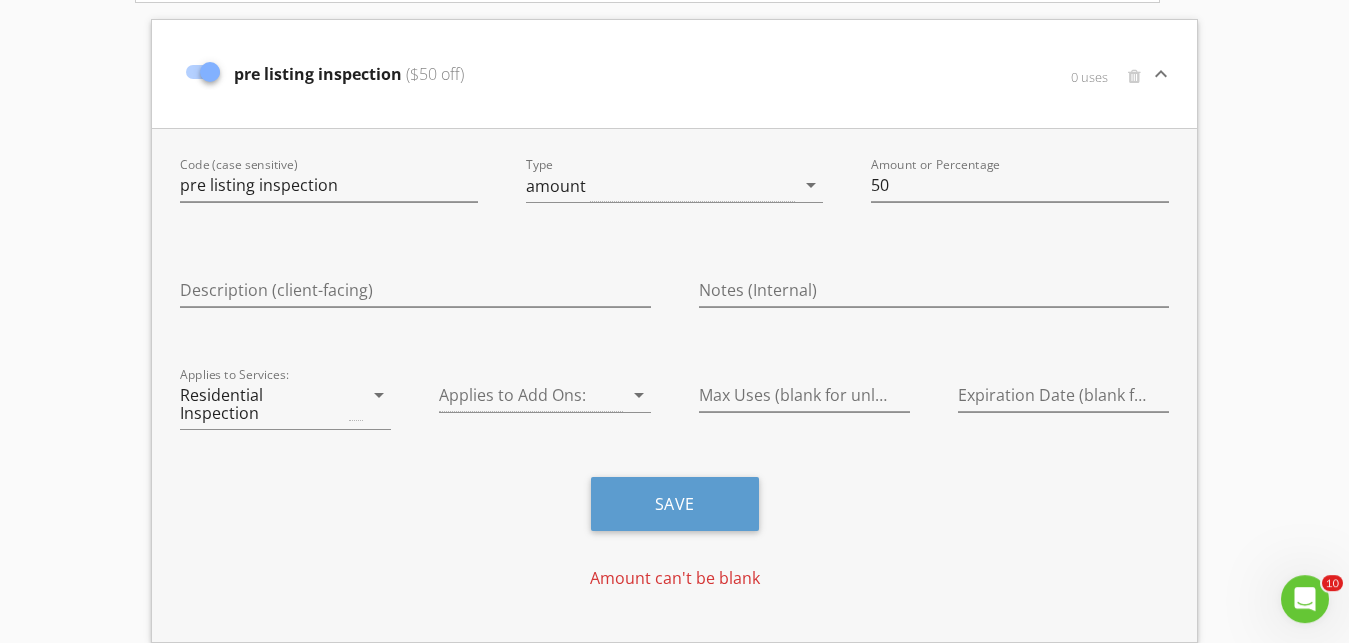 scroll, scrollTop: 680, scrollLeft: 0, axis: vertical 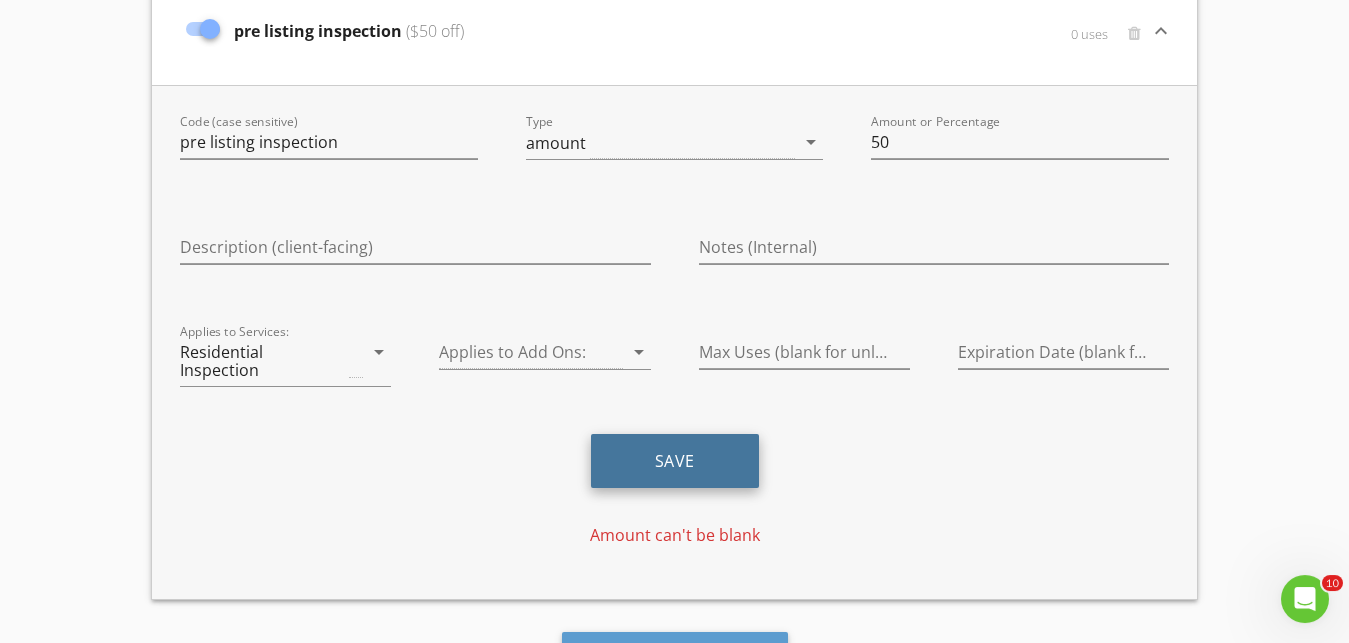 click on "Save" at bounding box center [675, 461] 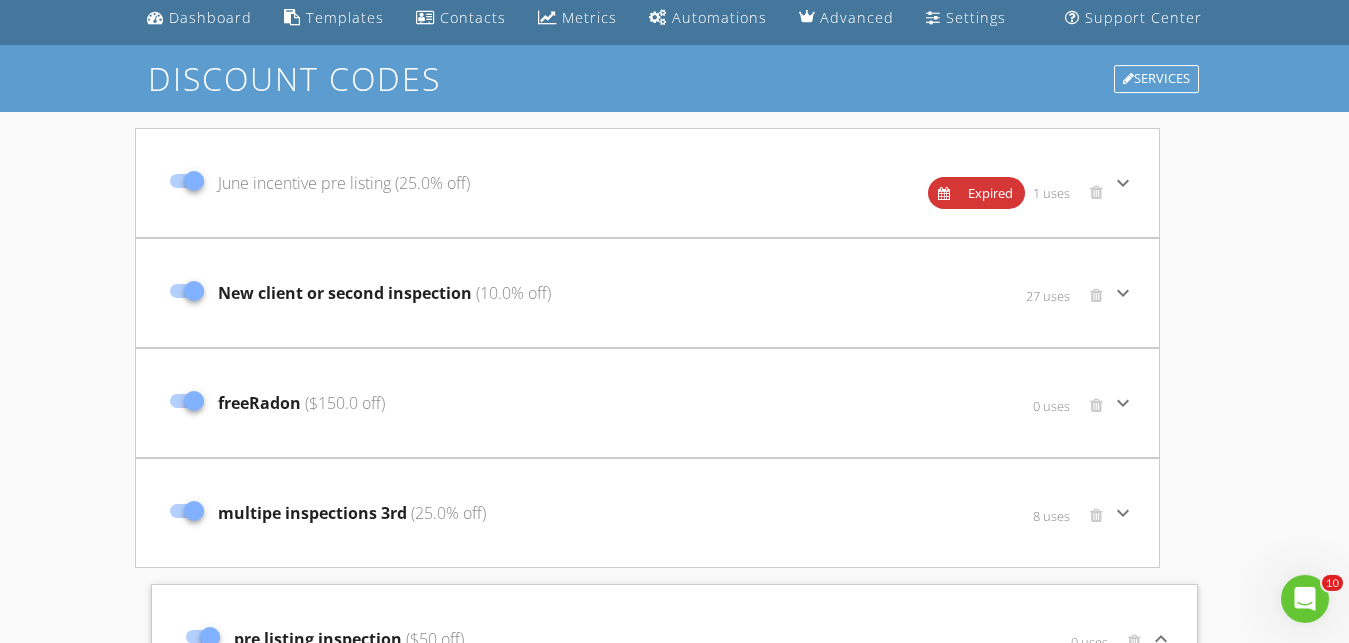 scroll, scrollTop: 49, scrollLeft: 0, axis: vertical 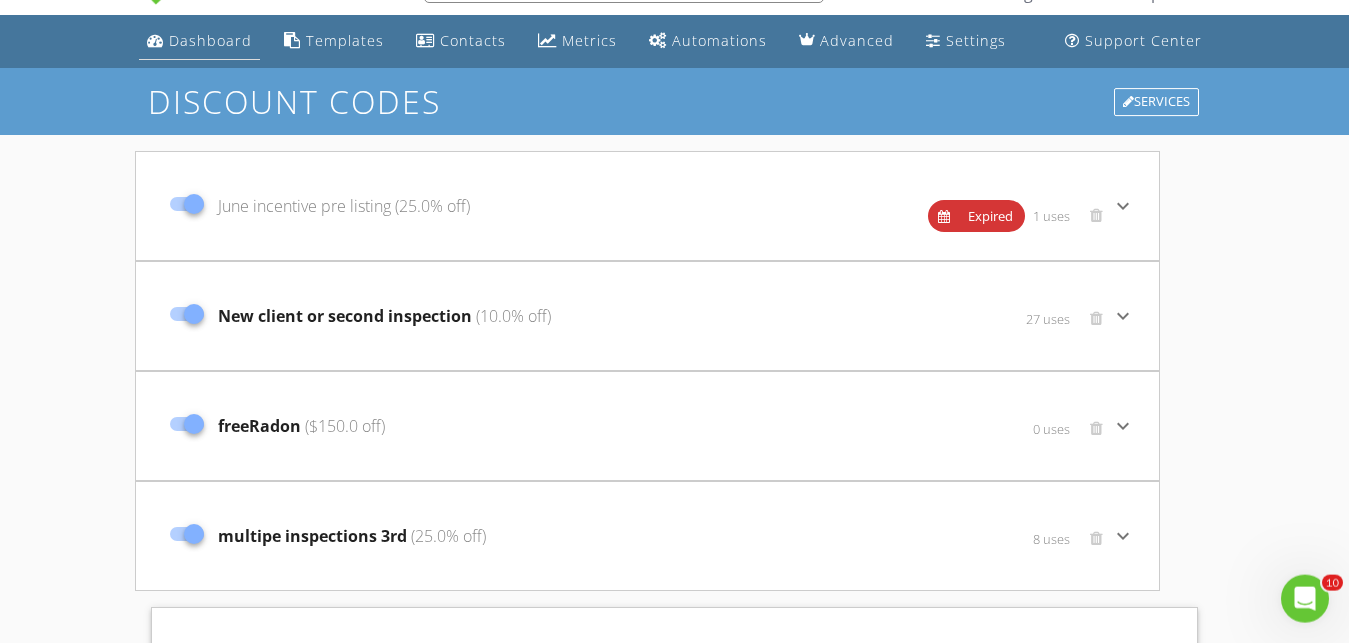 click on "Dashboard" at bounding box center [210, 40] 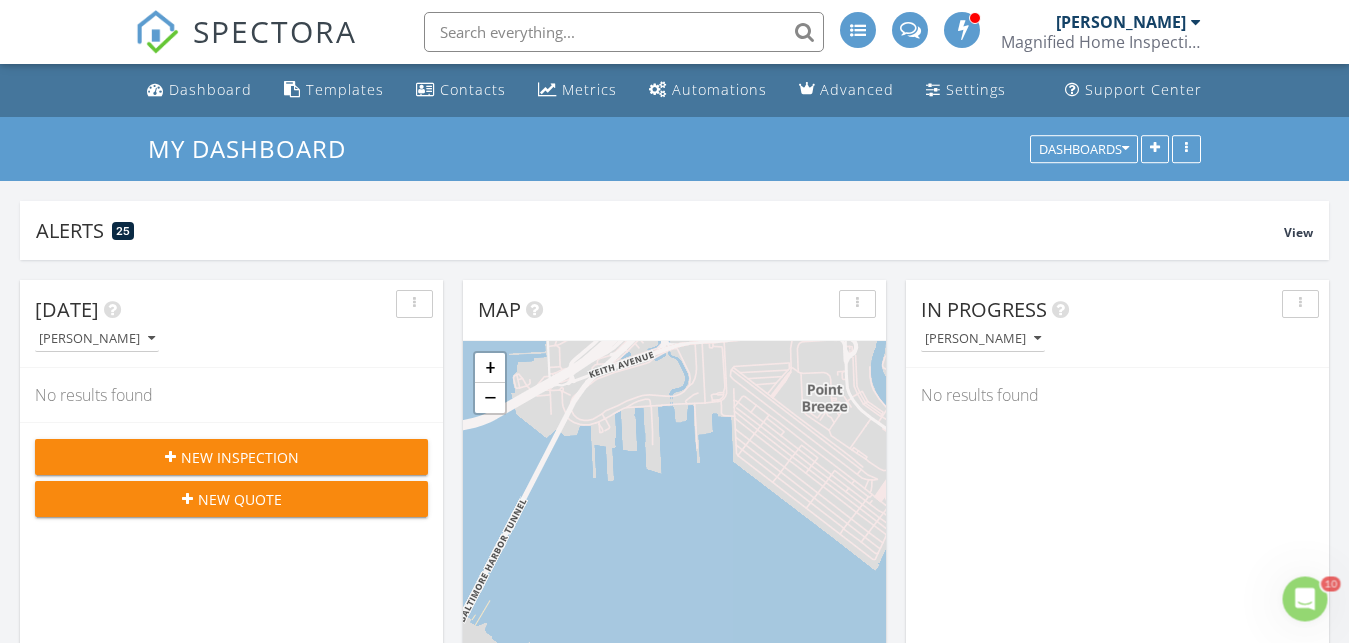 scroll, scrollTop: 0, scrollLeft: 0, axis: both 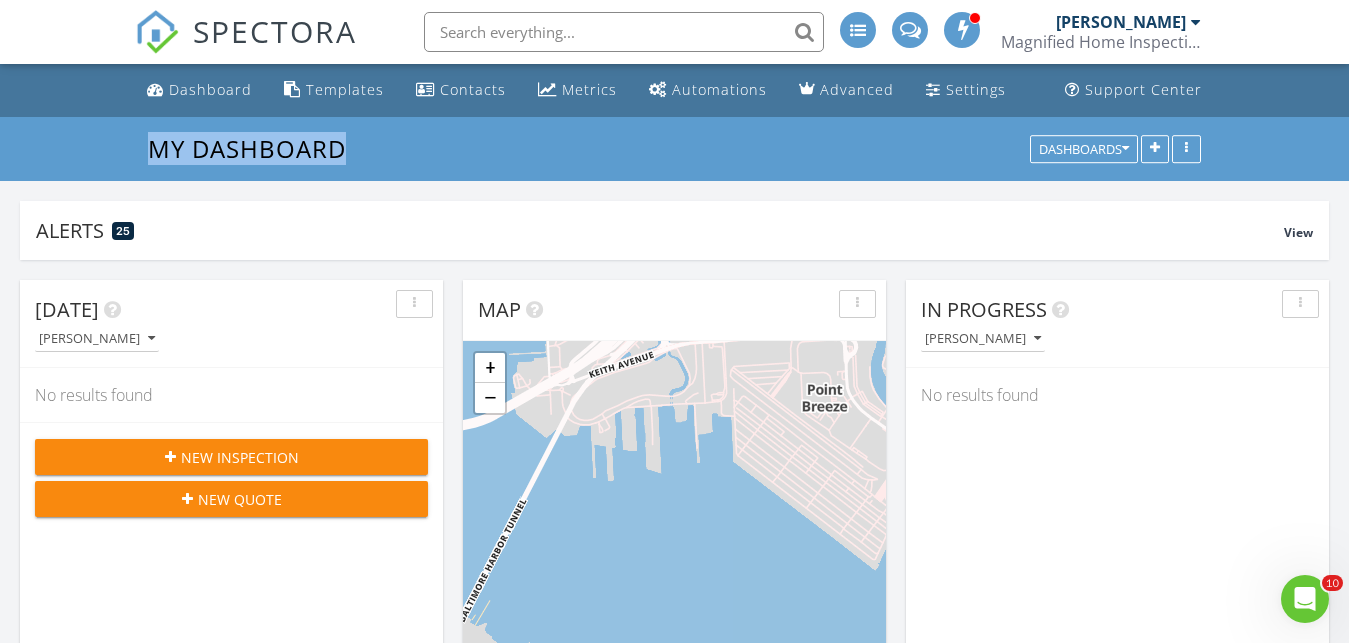 drag, startPoint x: 1352, startPoint y: 117, endPoint x: 1355, endPoint y: 130, distance: 13.341664 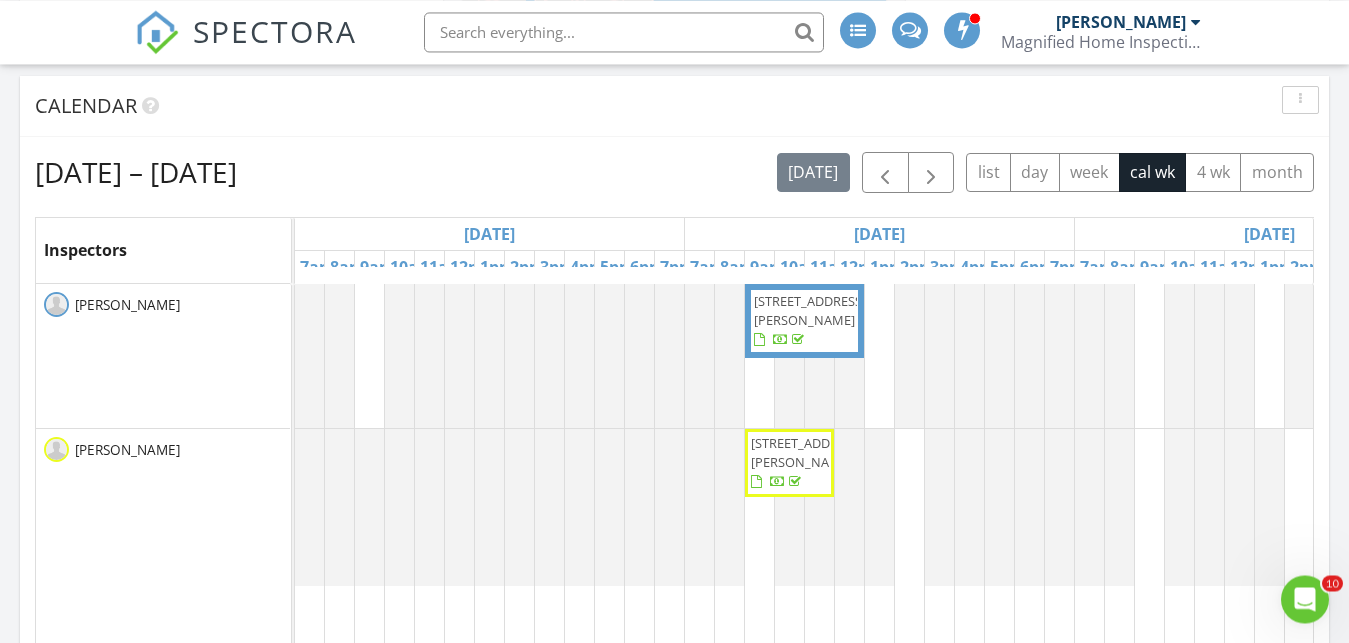 scroll, scrollTop: 749, scrollLeft: 0, axis: vertical 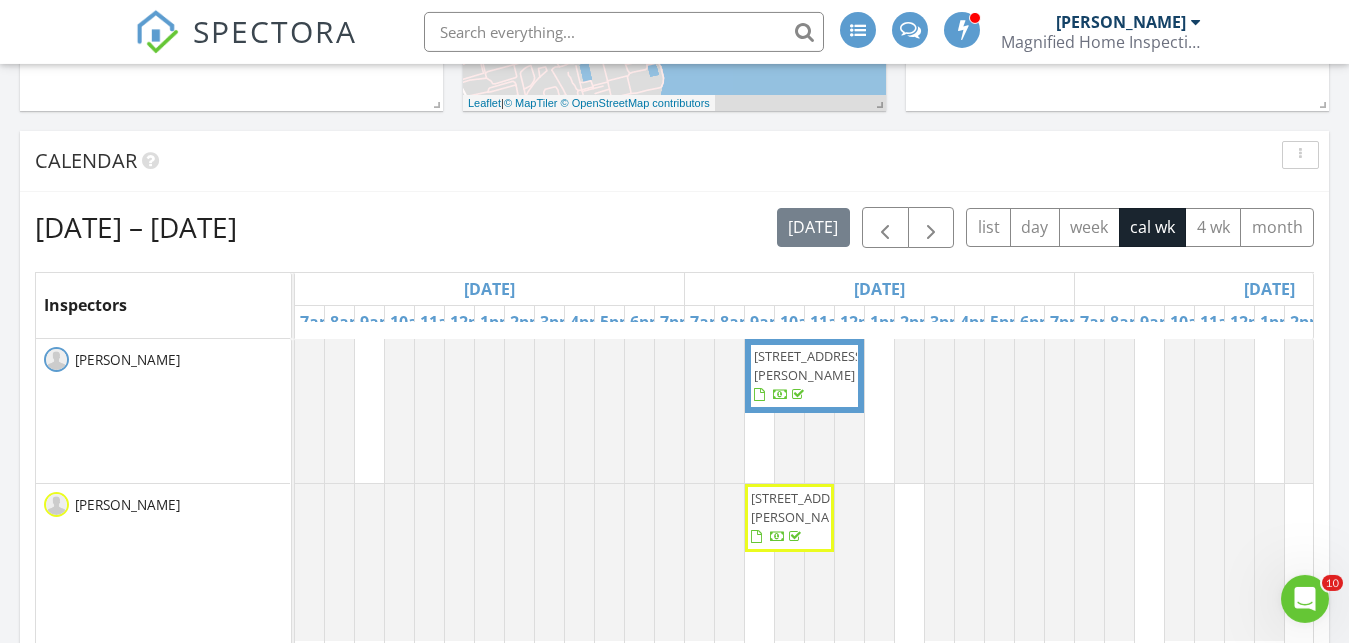 click on "[DATE]" at bounding box center [1269, 289] 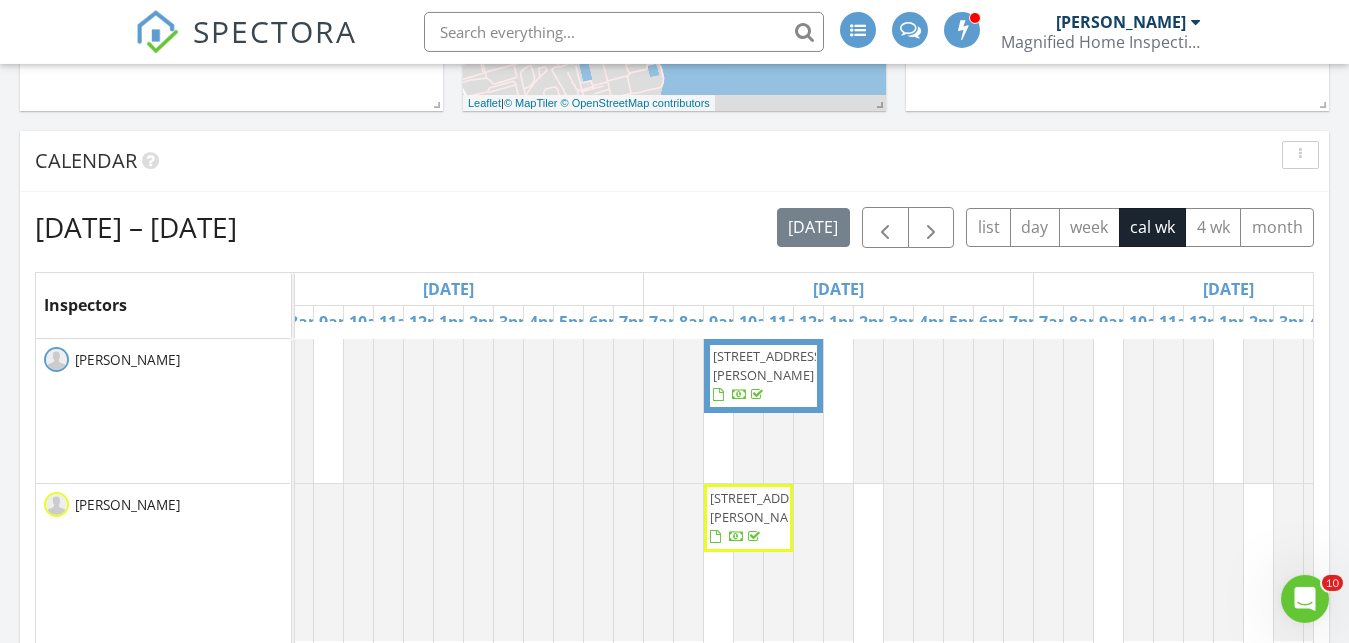 scroll, scrollTop: 0, scrollLeft: 155, axis: horizontal 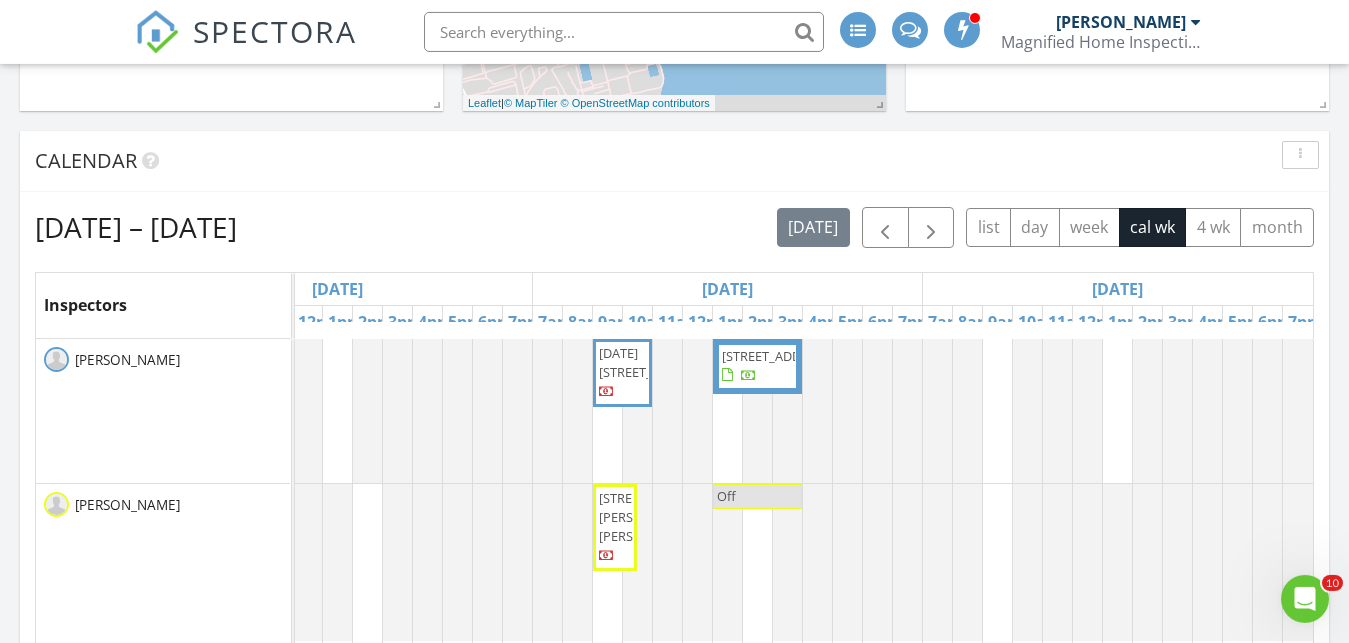 click on "[STREET_ADDRESS][PERSON_NAME]
[STREET_ADDRESS]
[DATE][STREET_ADDRESS]
[STREET_ADDRESS]
[STREET_ADDRESS][PERSON_NAME]
[STREET_ADDRESS]" at bounding box center [-52, 712] 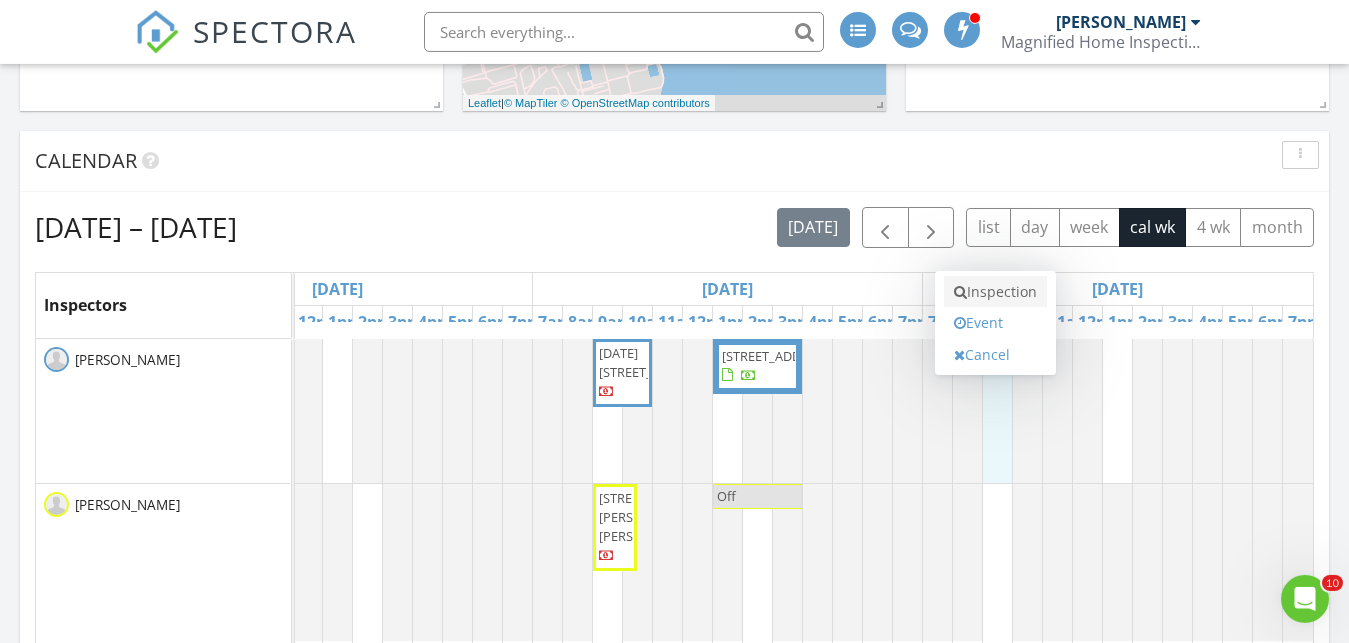 click on "Inspection" at bounding box center [995, 292] 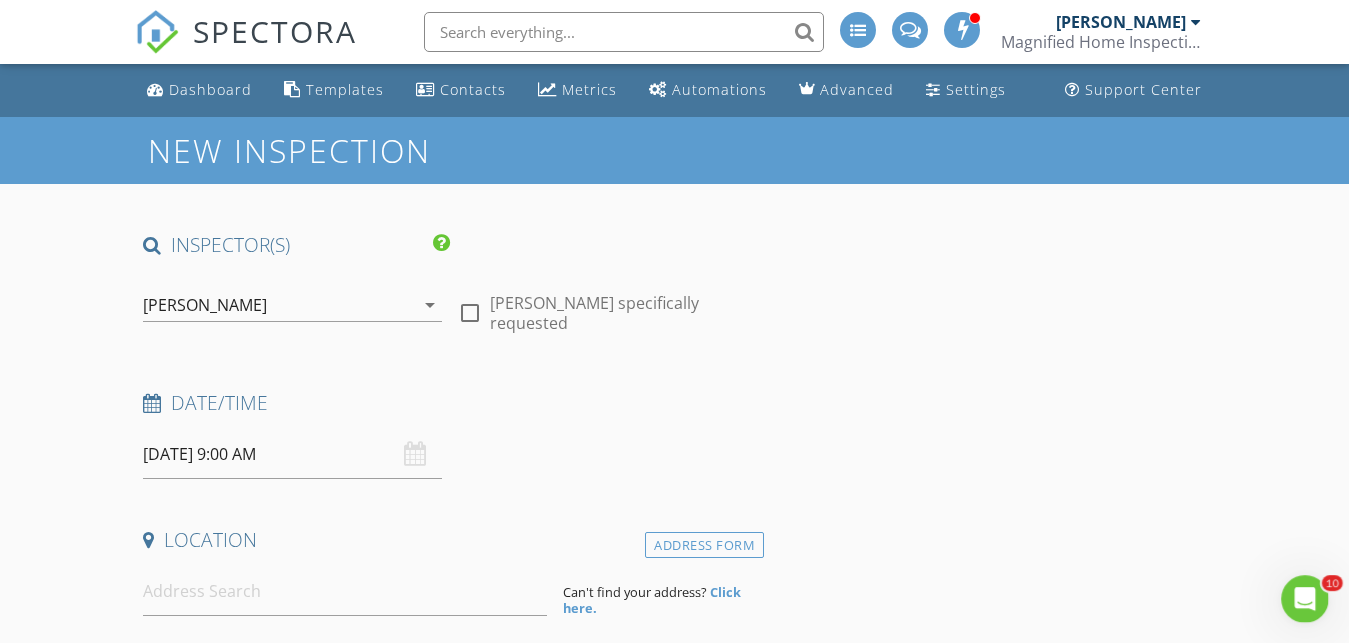 scroll, scrollTop: 0, scrollLeft: 0, axis: both 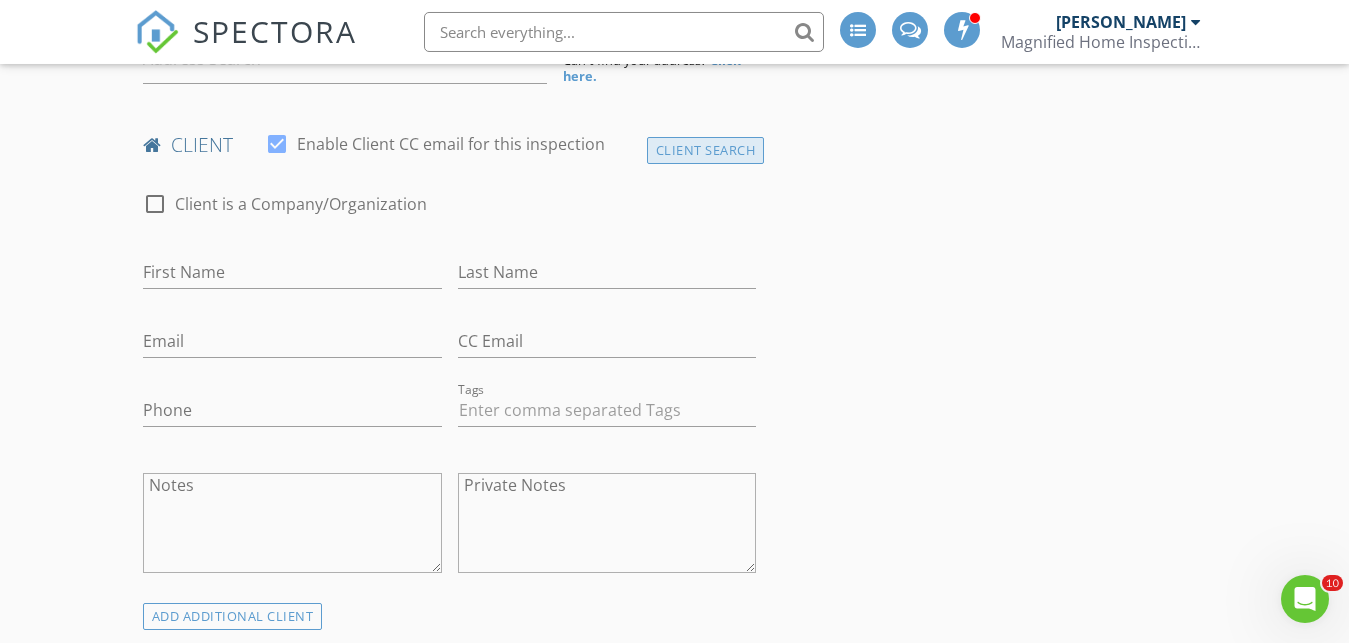 click on "Client Search" at bounding box center [706, 150] 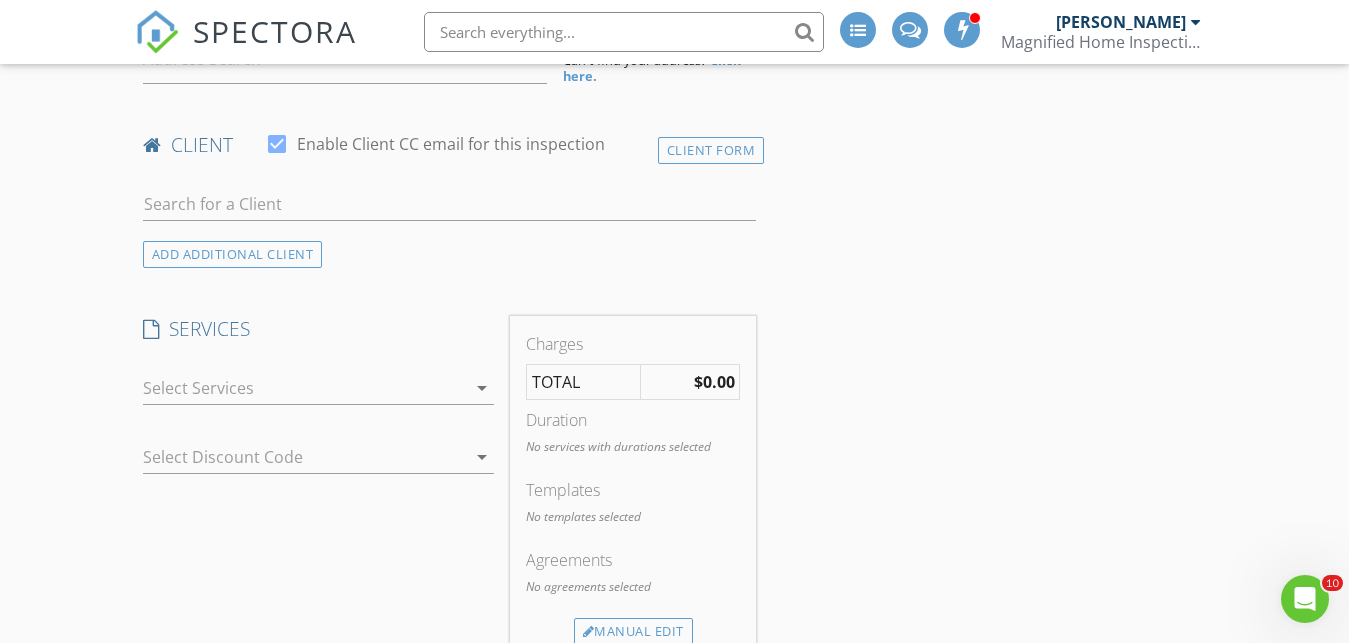 click at bounding box center (450, 208) 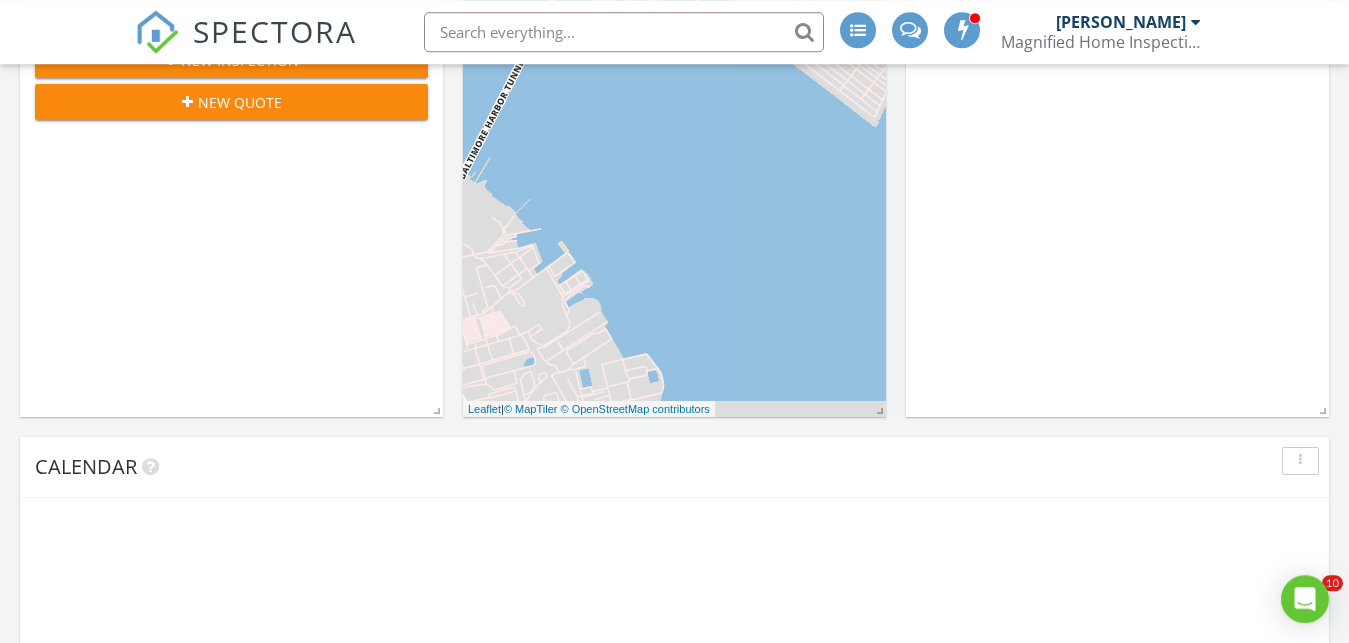 scroll, scrollTop: 431, scrollLeft: 0, axis: vertical 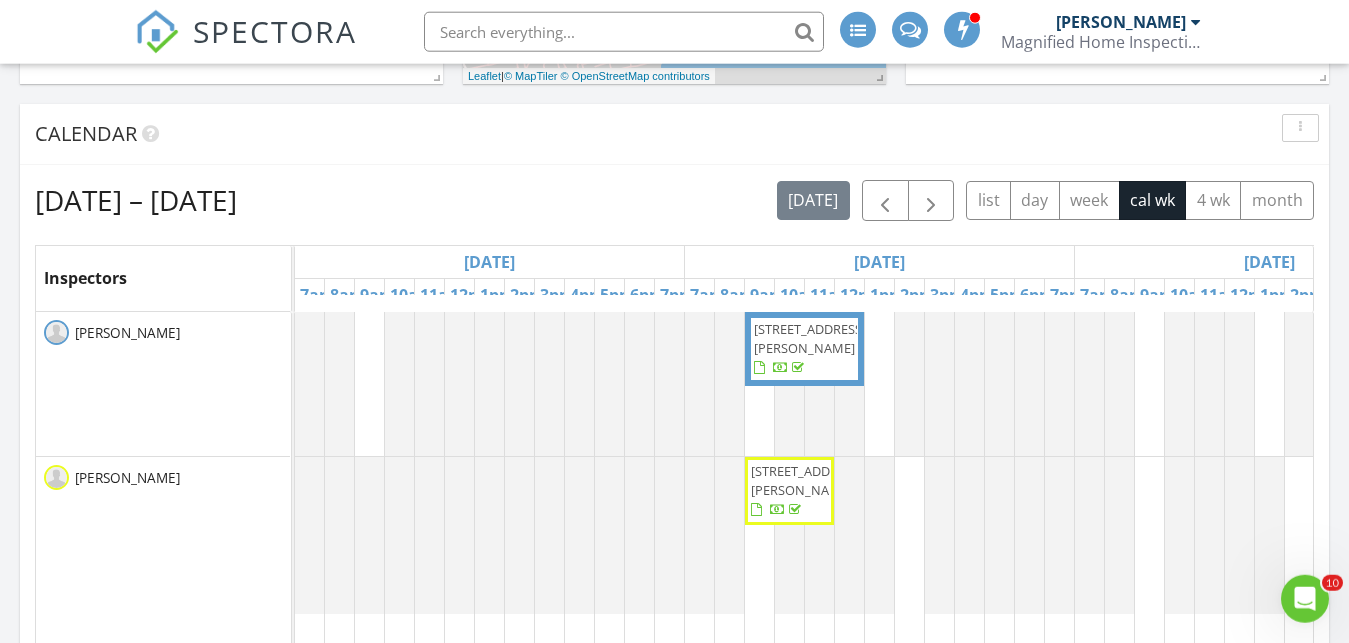 click on "Tue 7/8" at bounding box center [1269, 262] 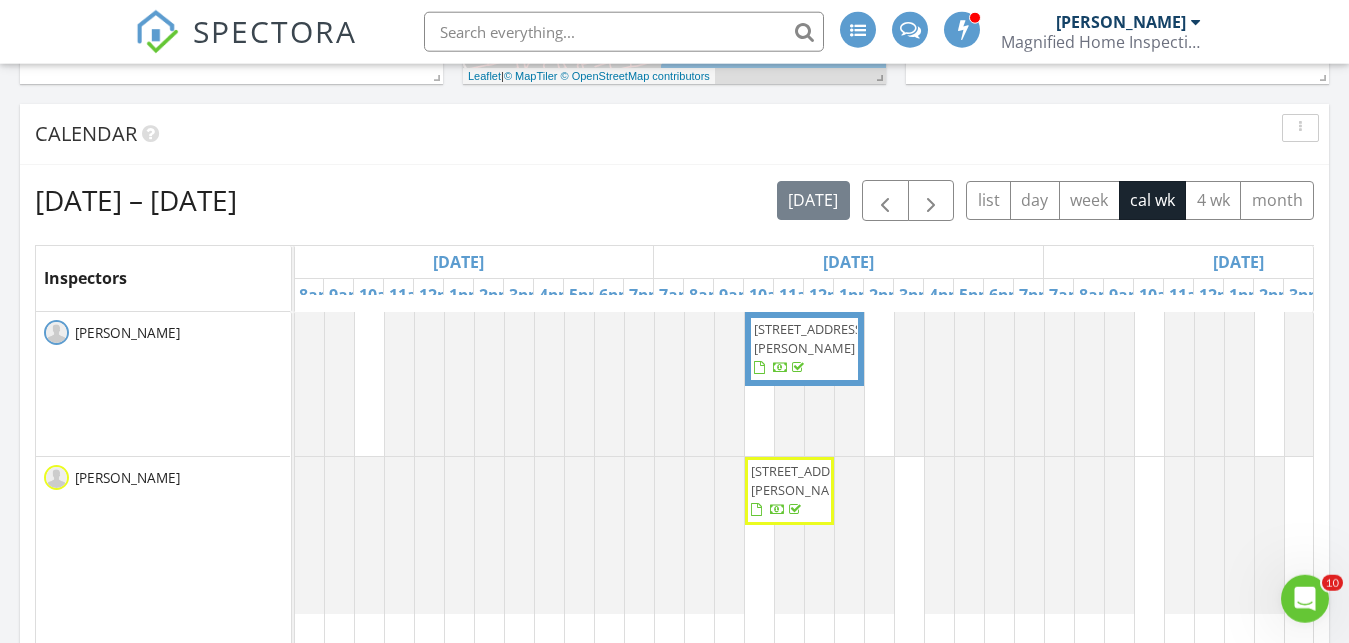 scroll, scrollTop: 0, scrollLeft: 41, axis: horizontal 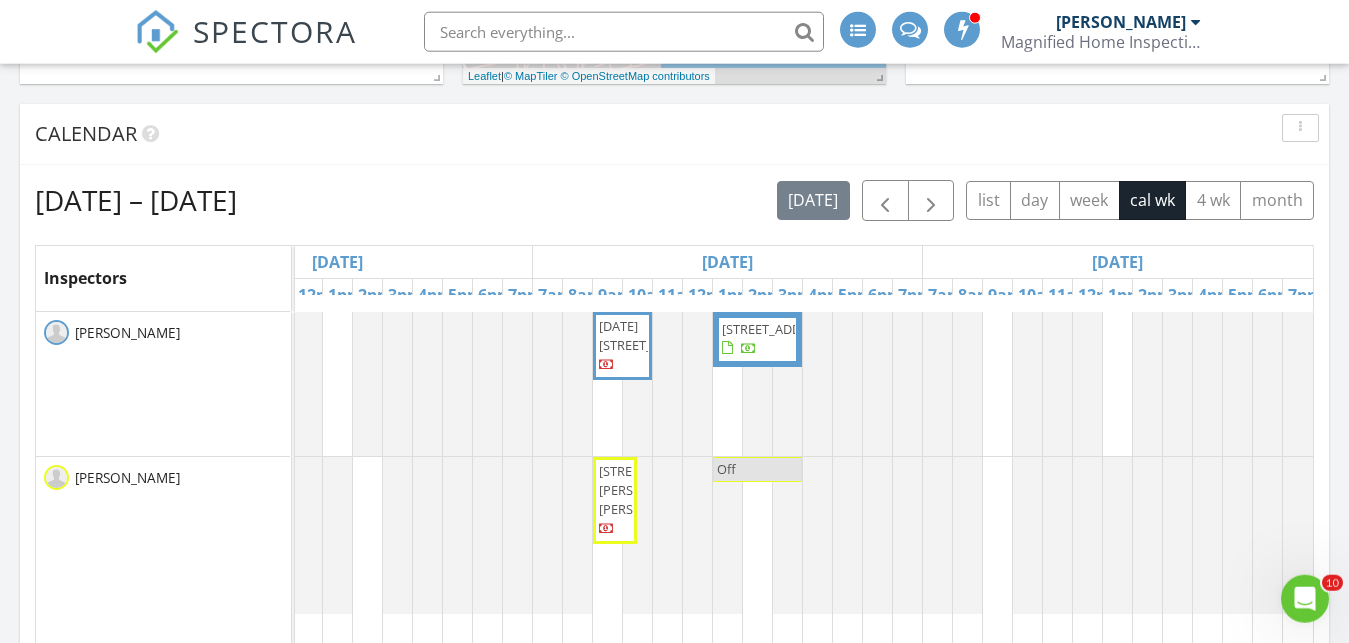 click on "1780 Mayberry Rd, Westminster 21158
8 Yew Ct, Essex 21221
3045 Ascension St, Baltimore 21225
2159 Sewanee Drive, Forest Hill 21050
2 Lydia Ct, Pikesville 21208
8 Yew Ct, Essex 21221" at bounding box center (-52, 685) 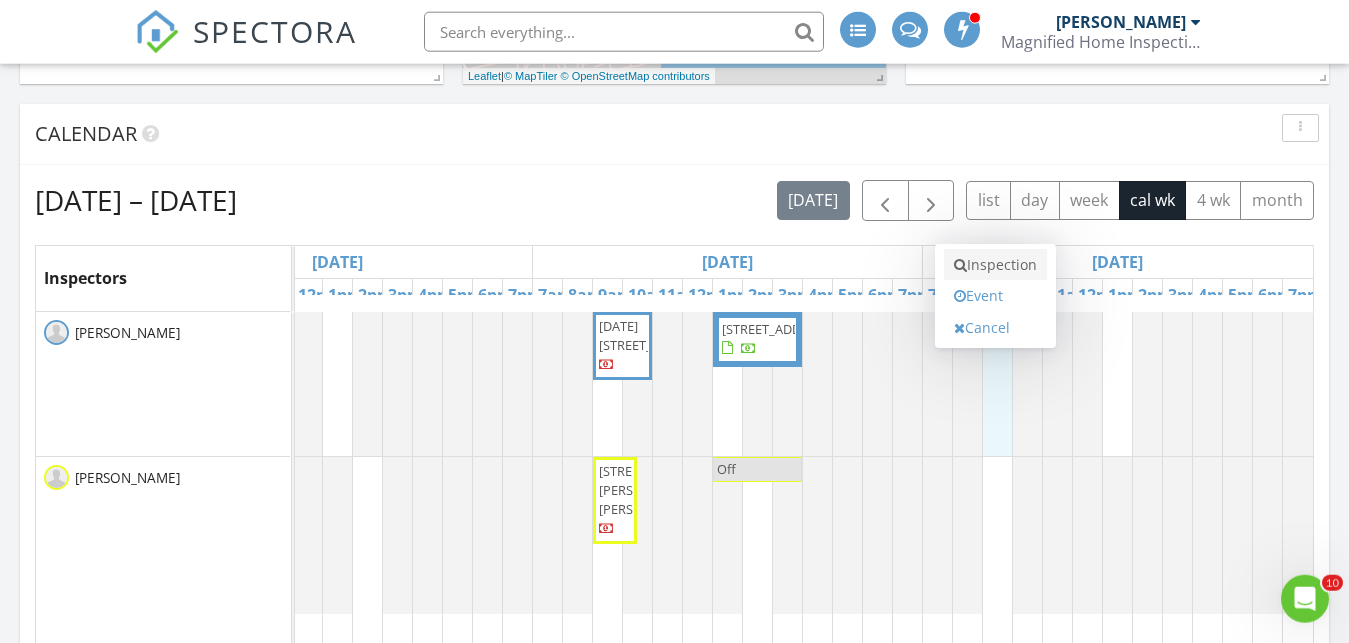 click on "Inspection" at bounding box center [995, 265] 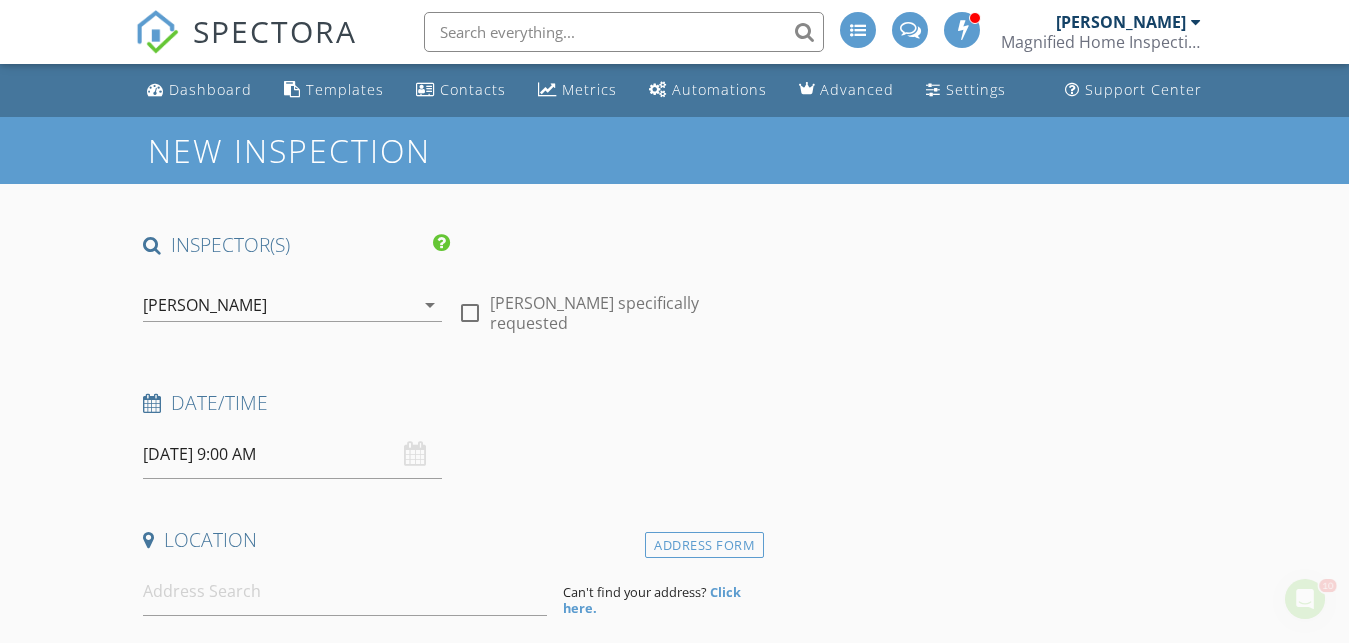 scroll, scrollTop: 0, scrollLeft: 0, axis: both 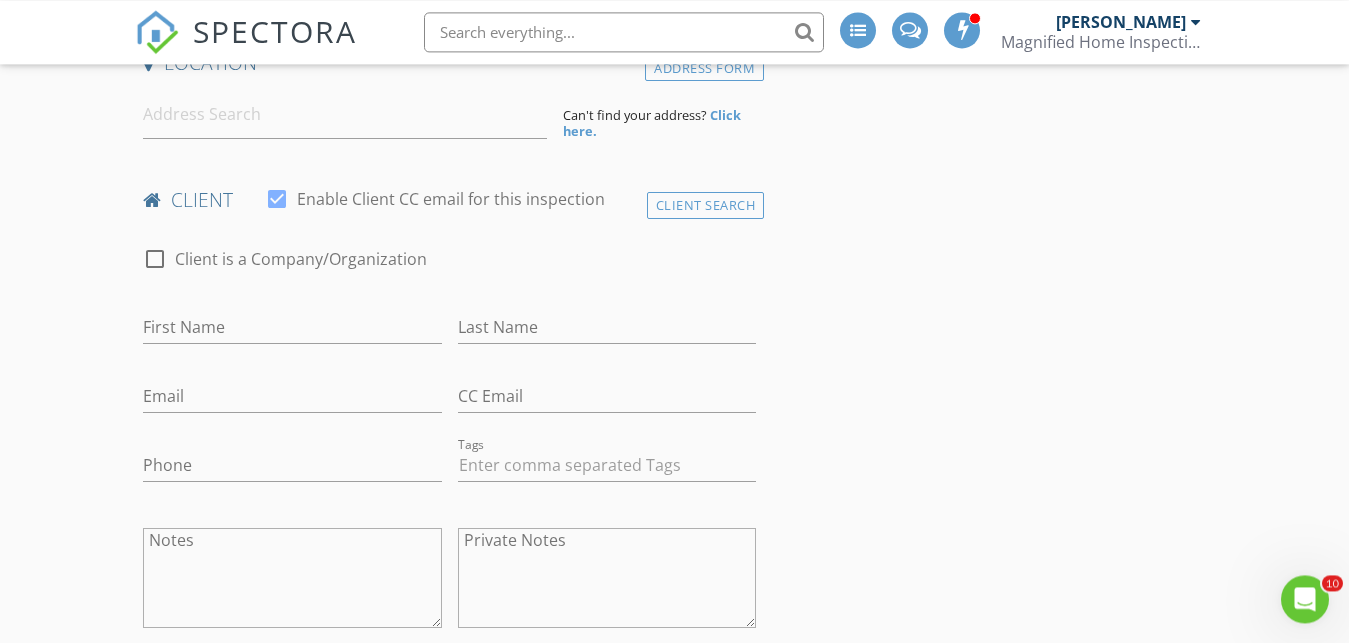click on "Client is a Company/Organization" at bounding box center (301, 259) 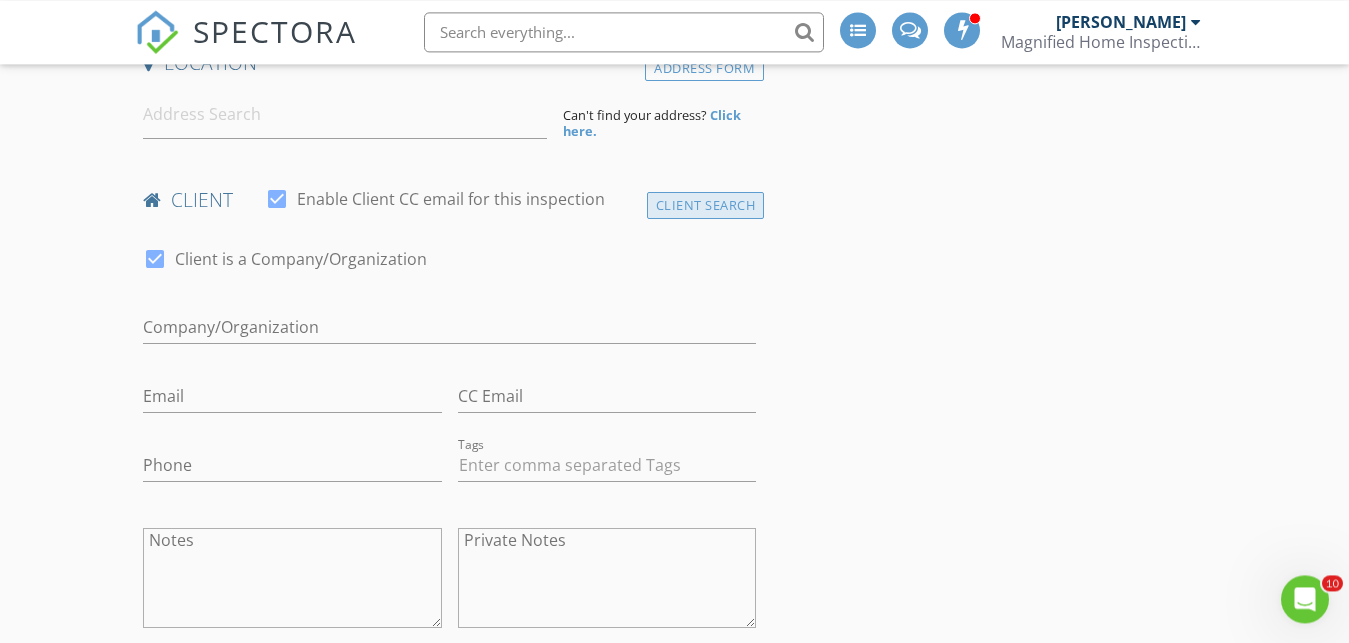 click on "Client Search" at bounding box center [706, 205] 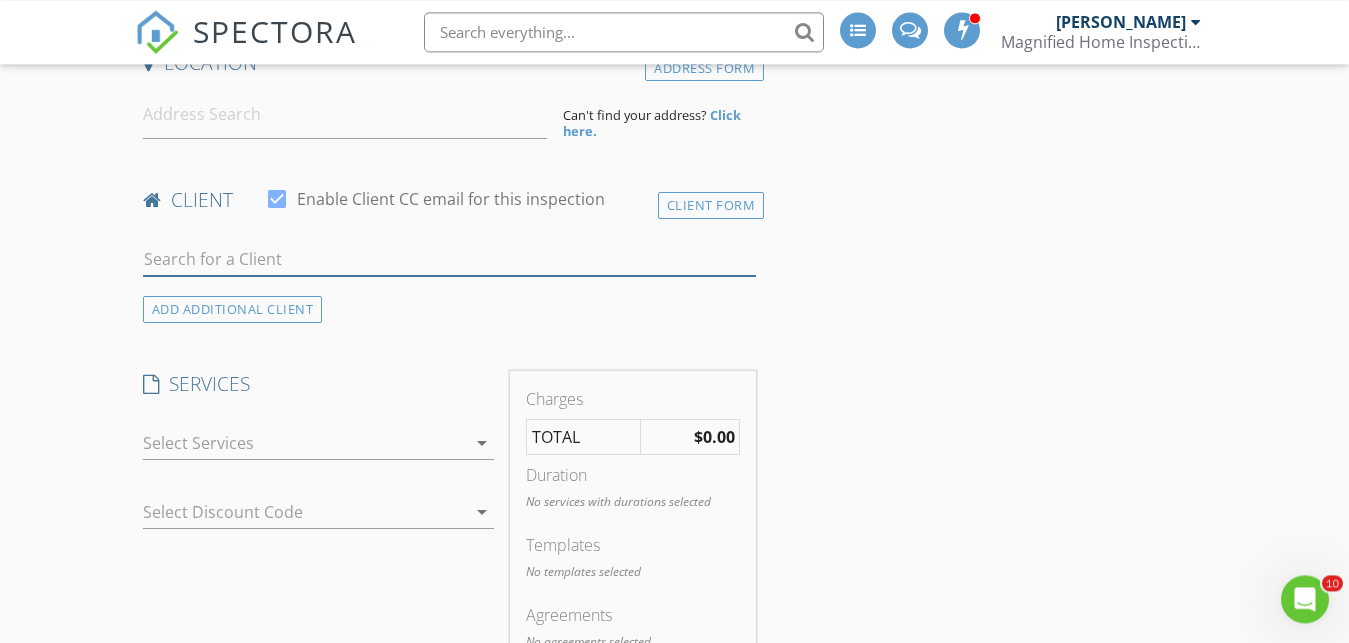 click at bounding box center (450, 259) 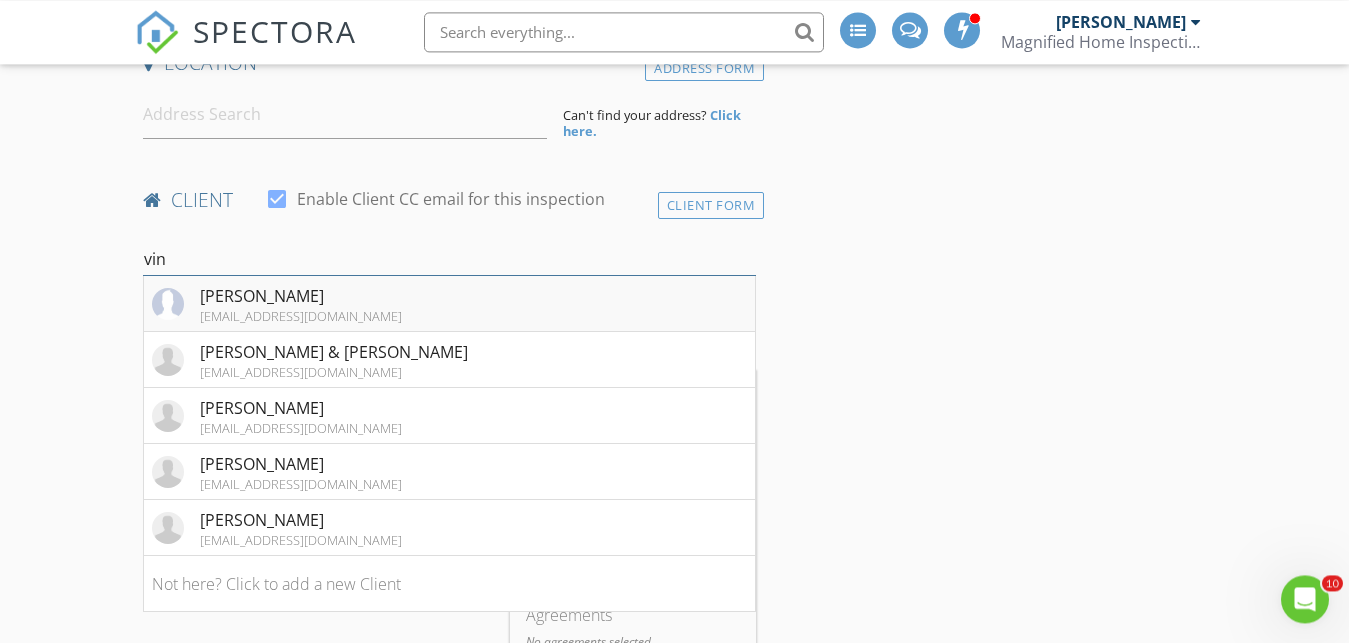 type on "vin" 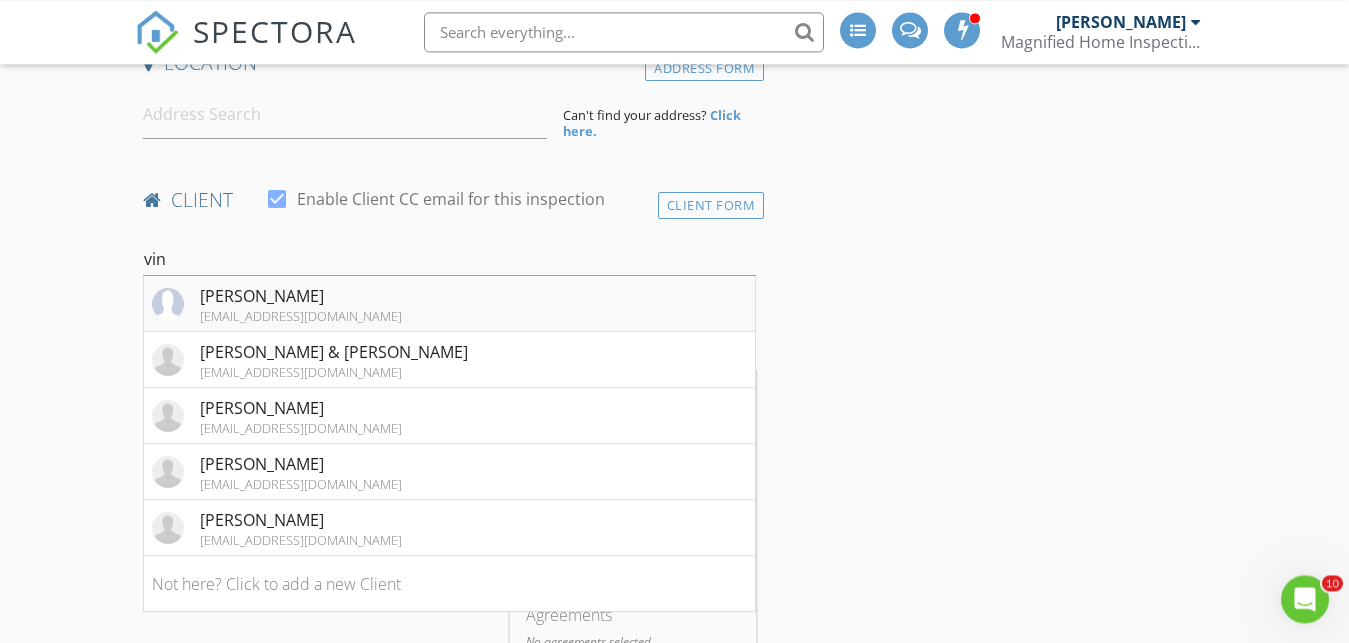 click on "[PERSON_NAME]
[EMAIL_ADDRESS][DOMAIN_NAME]" at bounding box center (450, 304) 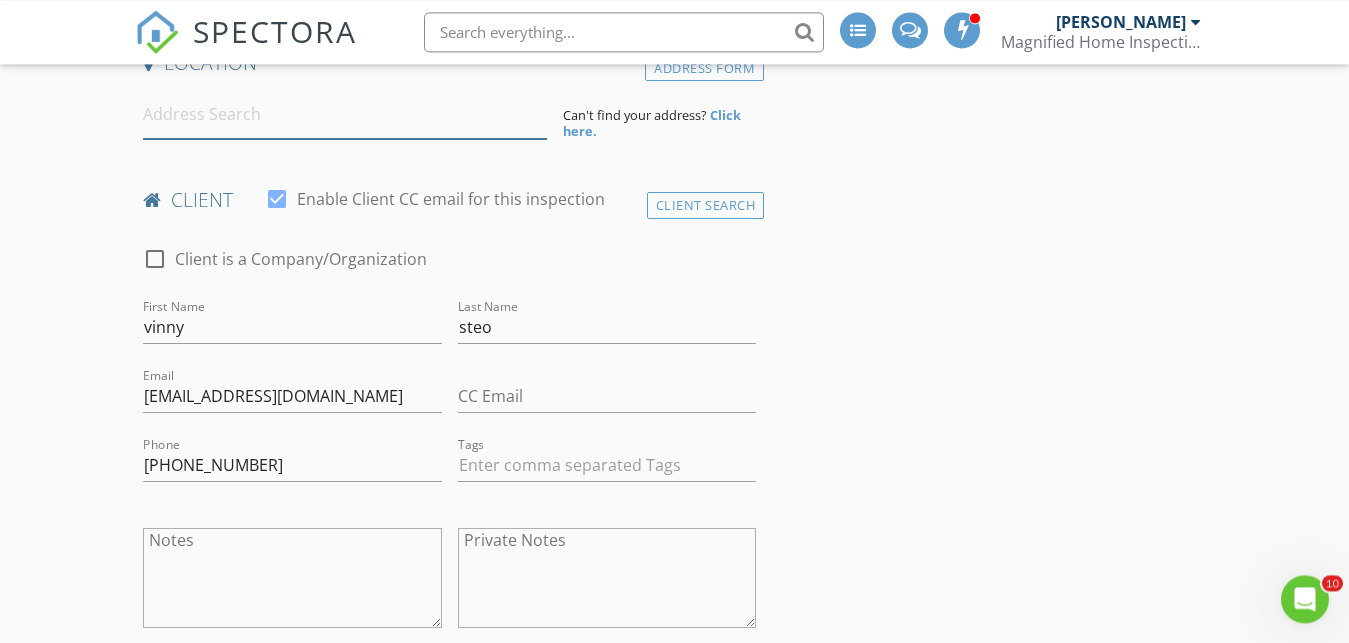 click at bounding box center [345, 114] 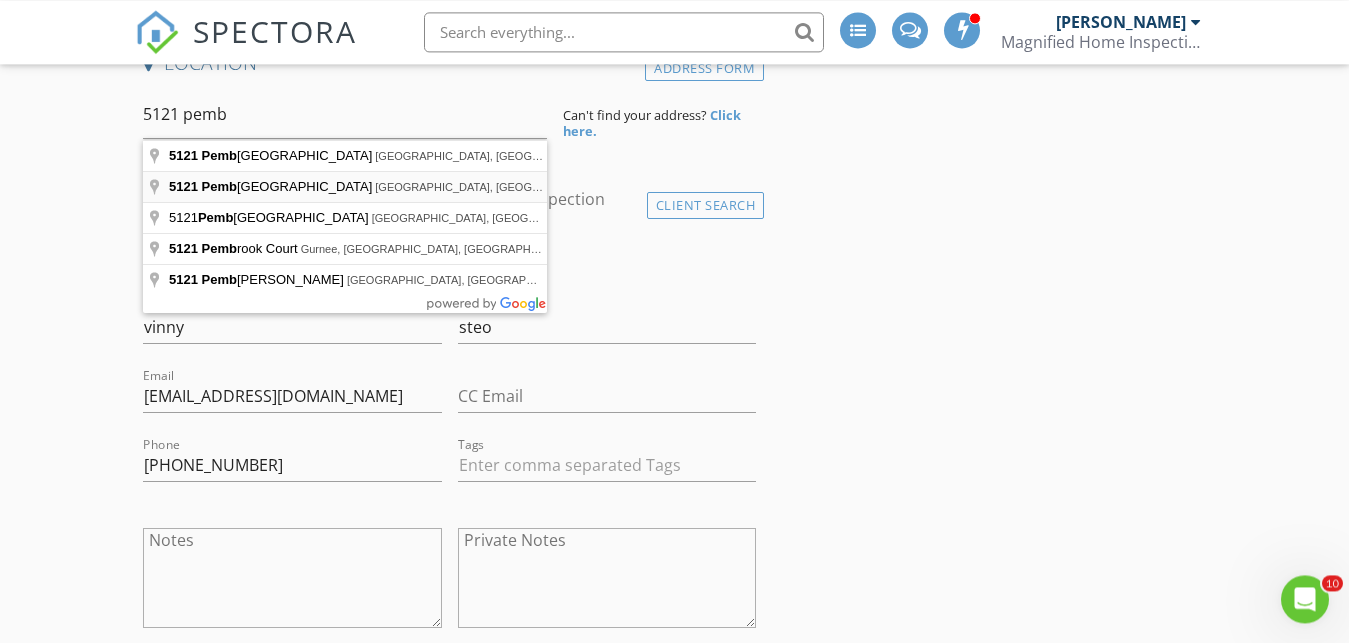 type on "[STREET_ADDRESS]" 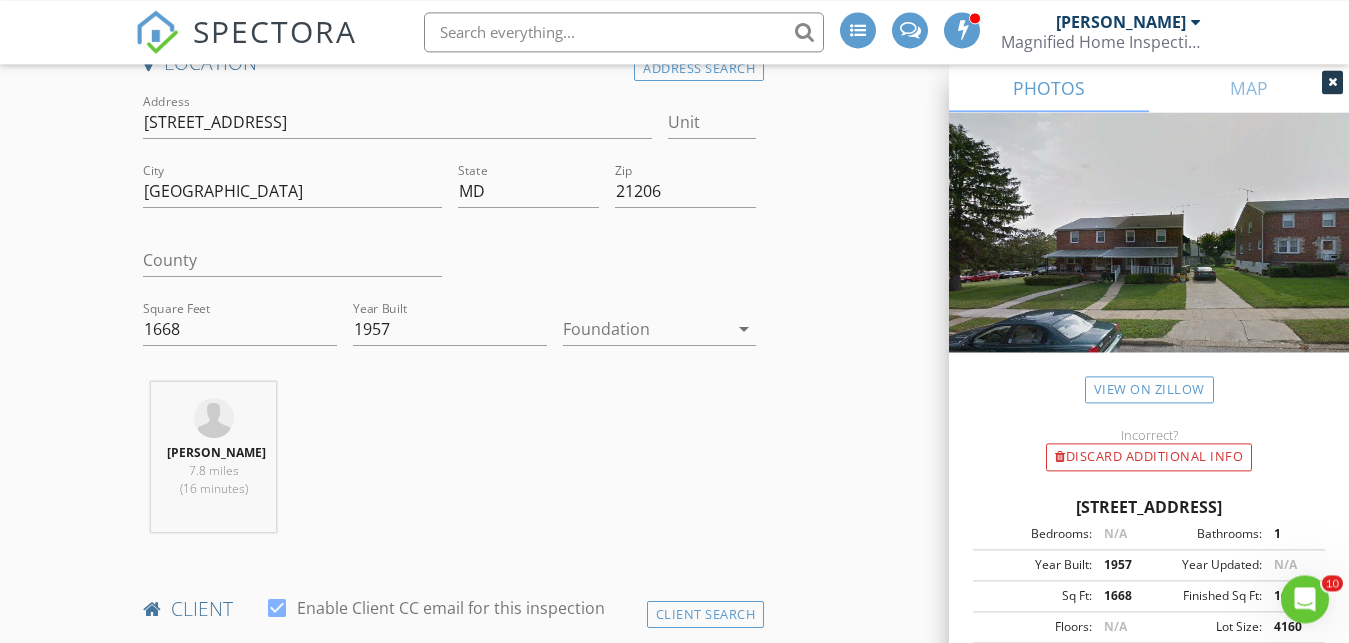 click on "INSPECTOR(S)
check_box   [PERSON_NAME]   PRIMARY   check_box_outline_blank   [PERSON_NAME]     [PERSON_NAME] arrow_drop_down   check_box_outline_blank [PERSON_NAME] specifically requested
Date/Time
[DATE] 9:00 AM
Location
Address Search       Address [STREET_ADDRESS][US_STATE]   County     Square Feet 1668   Year Built 1957   Foundation arrow_drop_down     [PERSON_NAME]     7.8 miles     (16 minutes)
client
check_box Enable Client CC email for this inspection   Client Search     check_box_outline_blank Client is a Company/Organization     First Name [PERSON_NAME]   Last Name [PERSON_NAME]   Email [EMAIL_ADDRESS][DOMAIN_NAME]   CC Email   Phone [PHONE_NUMBER]         Tags         Notes   Private Notes
ADD ADDITIONAL client
SERVICES
check_box_outline_blank" at bounding box center [674, 1532] 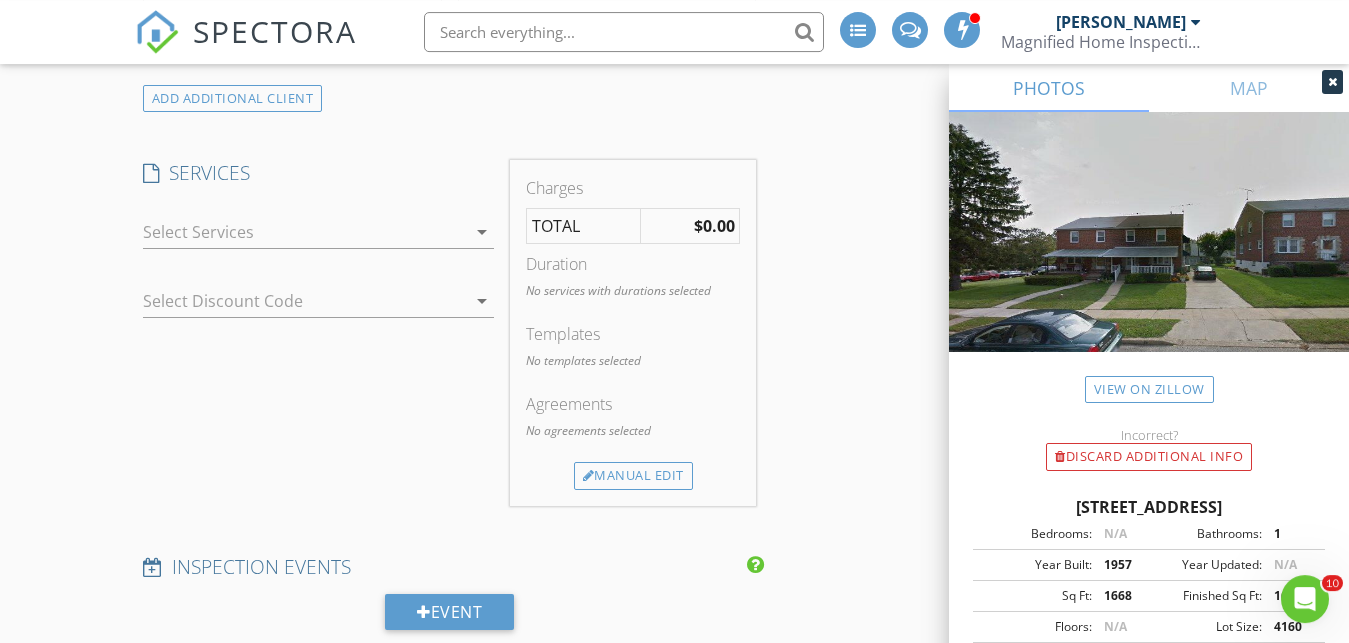 scroll, scrollTop: 1484, scrollLeft: 0, axis: vertical 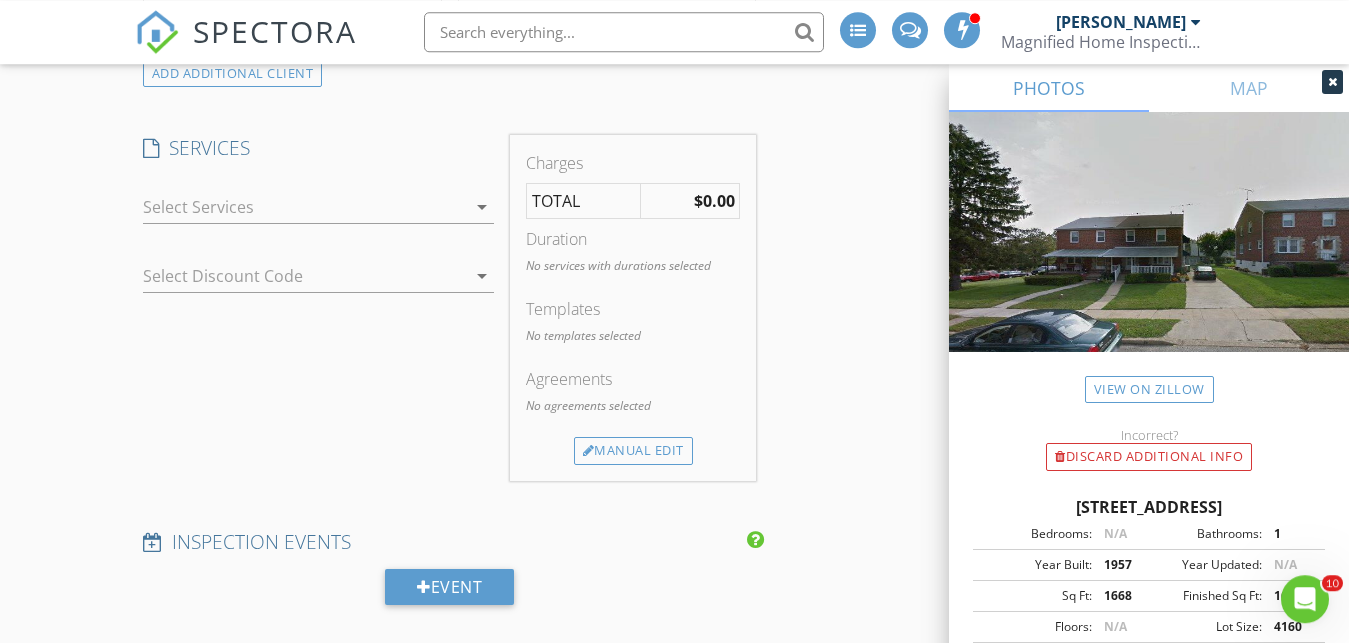 click at bounding box center [304, 207] 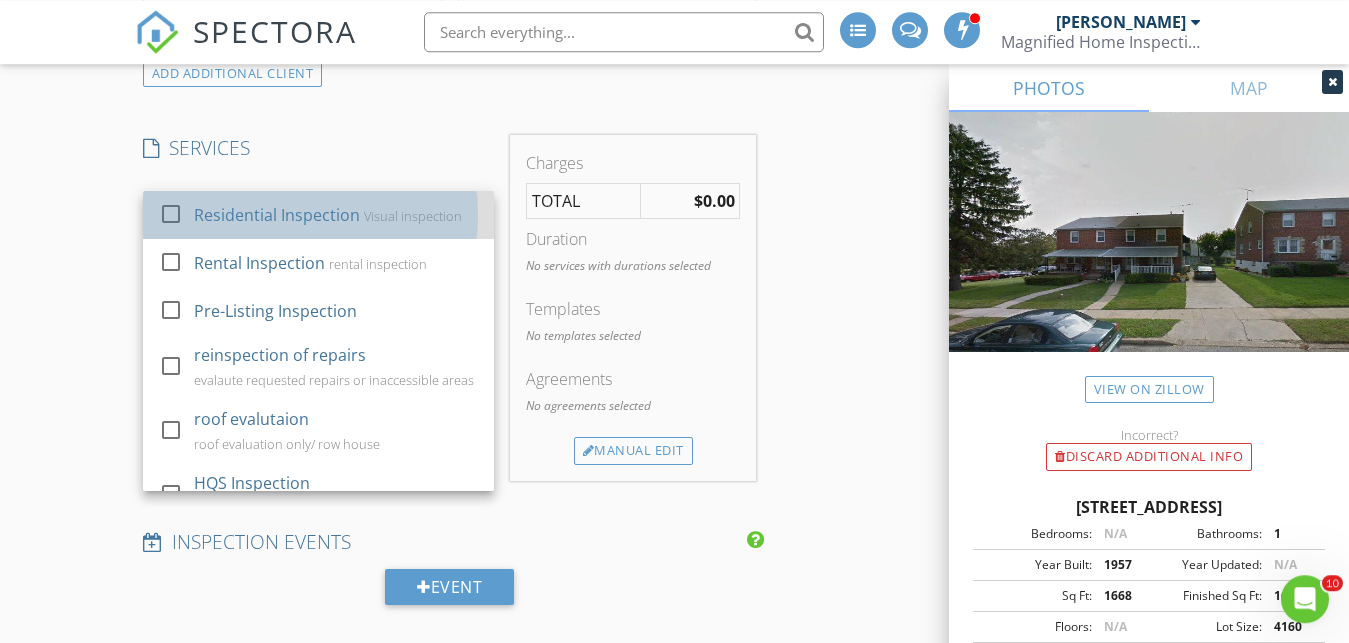 click on "Residential Inspection" at bounding box center [276, 215] 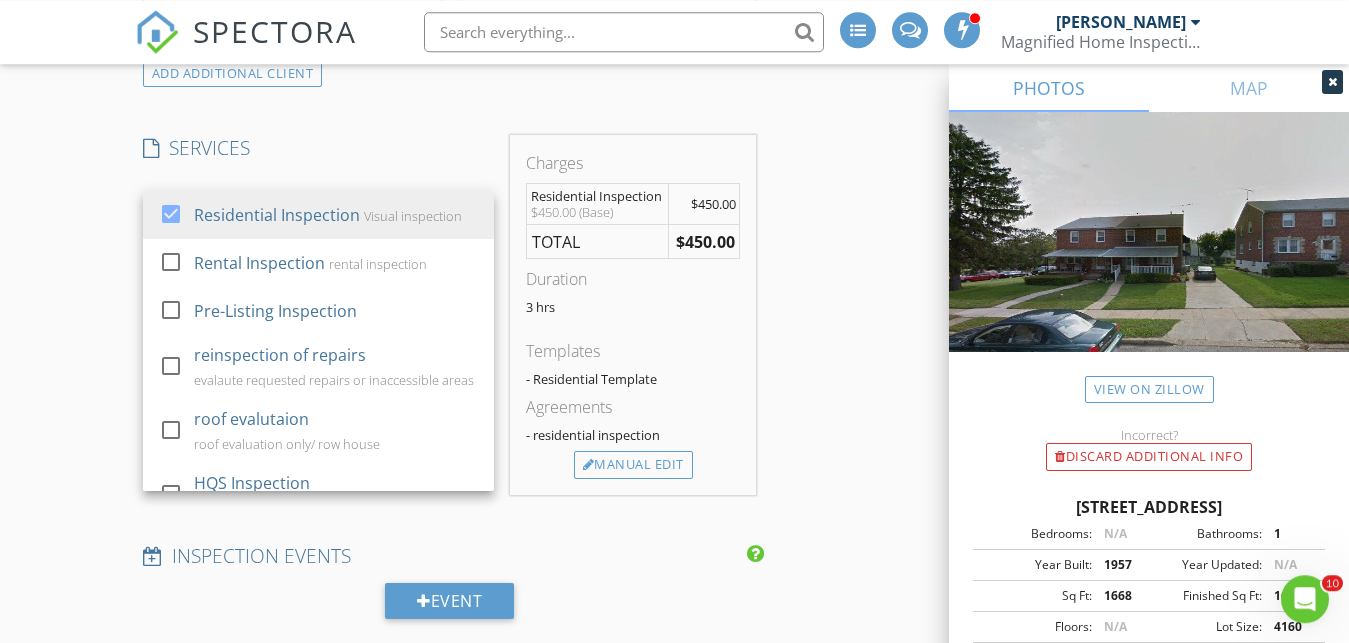 click on "SERVICES" at bounding box center [318, 148] 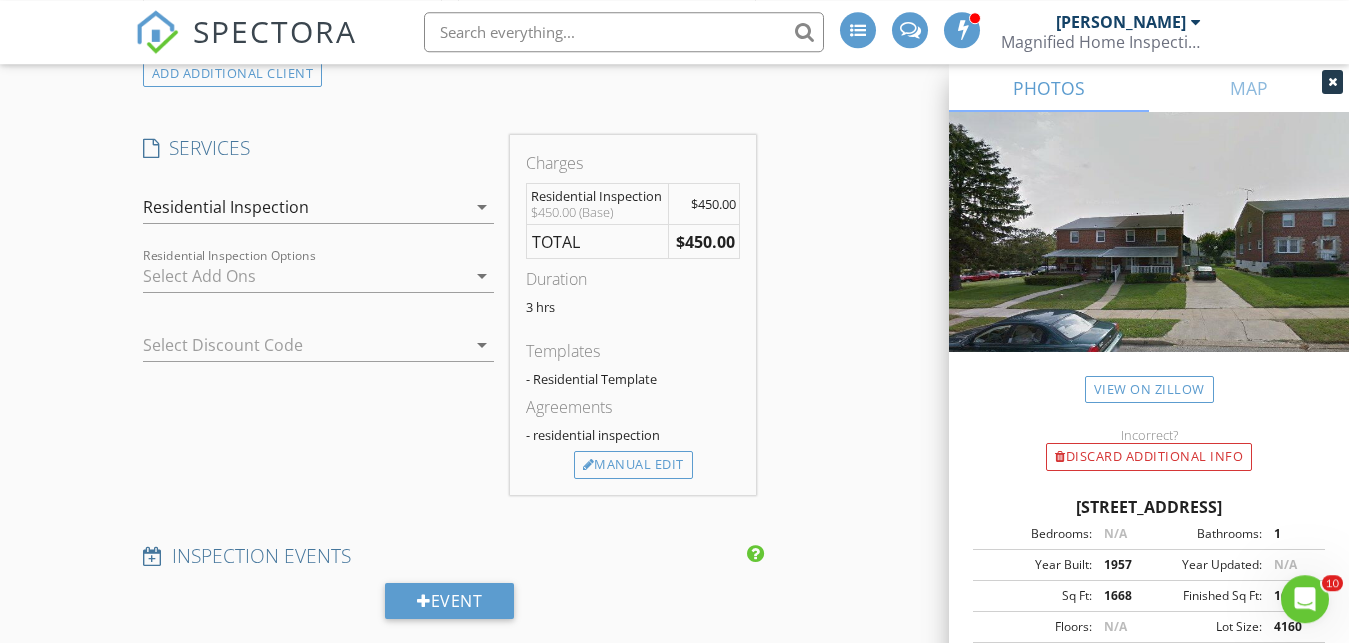 click on "arrow_drop_down" at bounding box center [482, 276] 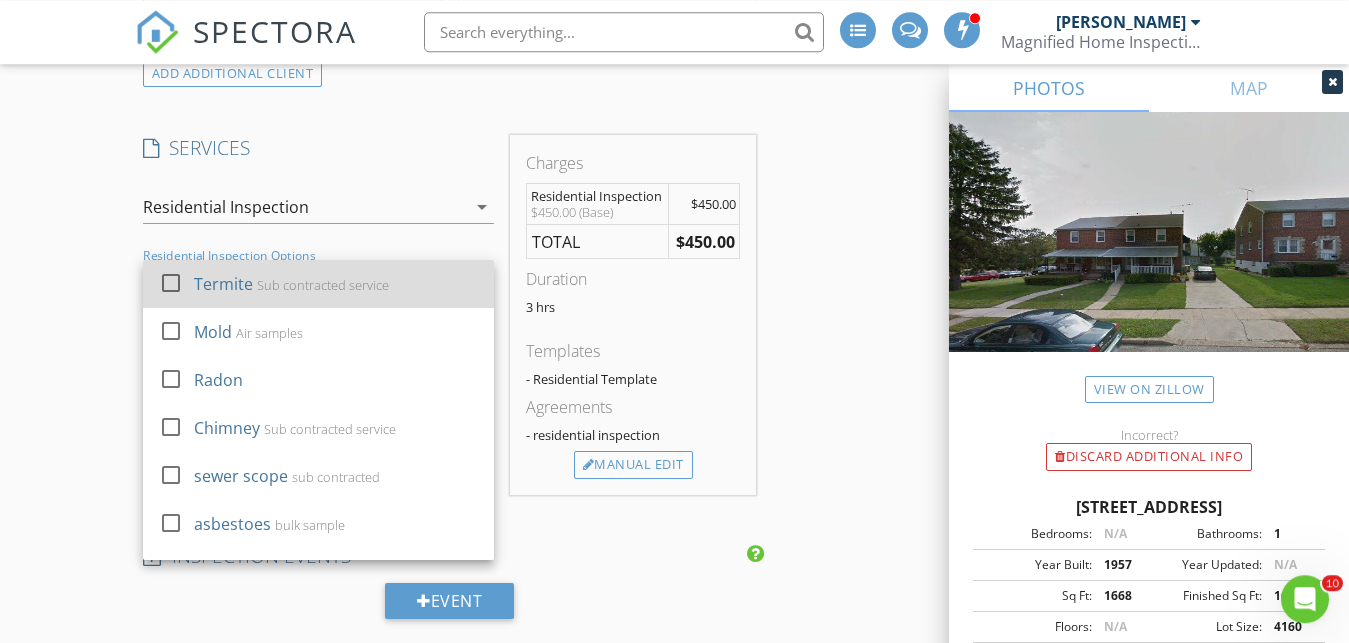 click on "Sub contracted service" at bounding box center [322, 285] 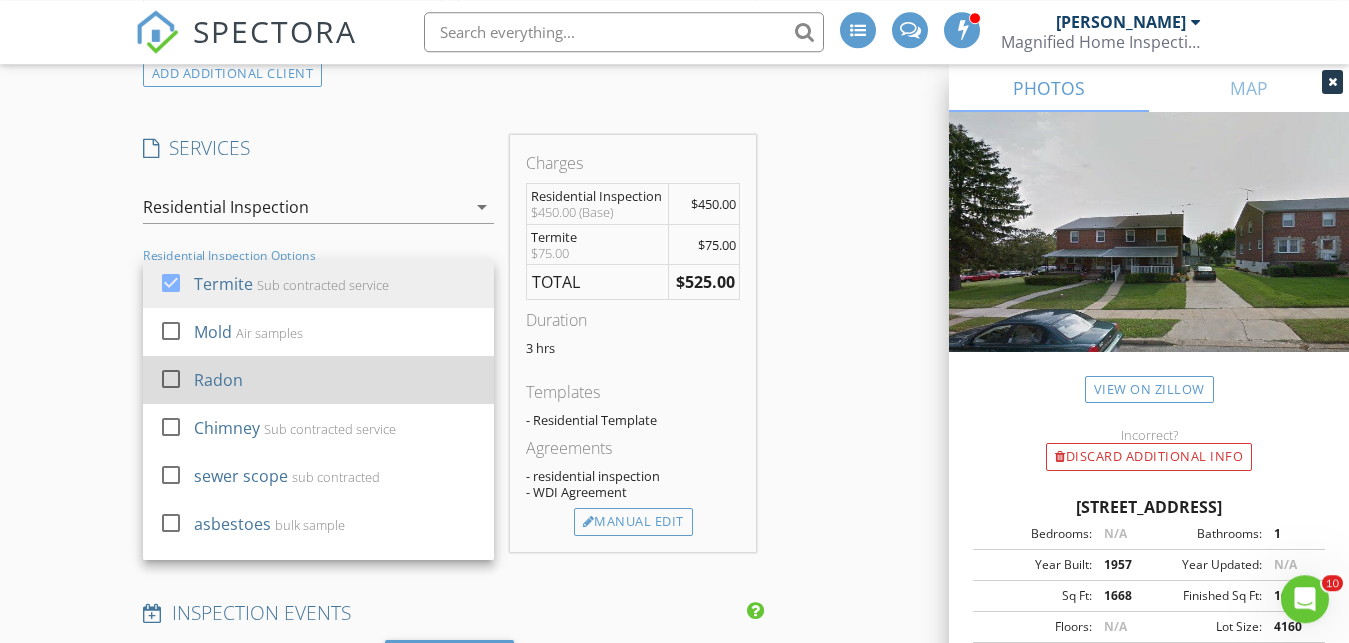 click on "Radon" at bounding box center [335, 380] 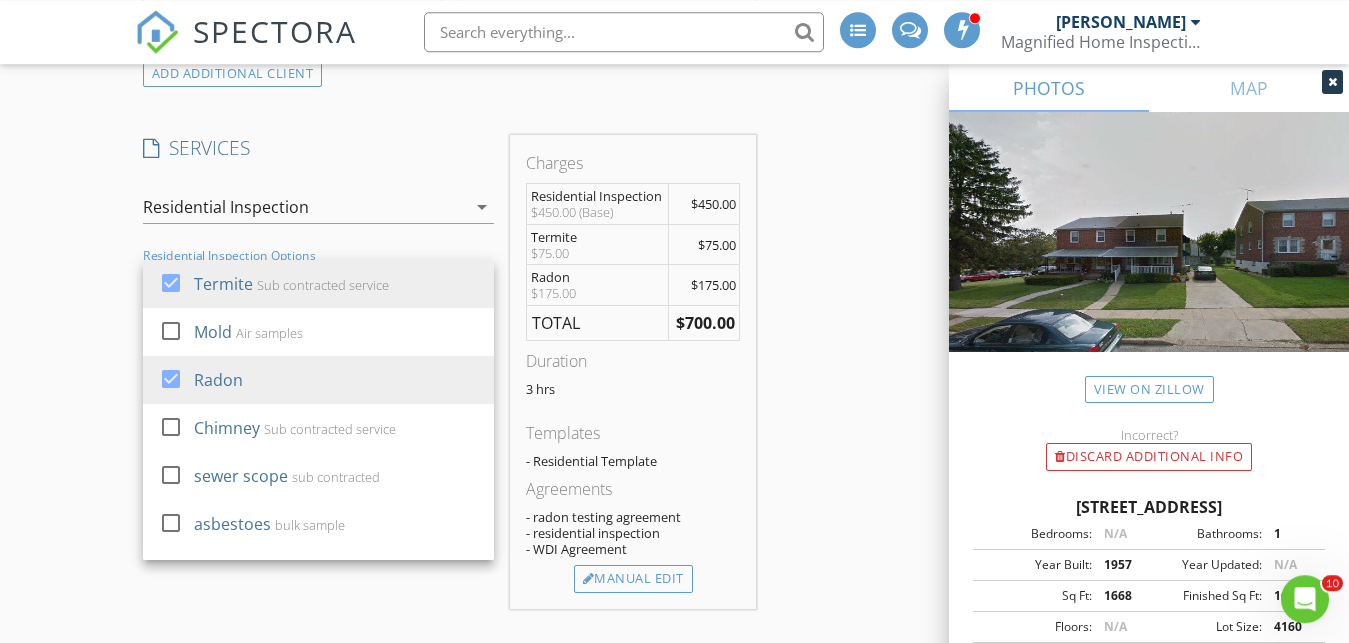 click on "SERVICES" at bounding box center [318, 148] 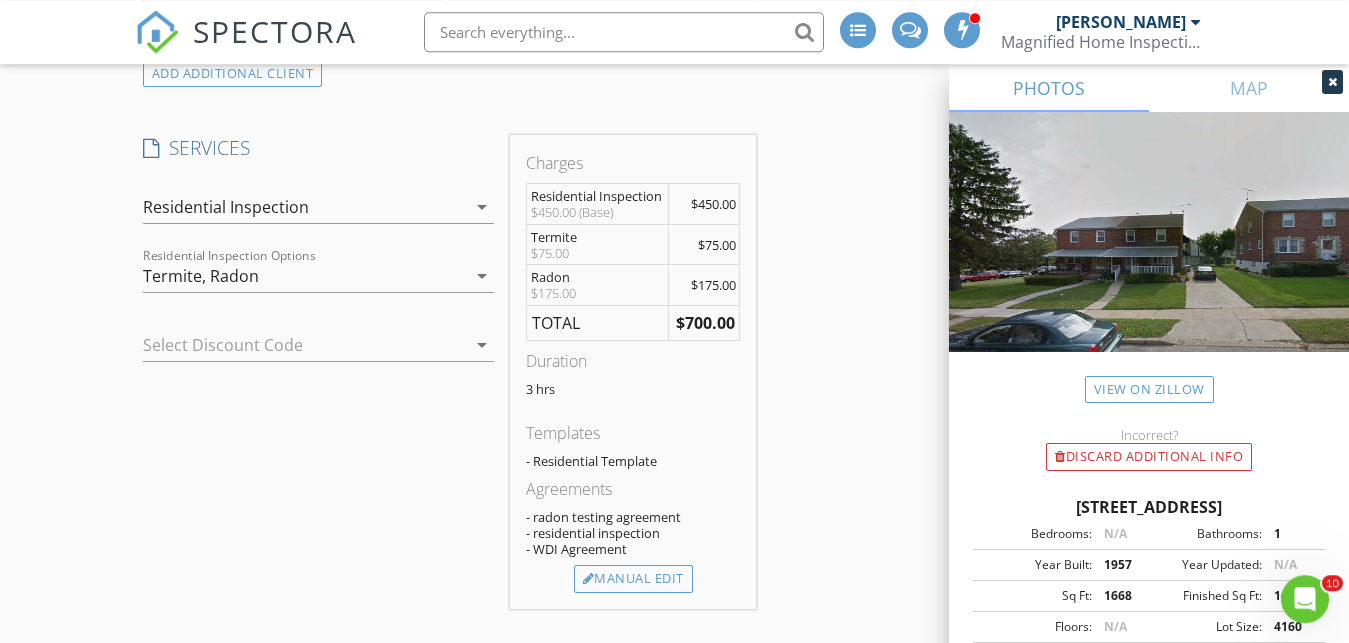 click on "arrow_drop_down" at bounding box center [480, 345] 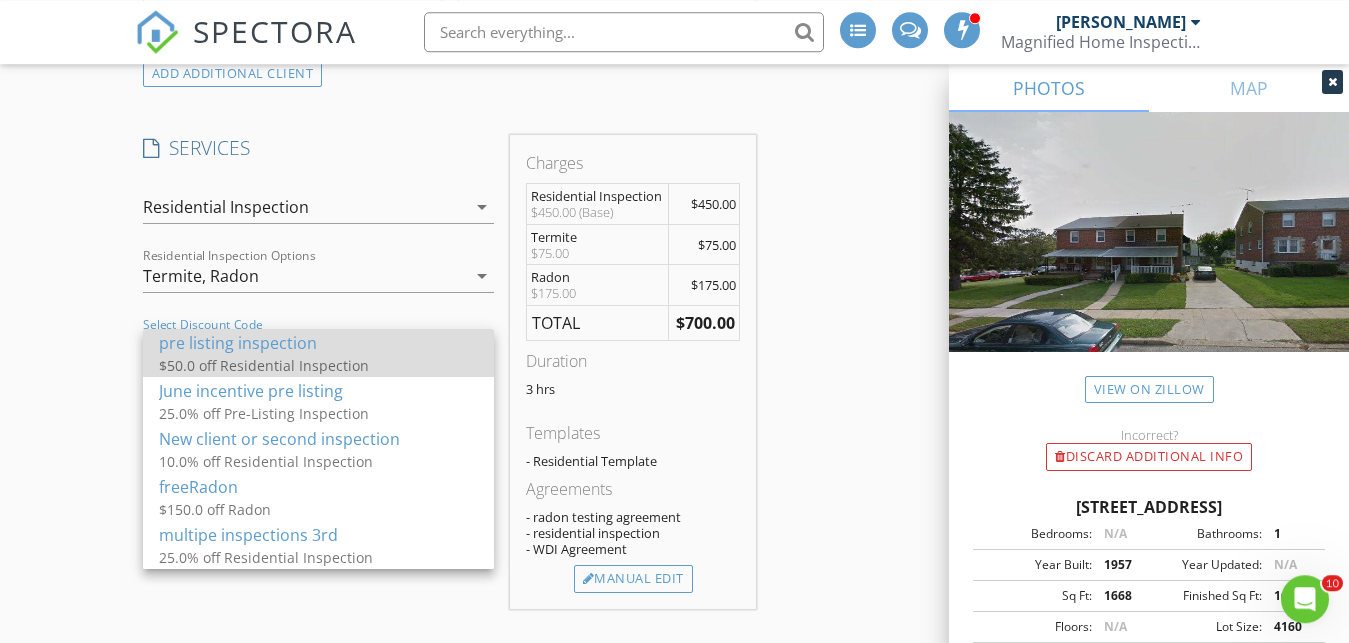 click on "pre listing inspection" at bounding box center [318, 343] 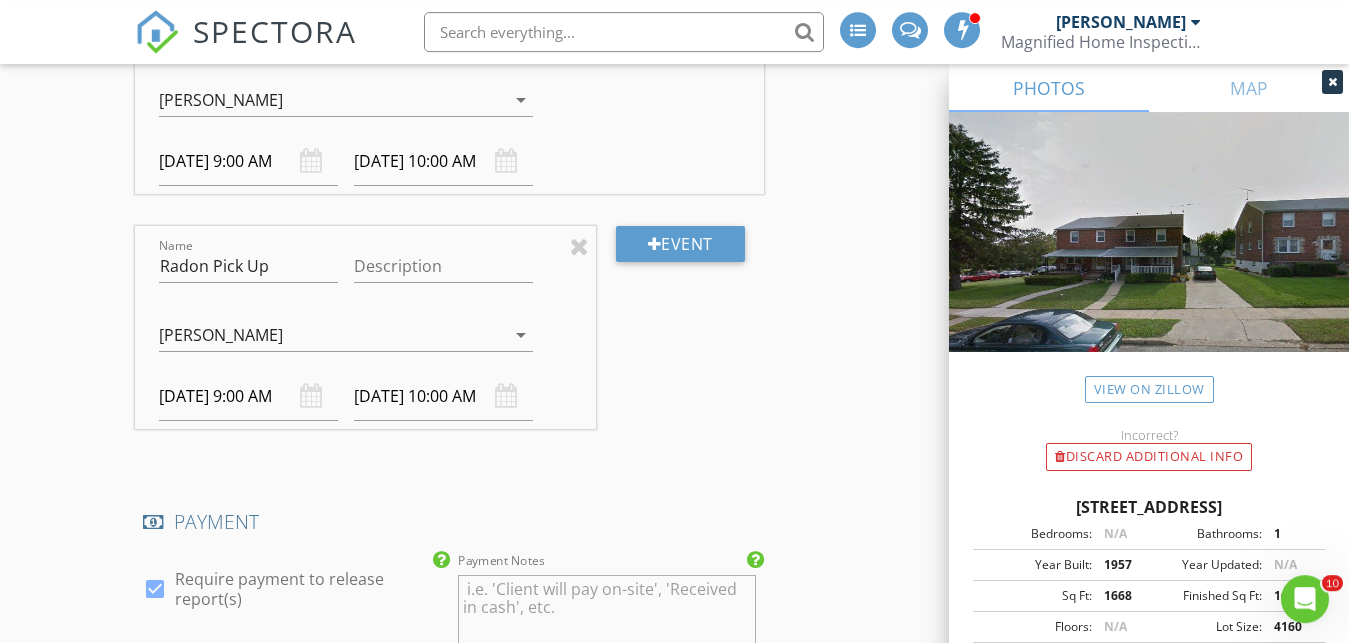 scroll, scrollTop: 2229, scrollLeft: 0, axis: vertical 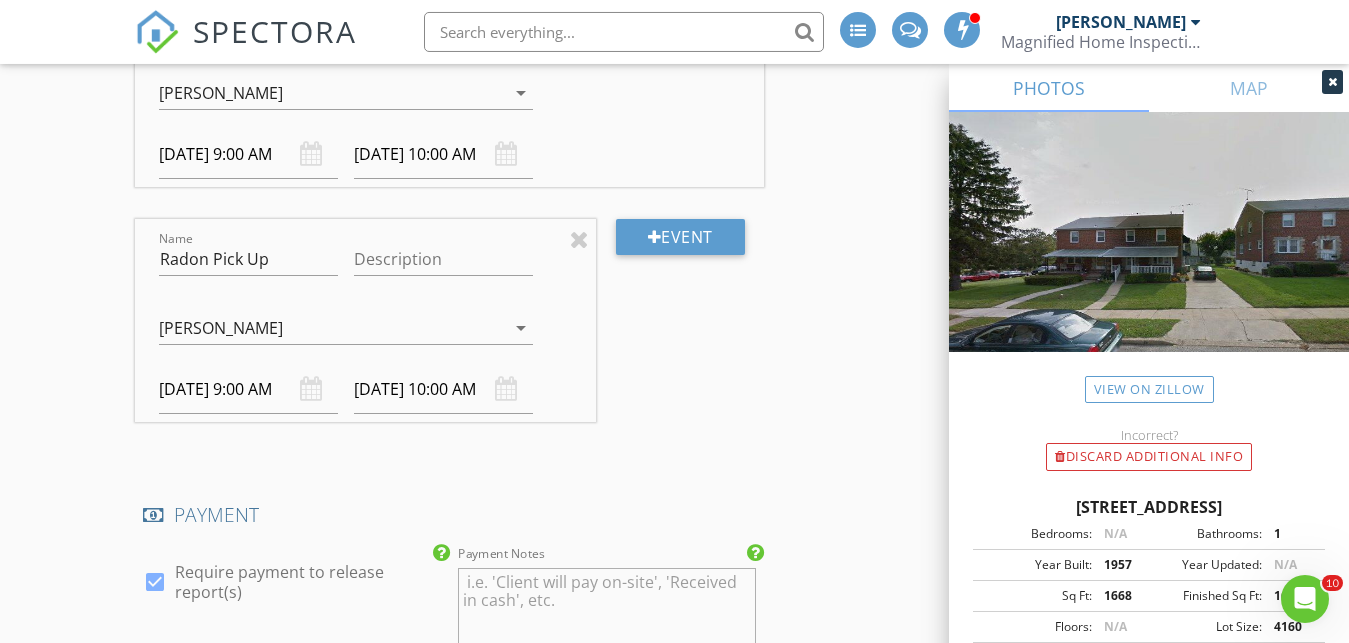click on "07/12/2025 10:00 AM" at bounding box center (443, 389) 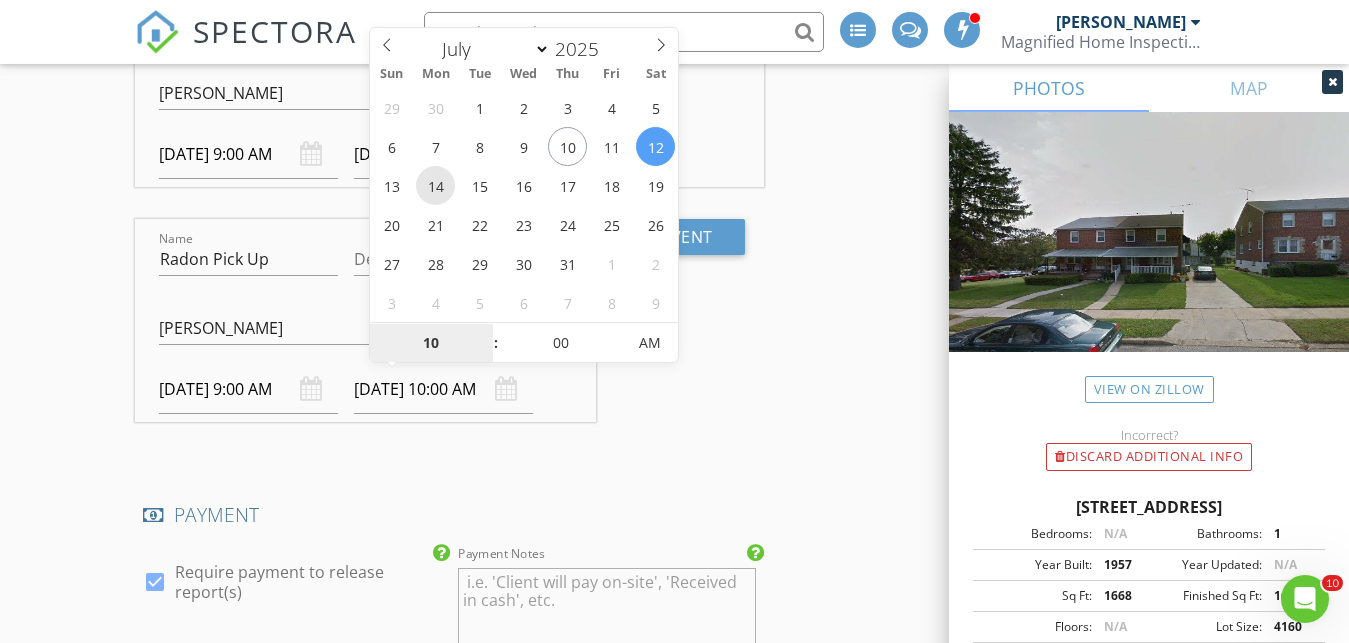 type on "07/14/2025 10:00 AM" 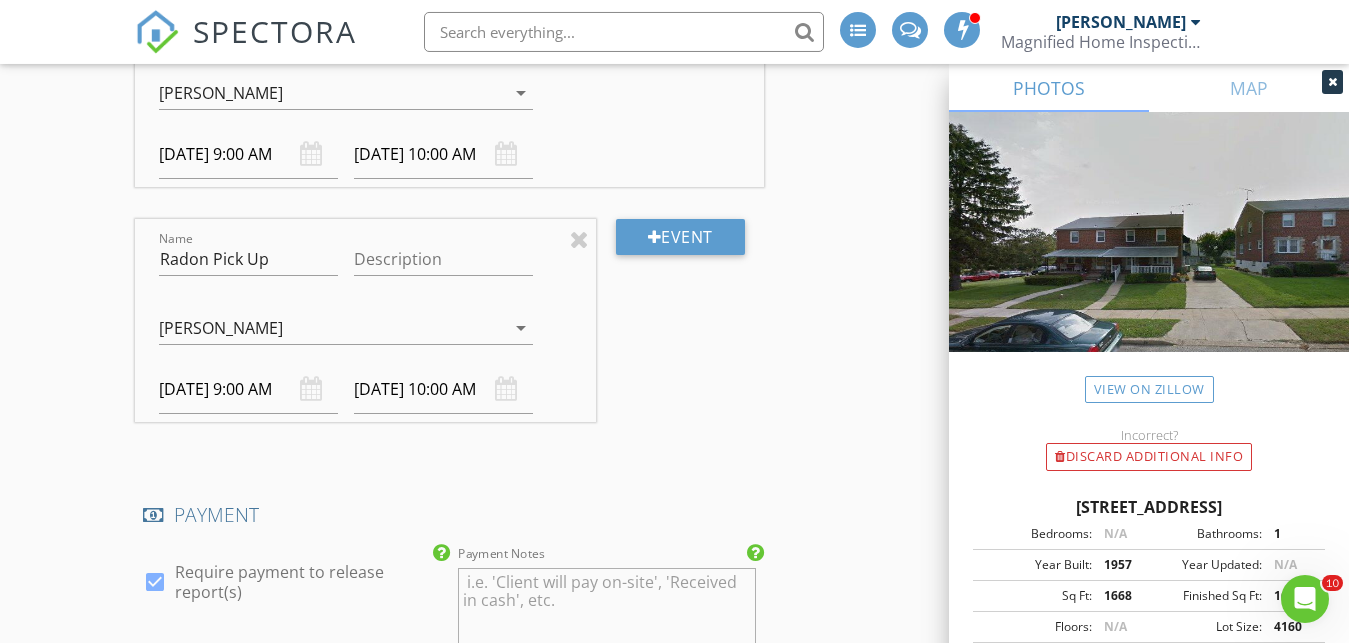 click on "Name Radon Drop Off   Description     Pat Cosentini   Marc Hagerthey Pat Cosentini arrow_drop_down     07/12/2025 9:00 AM   07/12/2025 10:00 AM     Name Radon Pick Up   Description     Pat Cosentini   Marc Hagerthey Pat Cosentini arrow_drop_down     07/12/2025 9:00 AM   07/14/2025 10:00 AM
Event" at bounding box center (450, 219) 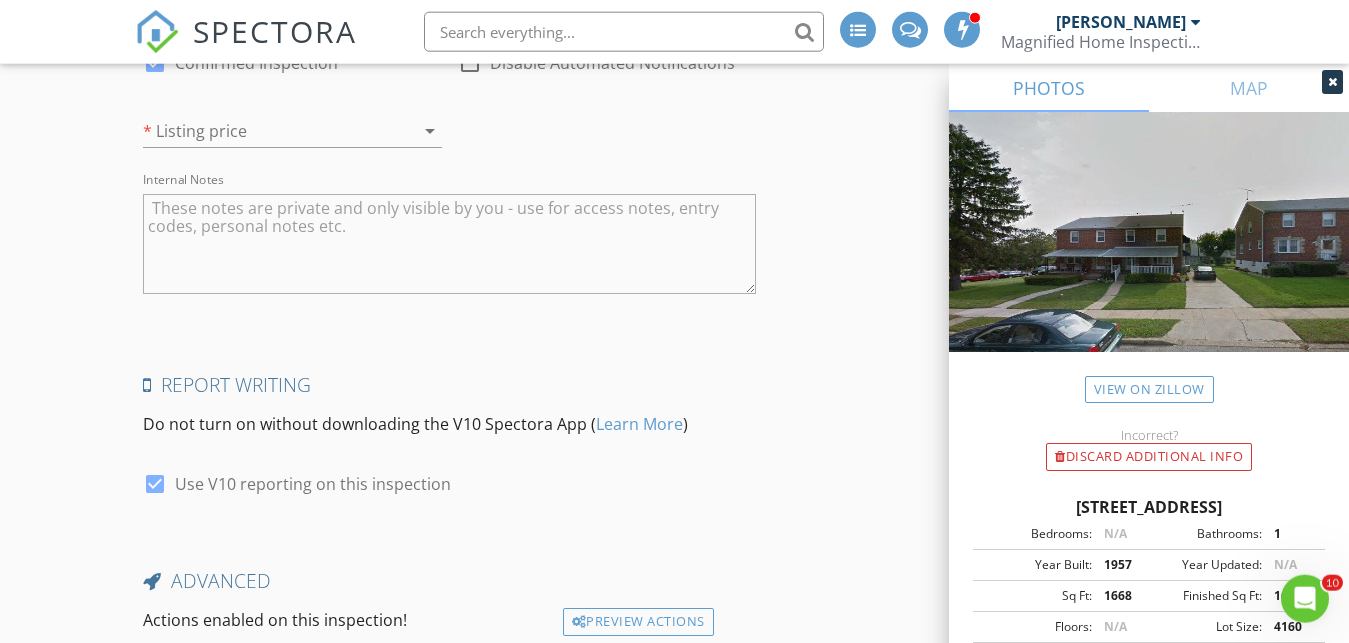 scroll, scrollTop: 3619, scrollLeft: 0, axis: vertical 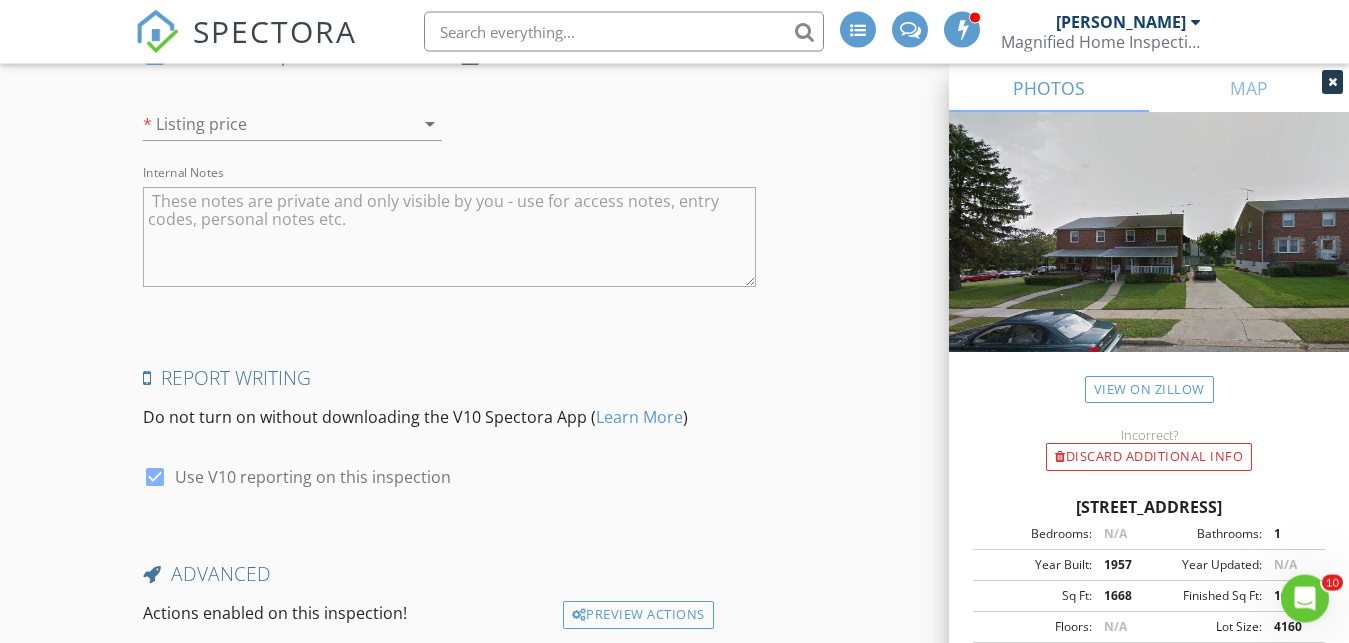 click at bounding box center [450, 237] 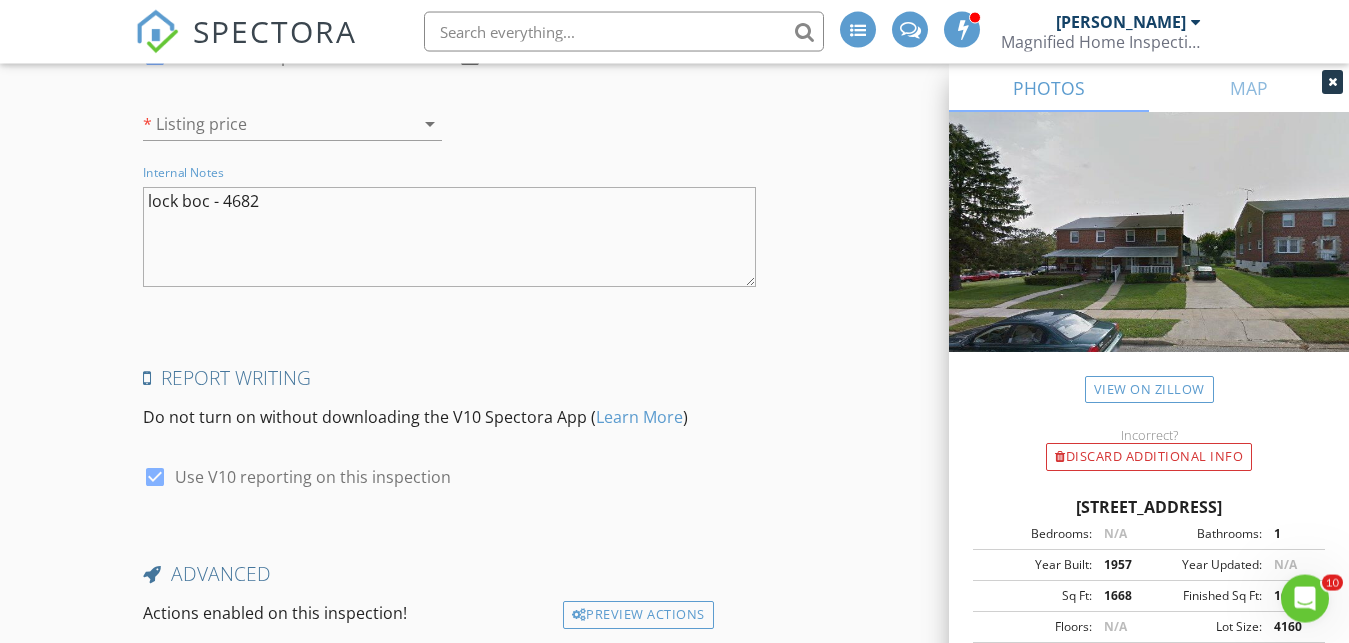 click on "lock boc - 4682" at bounding box center [450, 237] 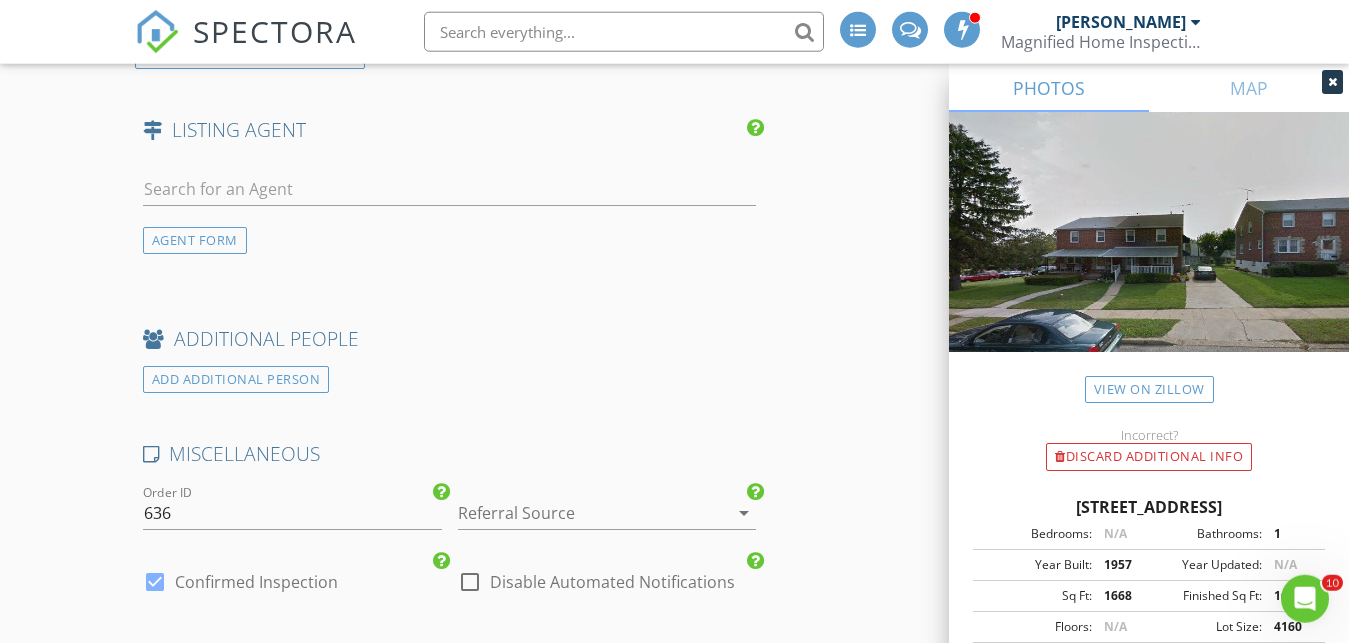 scroll, scrollTop: 3074, scrollLeft: 0, axis: vertical 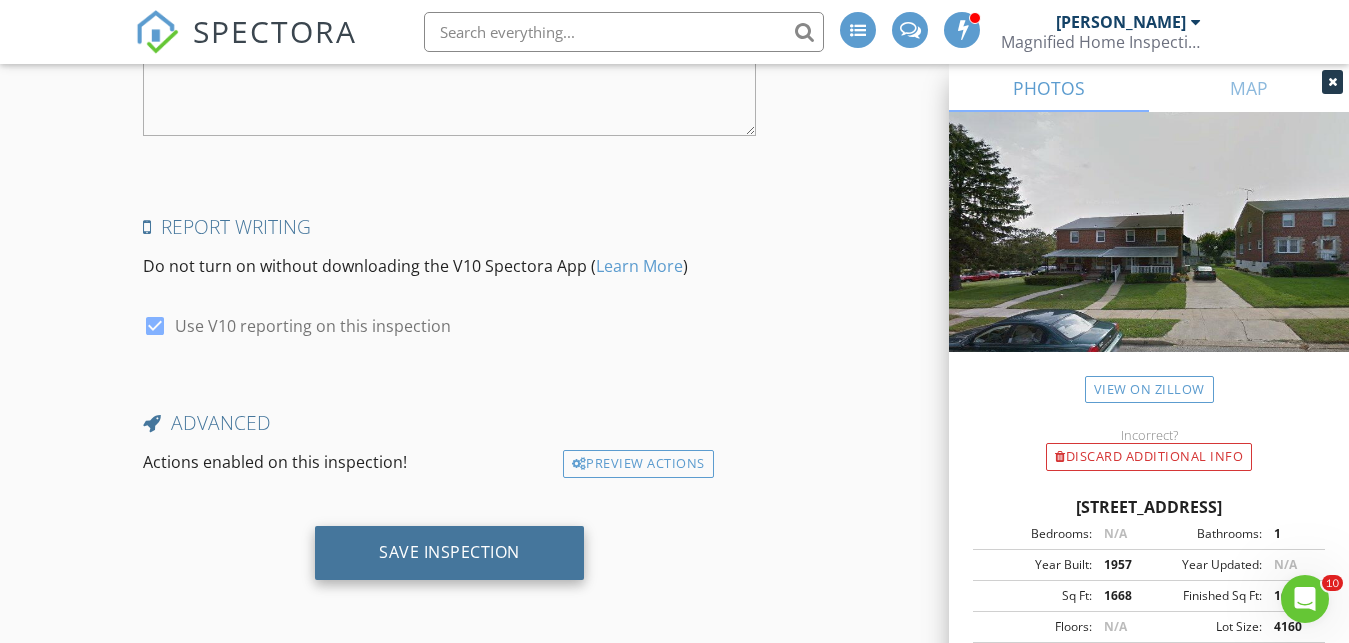 type on "lock box - 4682" 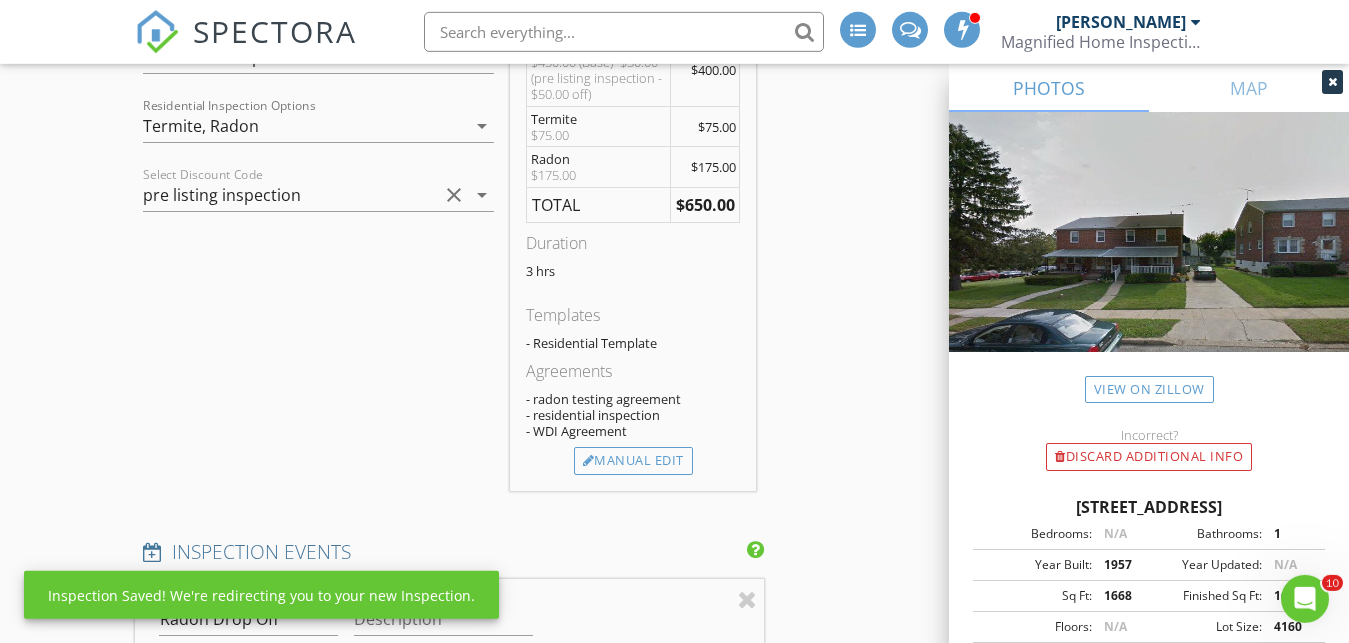 scroll, scrollTop: 1562, scrollLeft: 0, axis: vertical 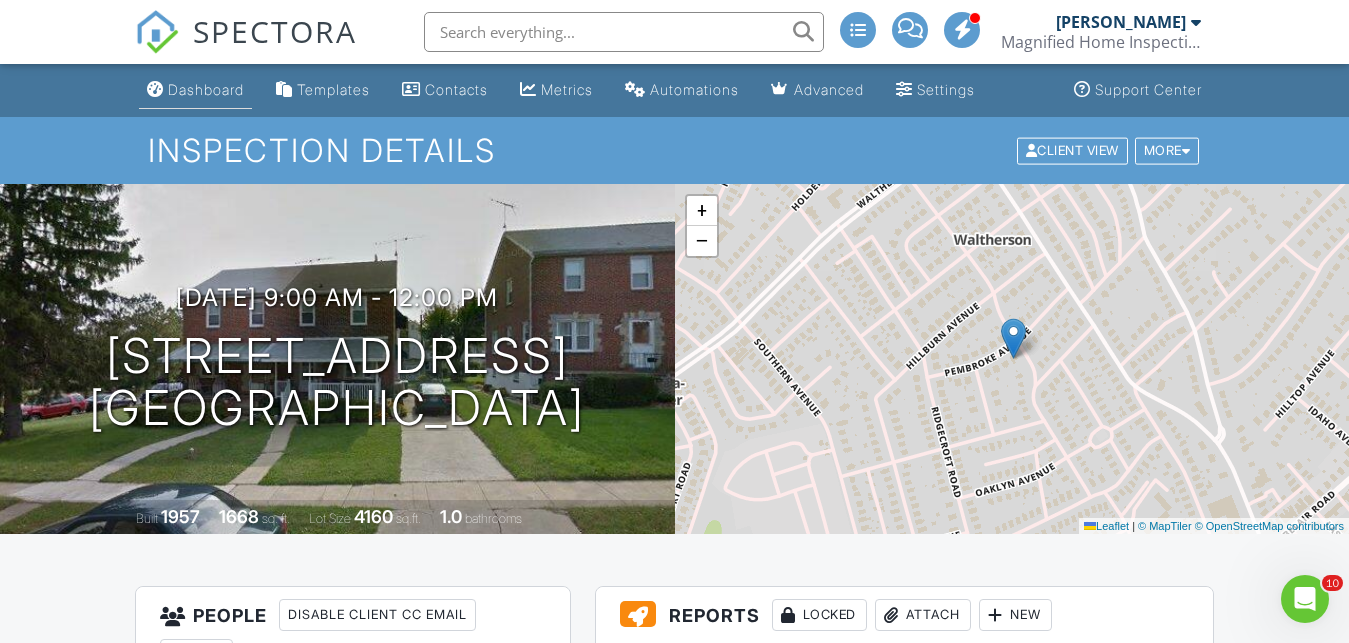 click on "Dashboard" at bounding box center (206, 89) 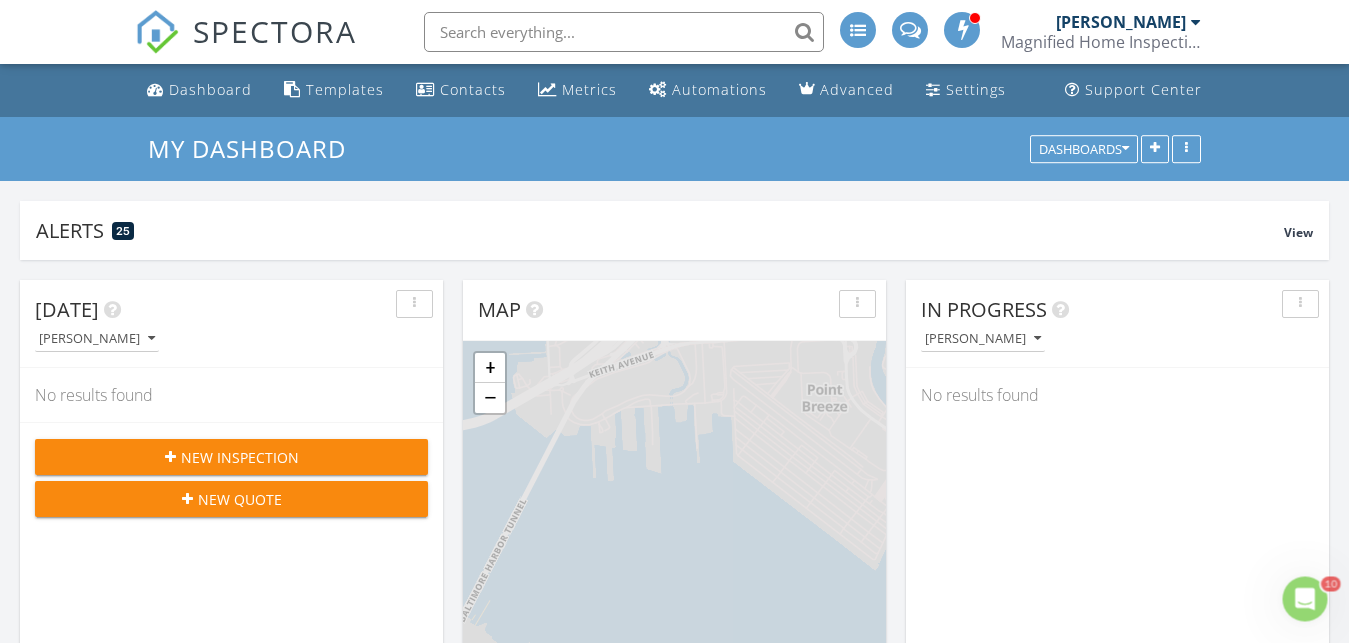 scroll, scrollTop: 0, scrollLeft: 0, axis: both 